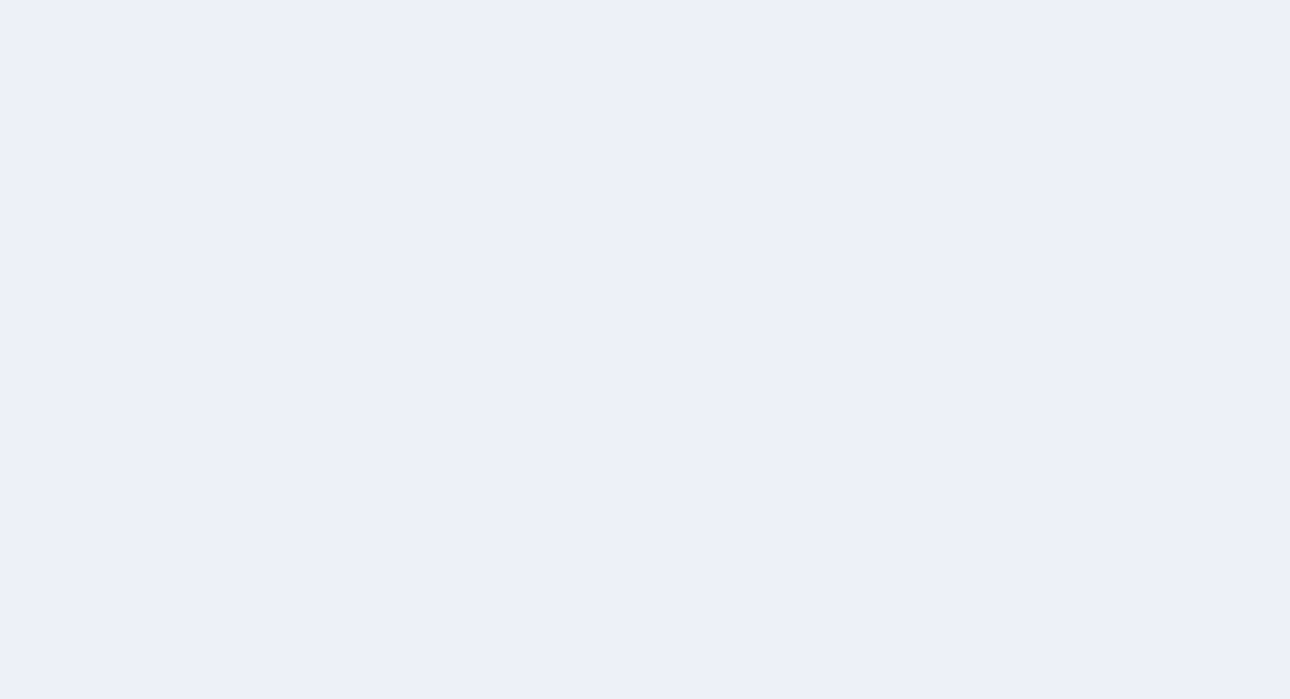 scroll, scrollTop: 0, scrollLeft: 0, axis: both 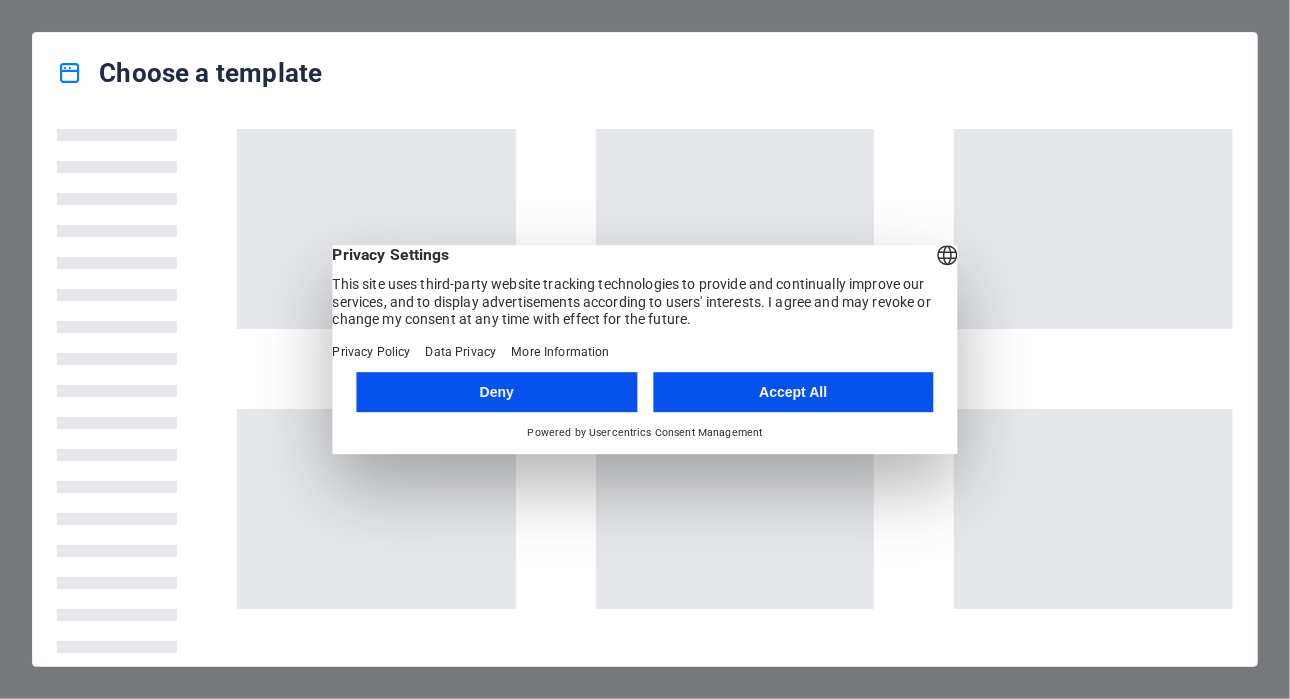 click on "Accept All" at bounding box center (793, 392) 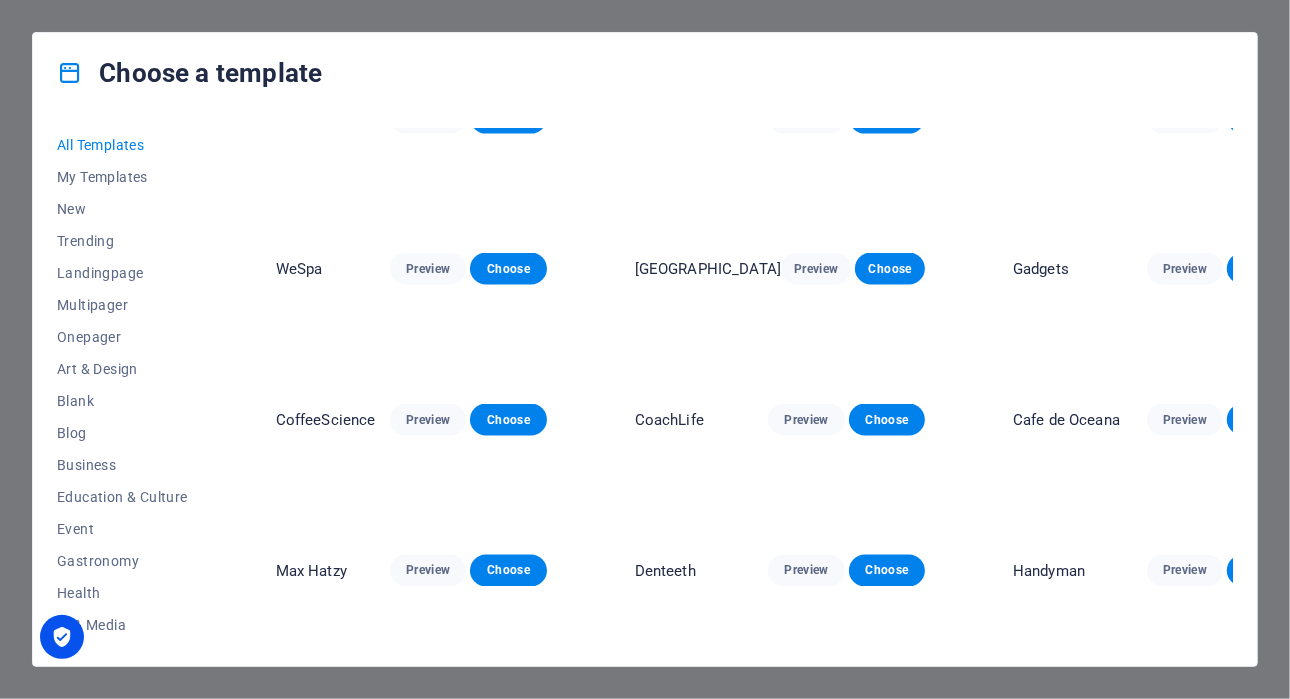 scroll, scrollTop: 2372, scrollLeft: 0, axis: vertical 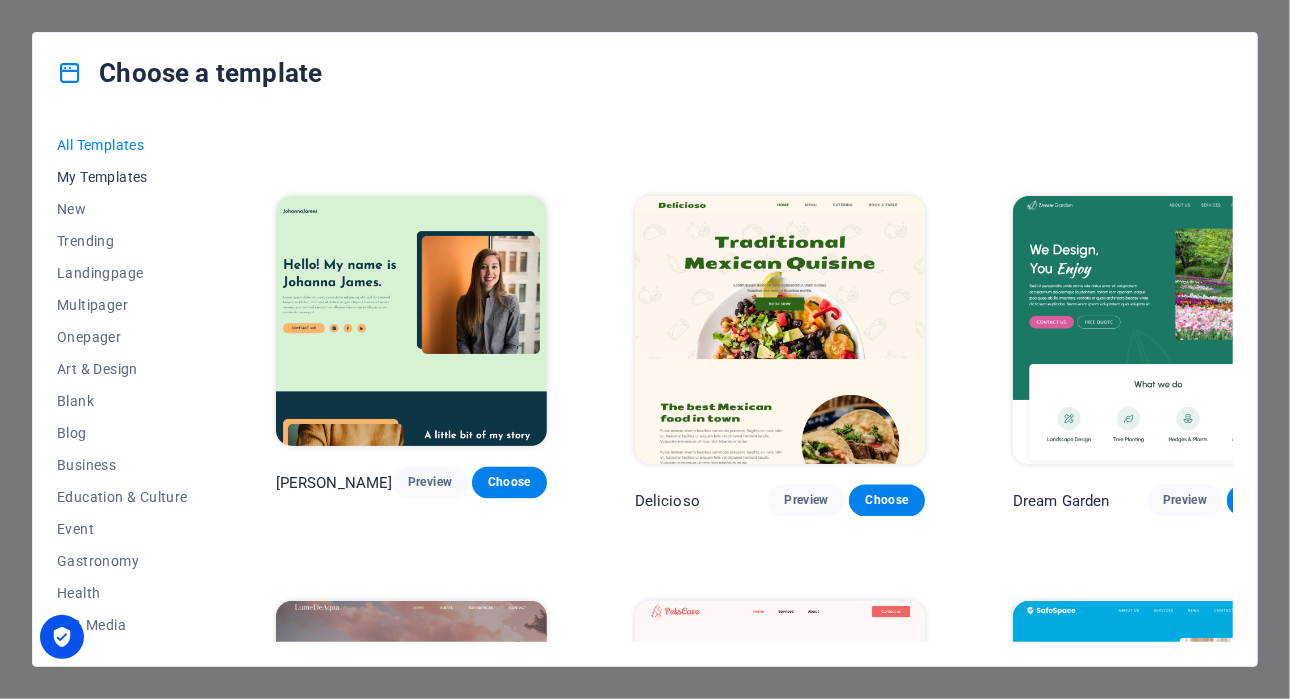 click on "My Templates" at bounding box center (122, 177) 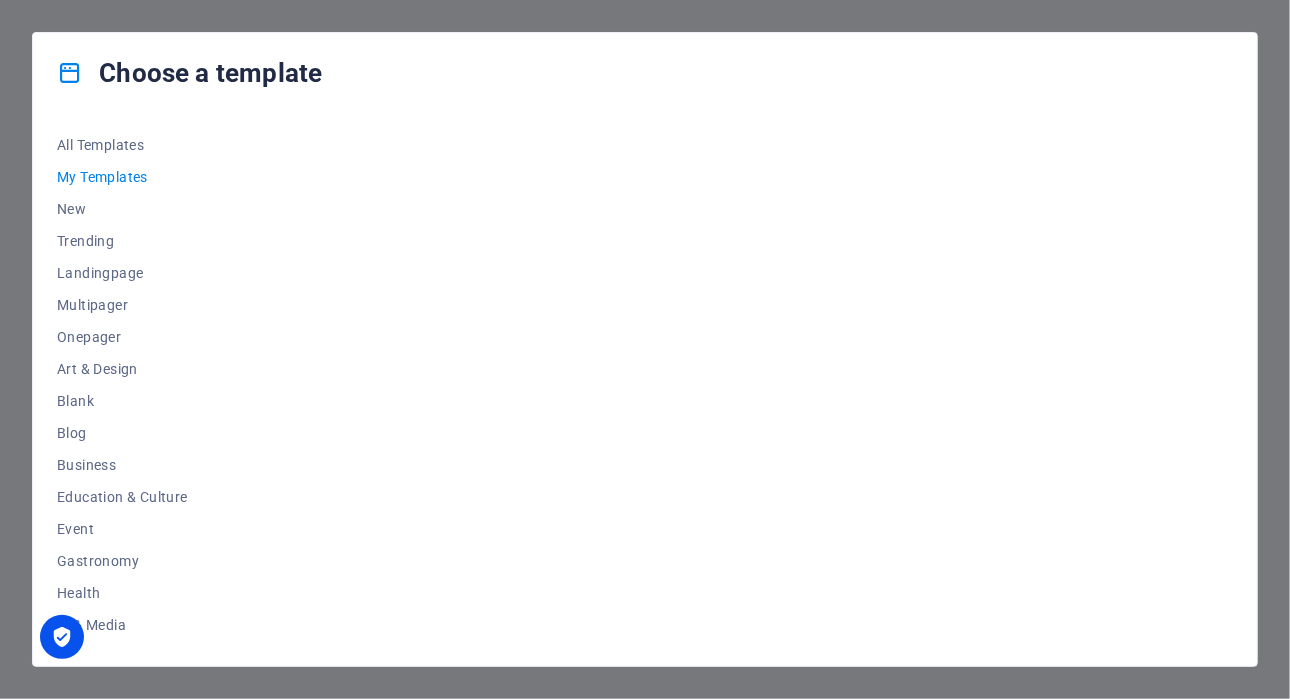 scroll, scrollTop: 0, scrollLeft: 0, axis: both 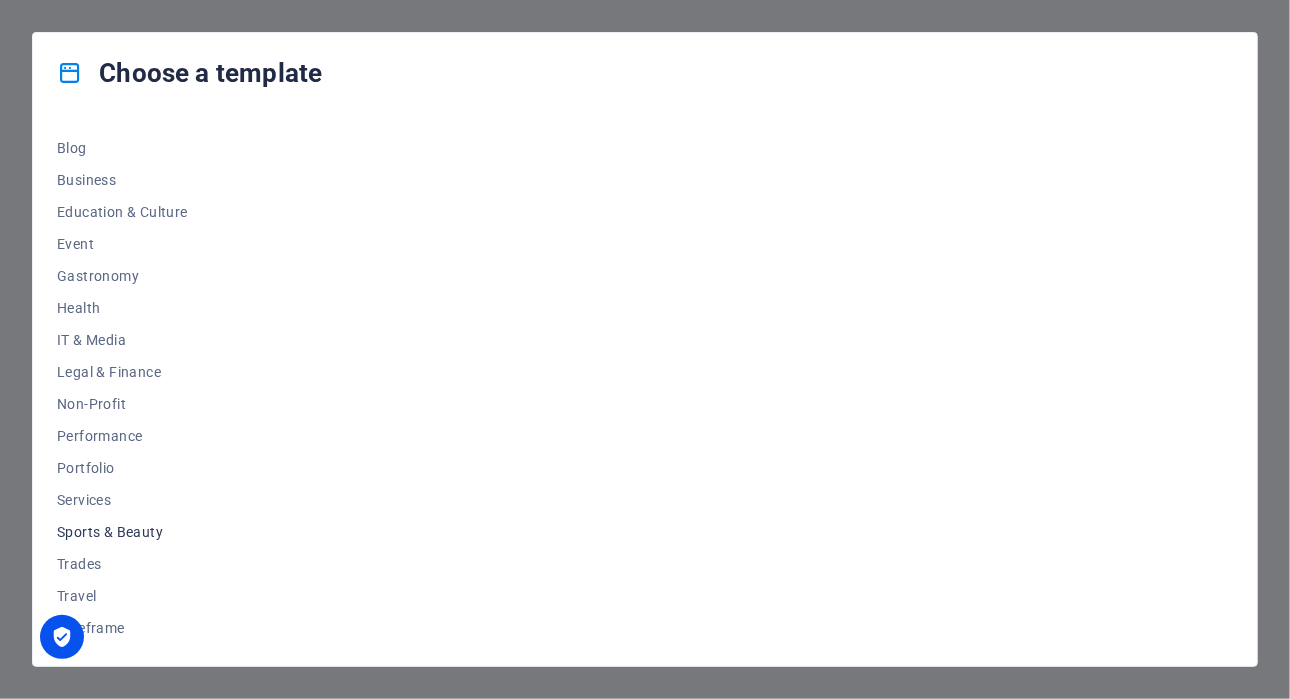 click on "Sports & Beauty" at bounding box center [122, 532] 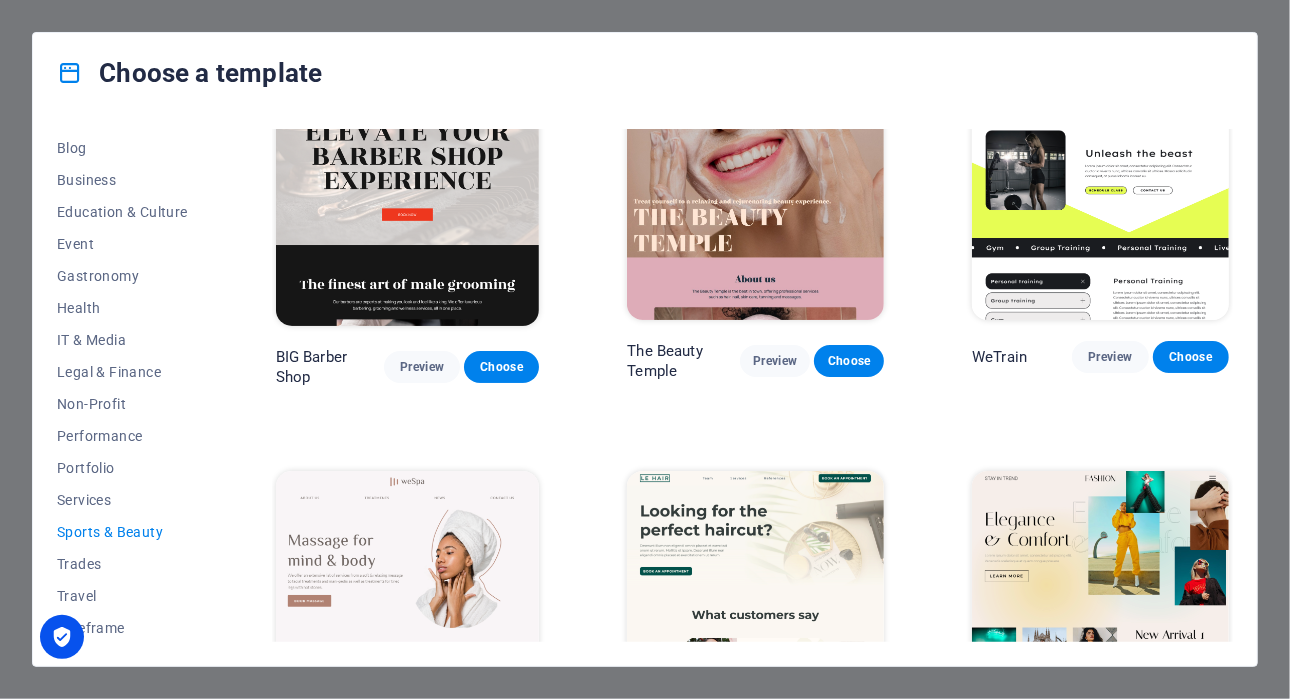 scroll, scrollTop: 34, scrollLeft: 0, axis: vertical 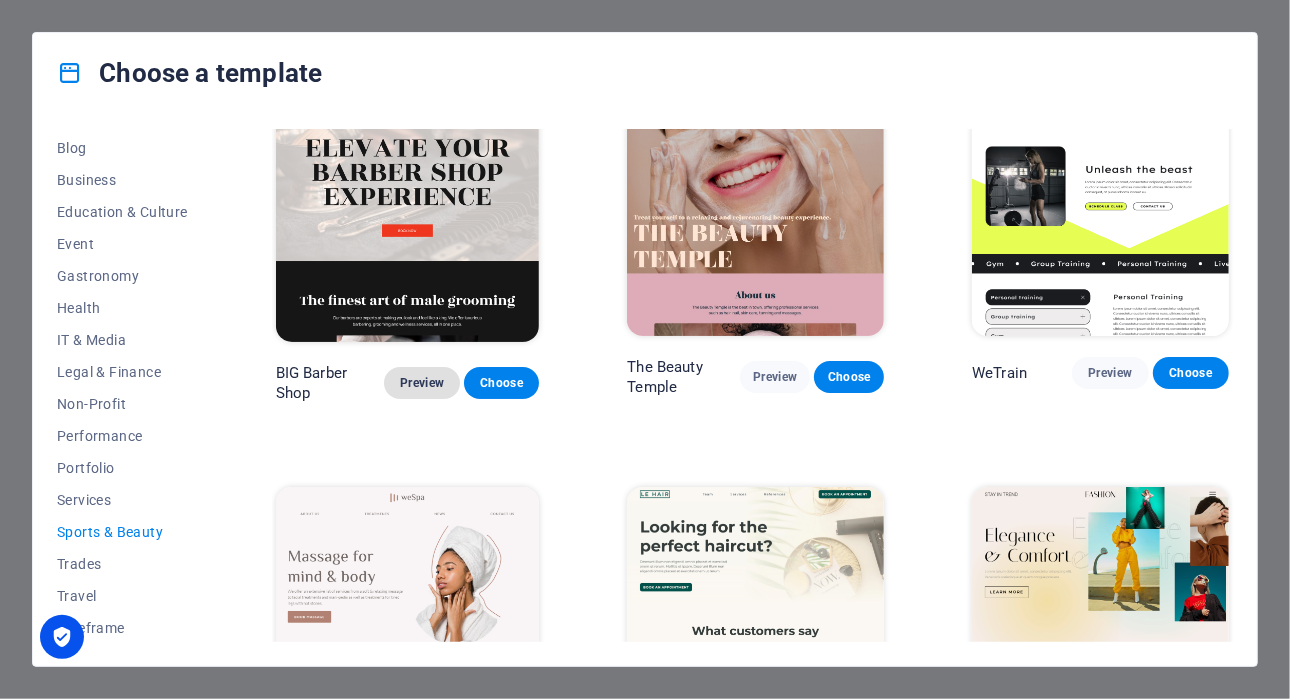 click on "Preview" at bounding box center (421, 383) 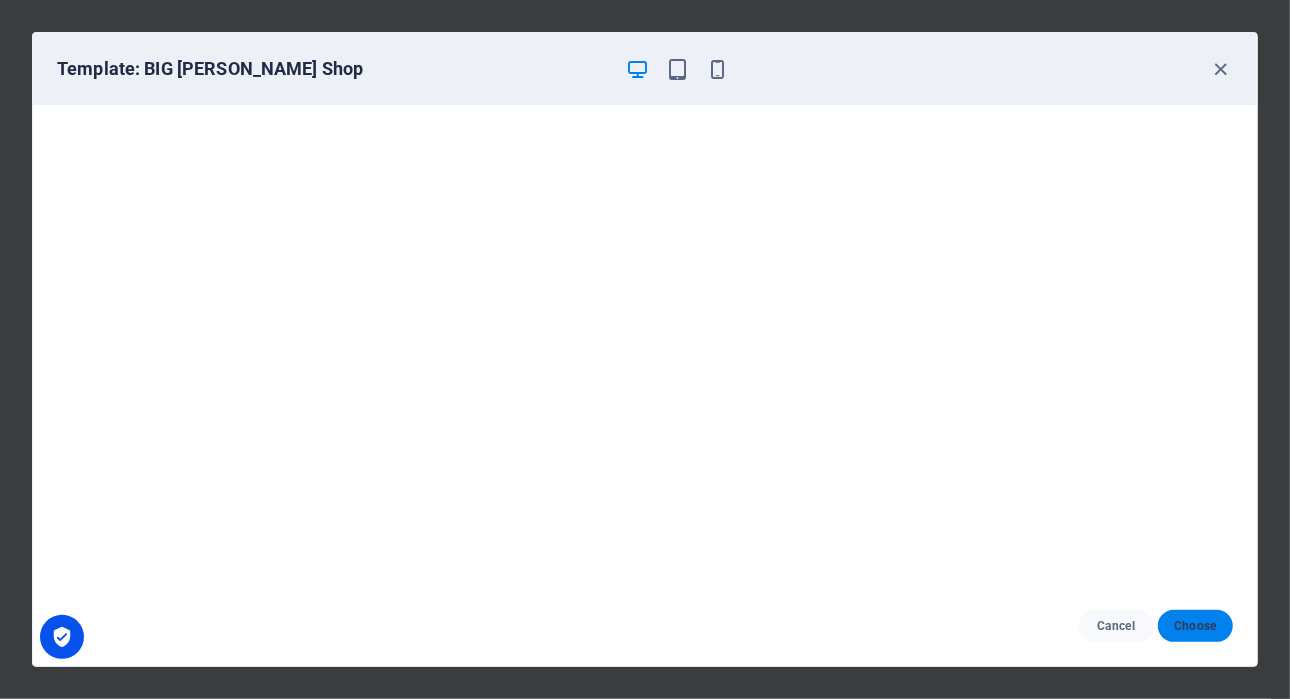 click on "Choose" at bounding box center [1195, 626] 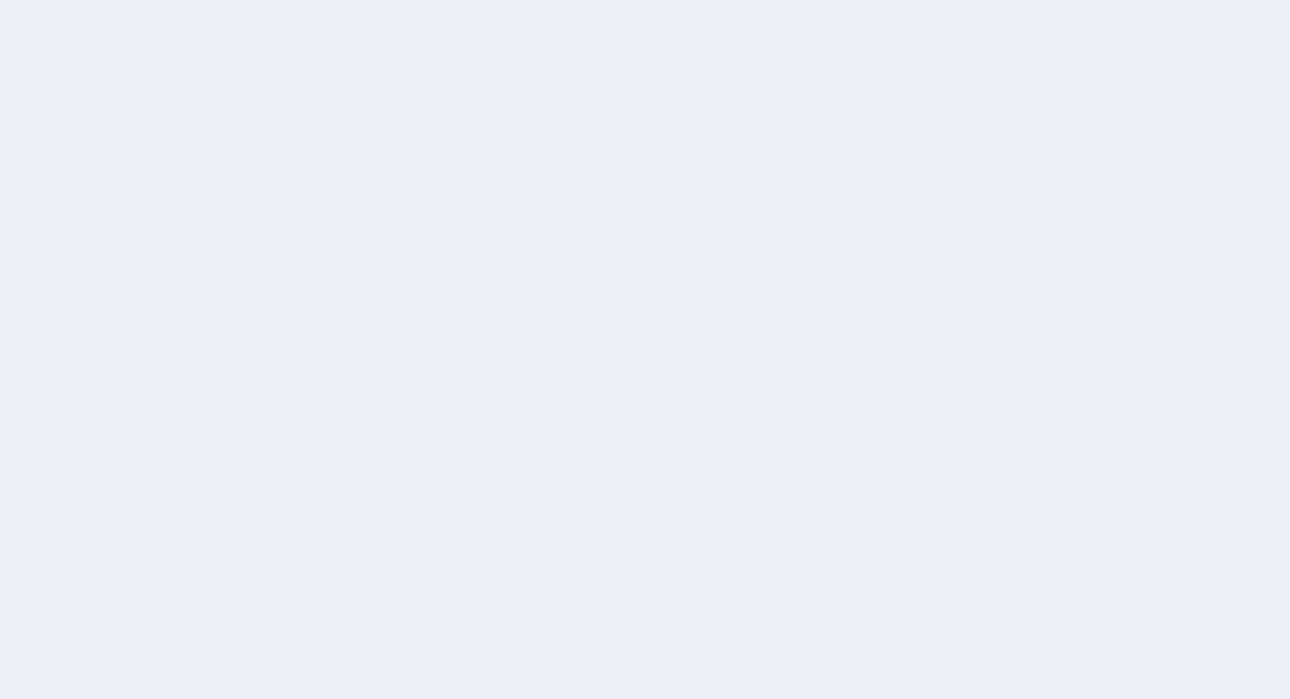 scroll, scrollTop: 0, scrollLeft: 0, axis: both 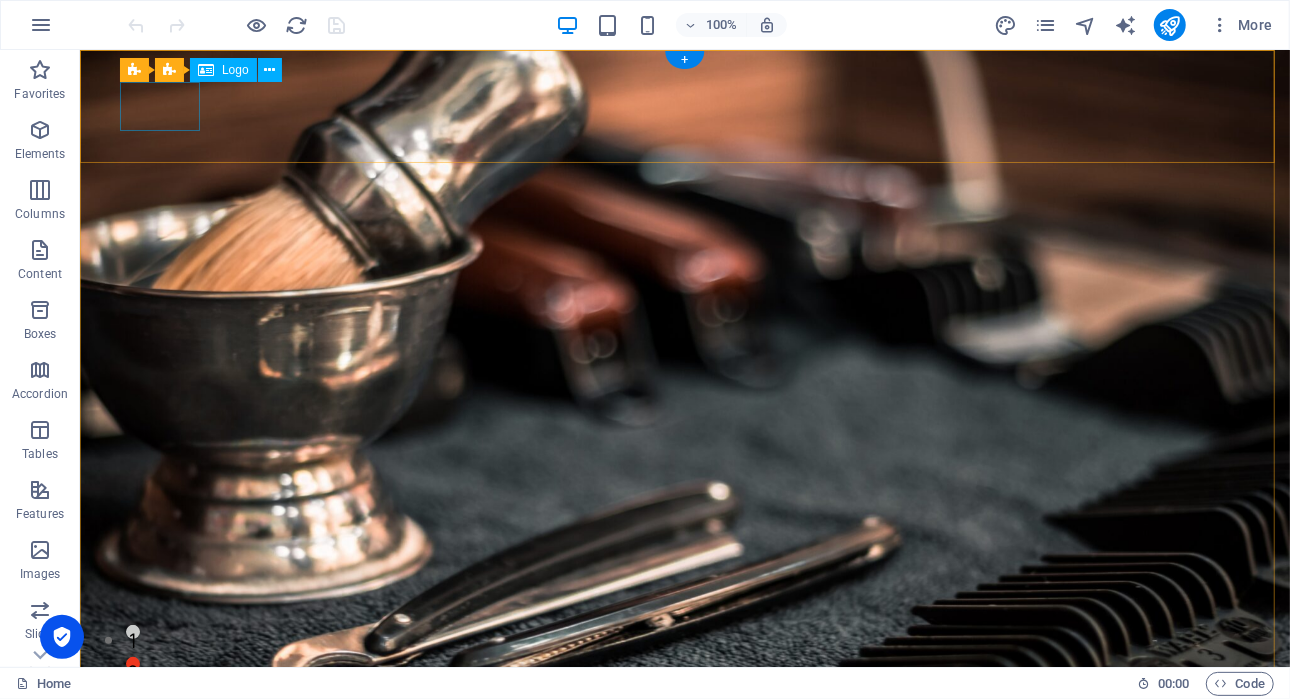 click at bounding box center [664, 905] 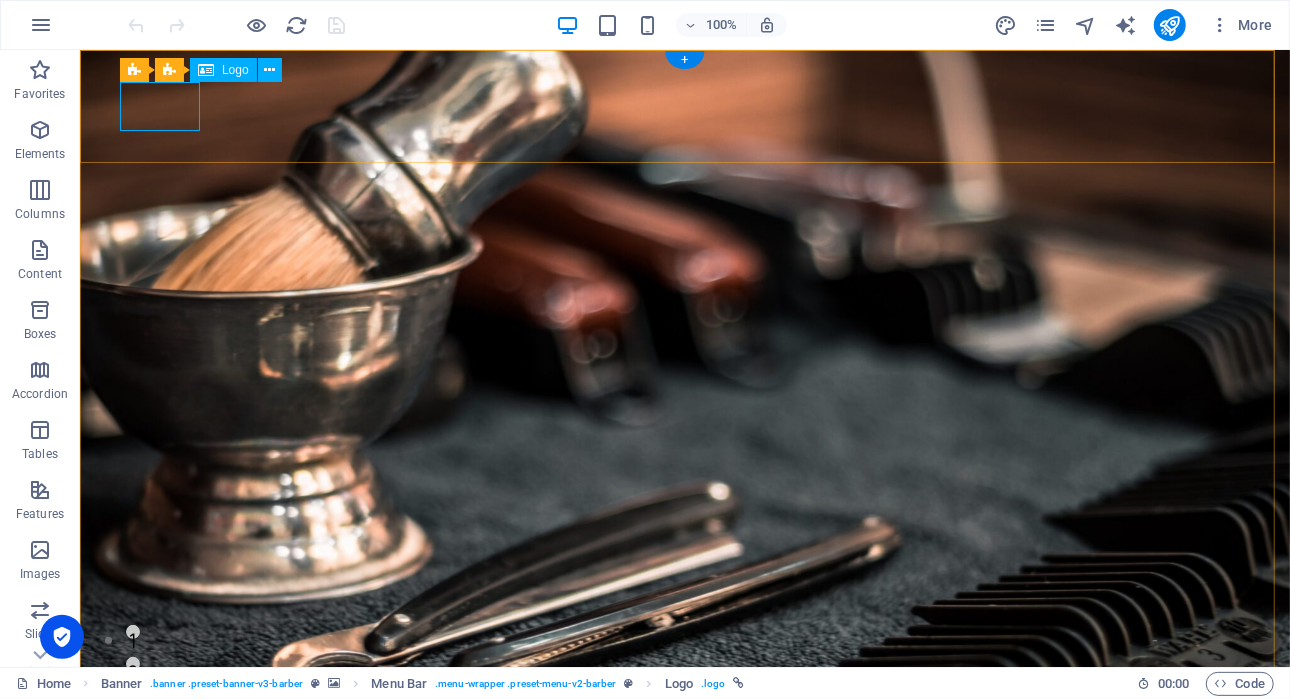 click at bounding box center [664, 905] 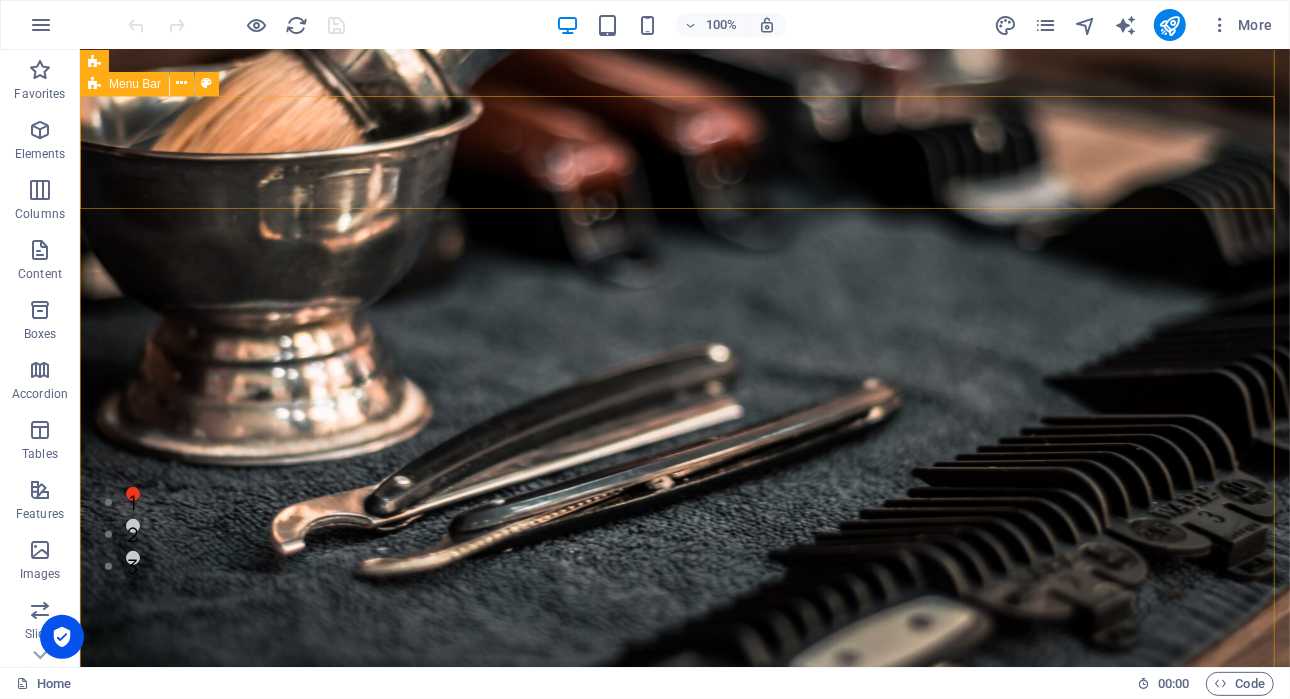 scroll, scrollTop: 106, scrollLeft: 0, axis: vertical 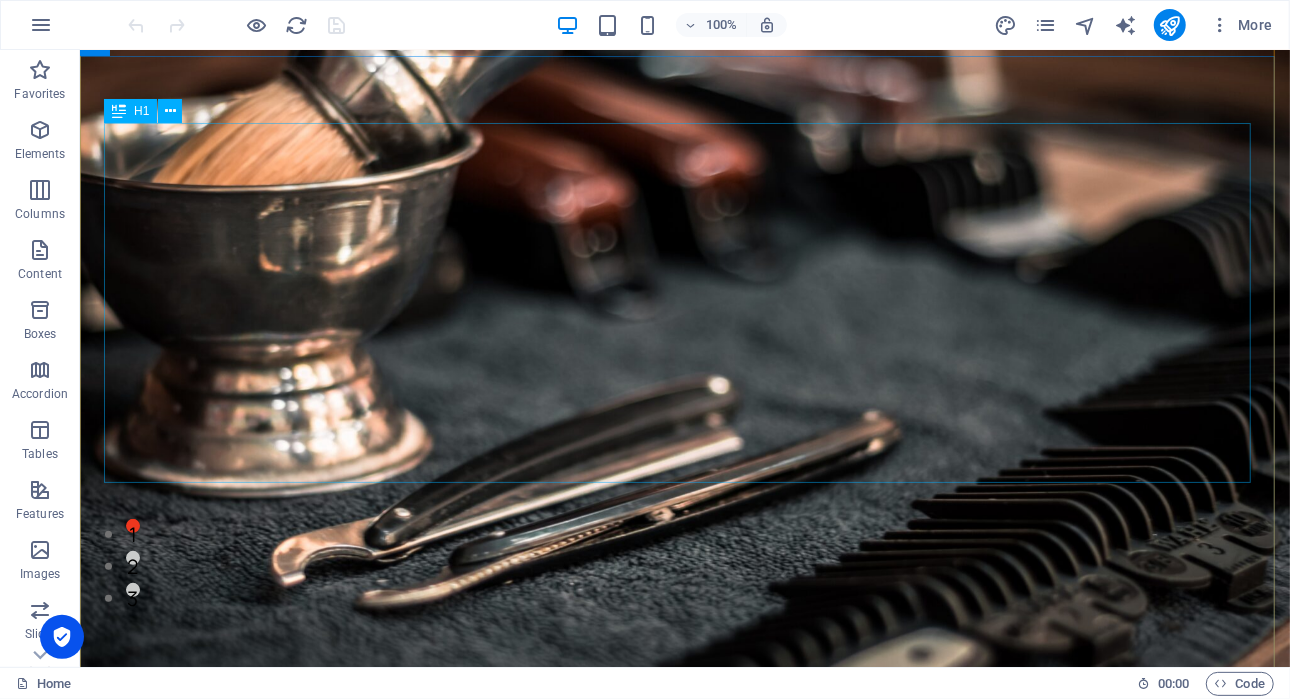 click on "Elevate Your barber shop experience" at bounding box center [684, 1195] 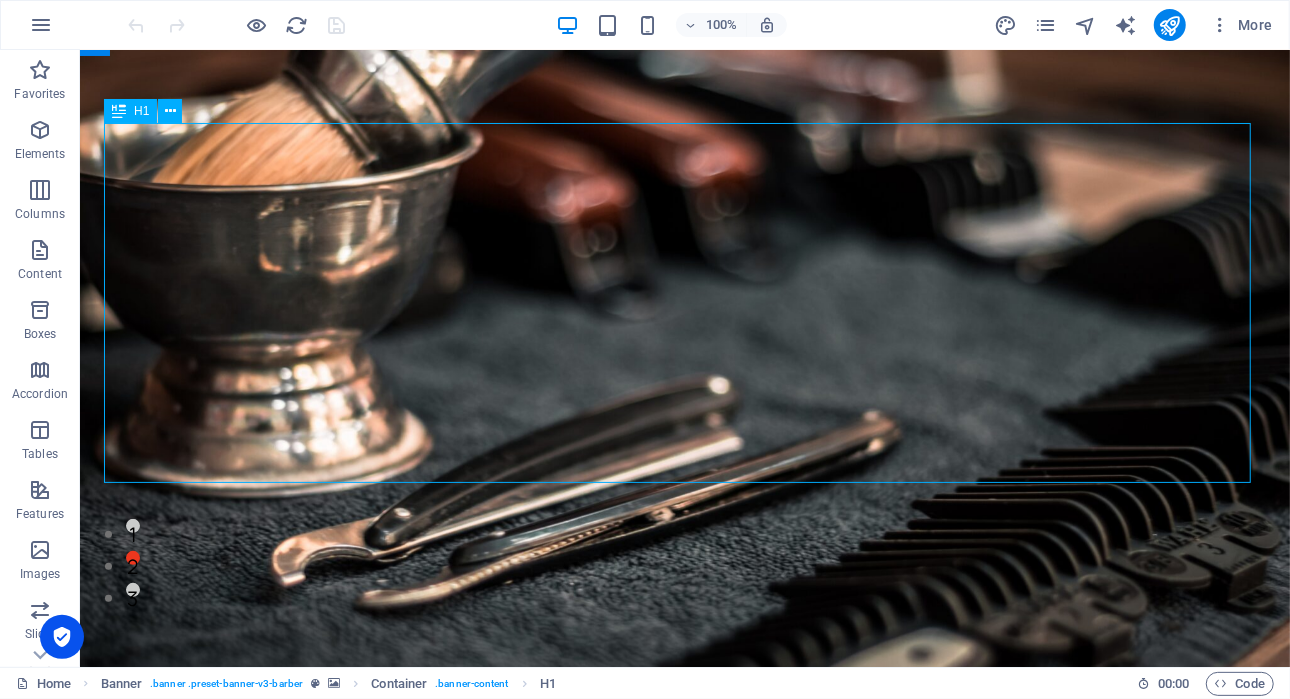click on "Elevate Your barber shop experience" at bounding box center [684, 1195] 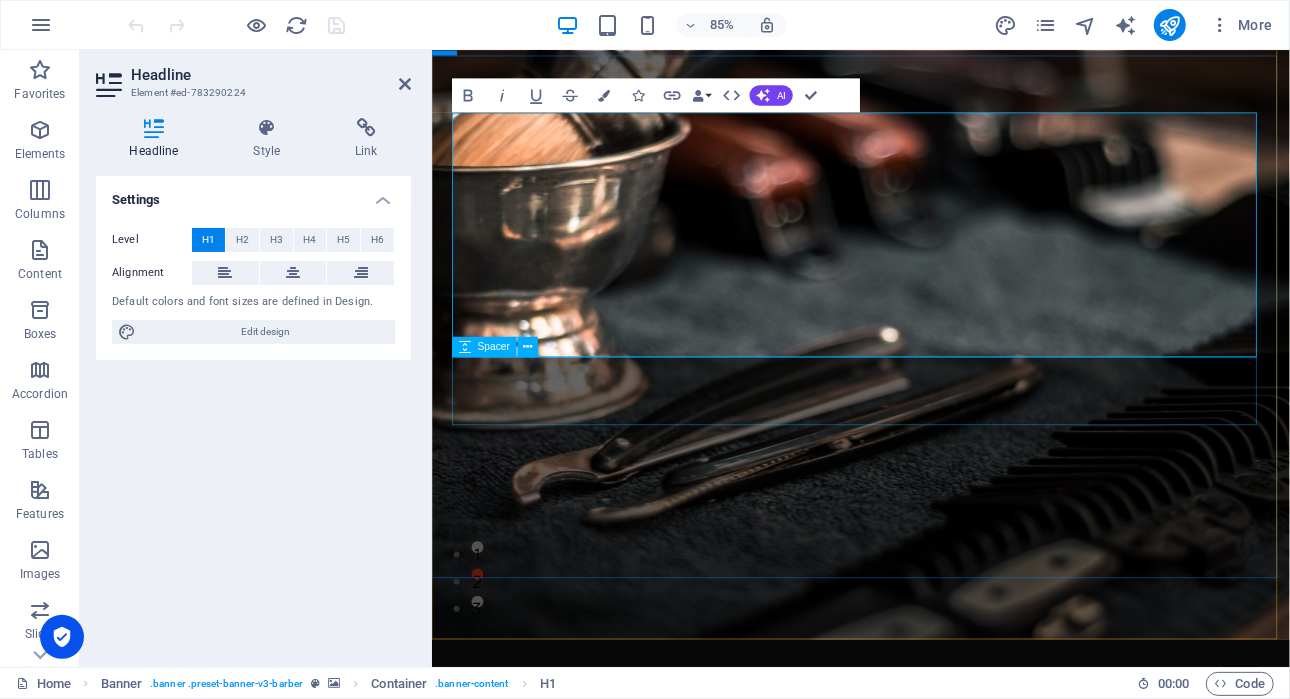 type 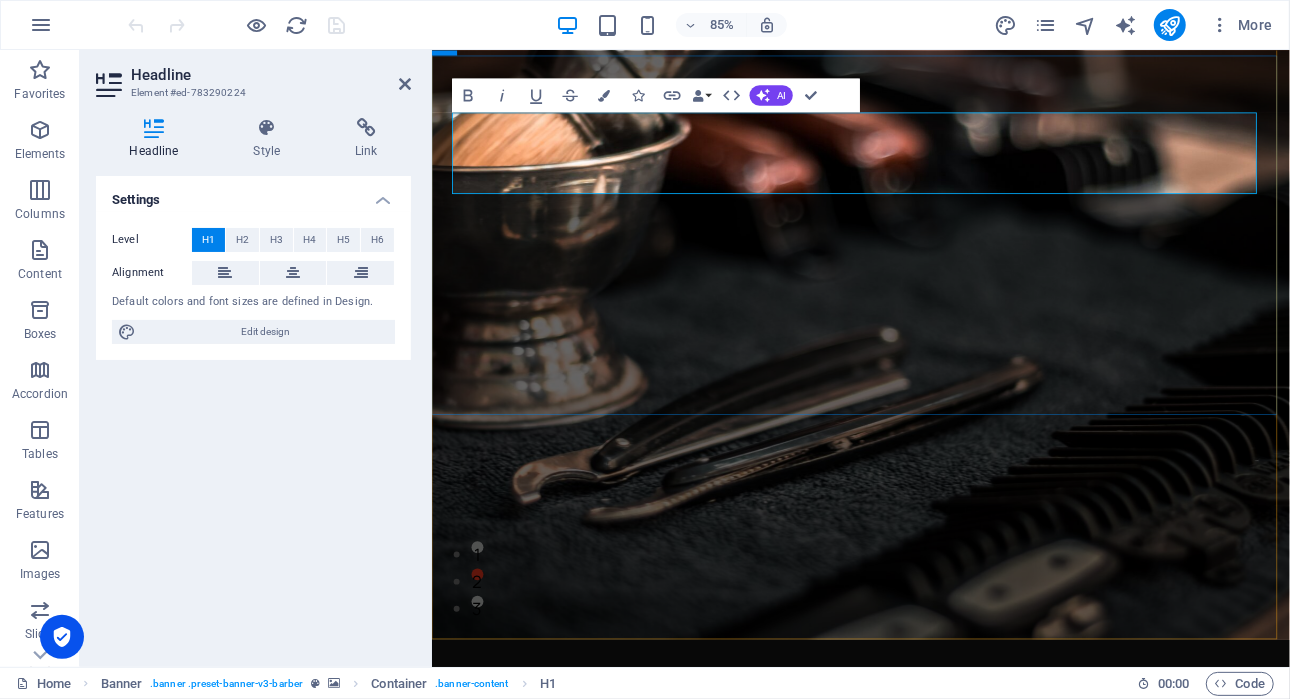 drag, startPoint x: 1269, startPoint y: 179, endPoint x: 575, endPoint y: 164, distance: 694.1621 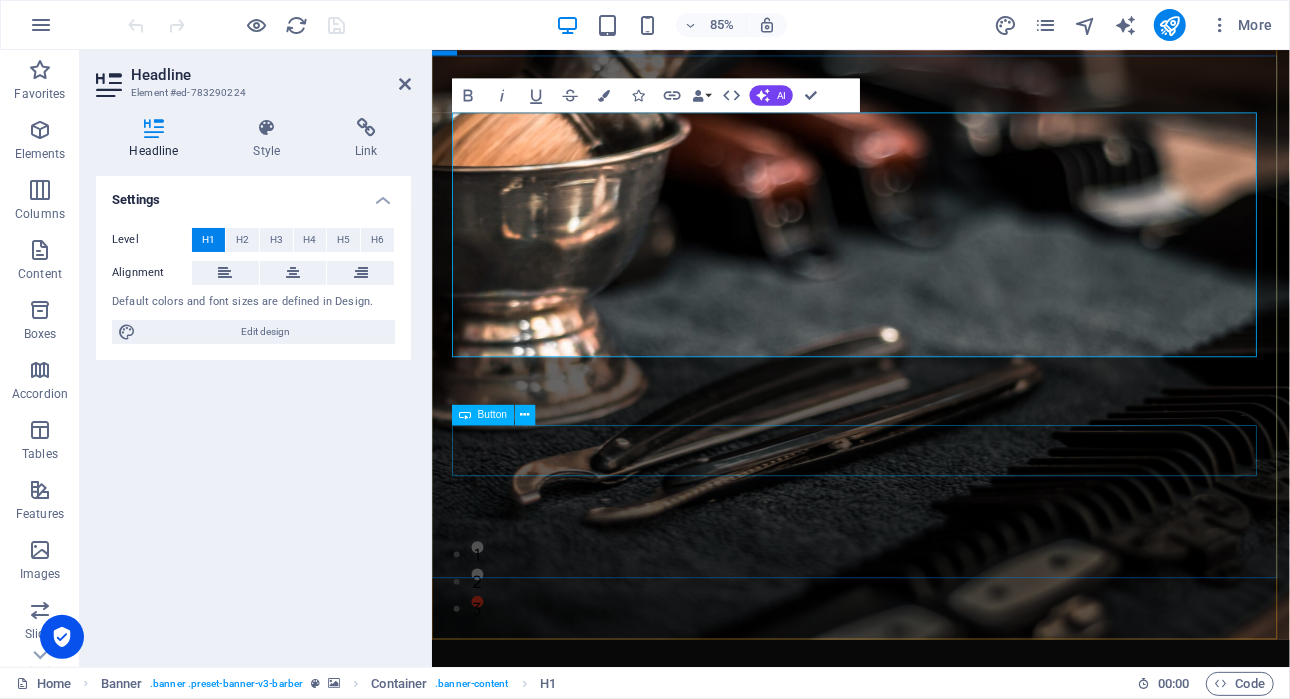 click on "Book Now" at bounding box center [935, 1353] 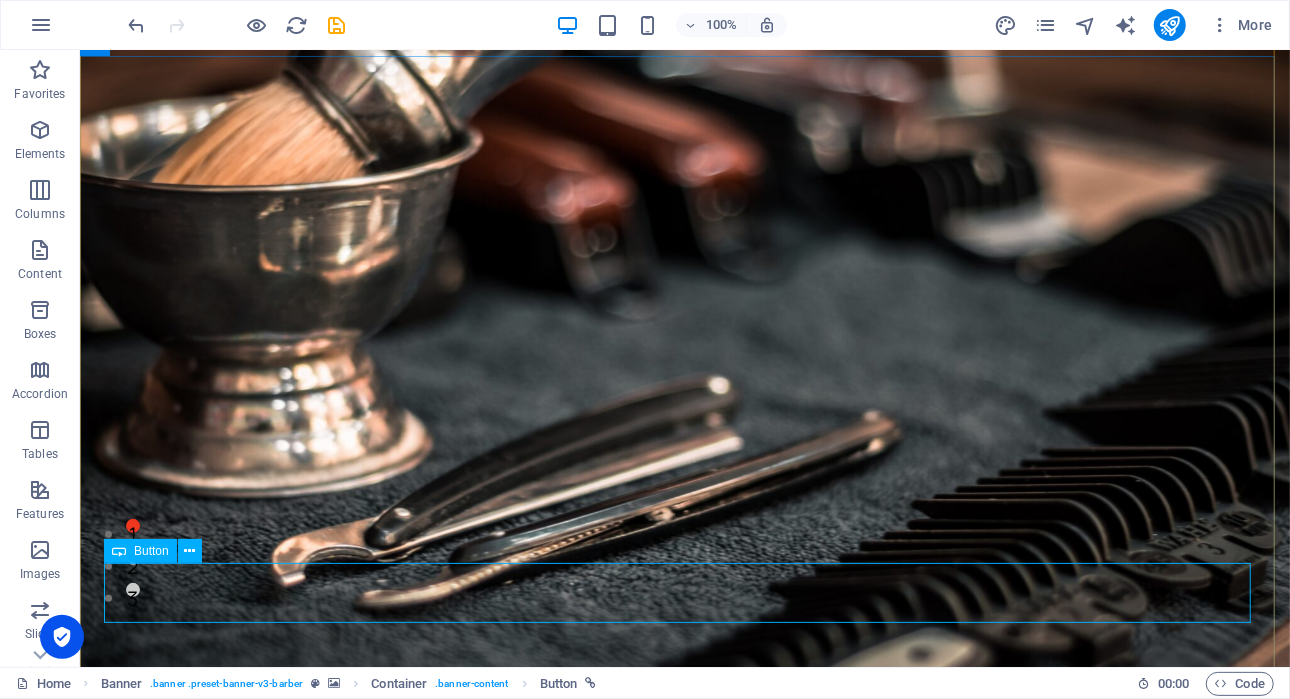 click on "Book Now" at bounding box center [684, 1425] 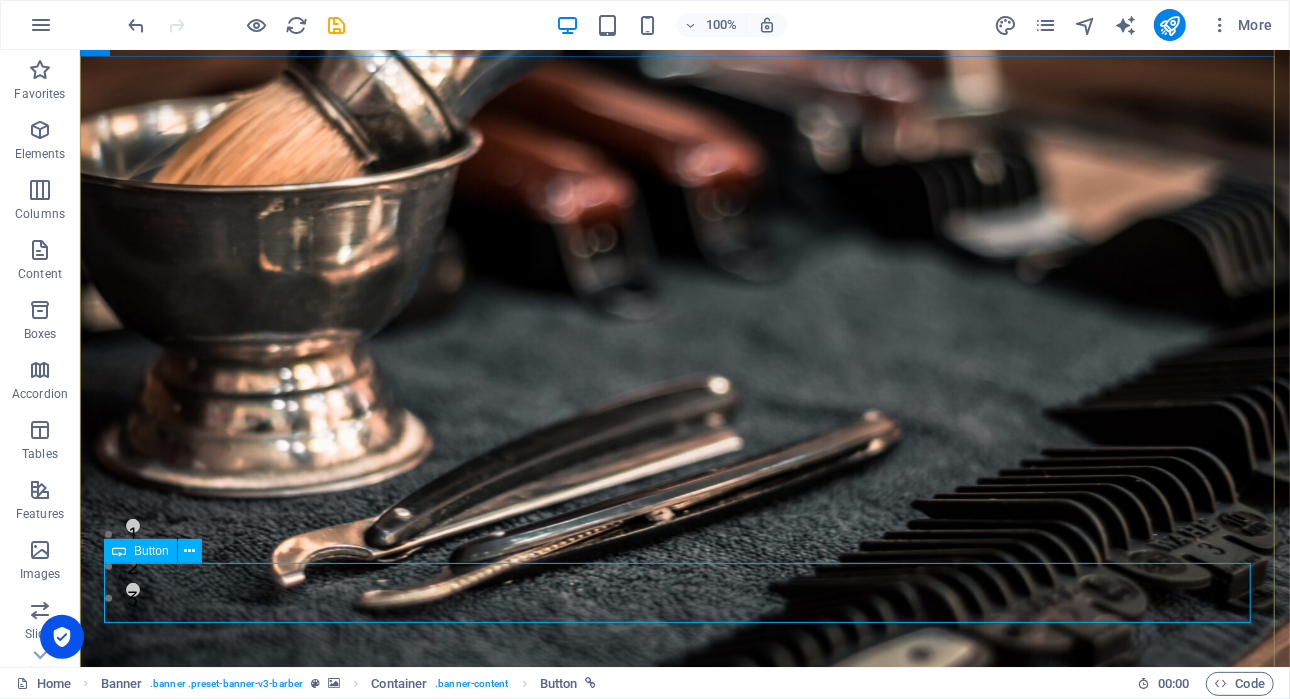 click on "Book Now" at bounding box center [684, 1425] 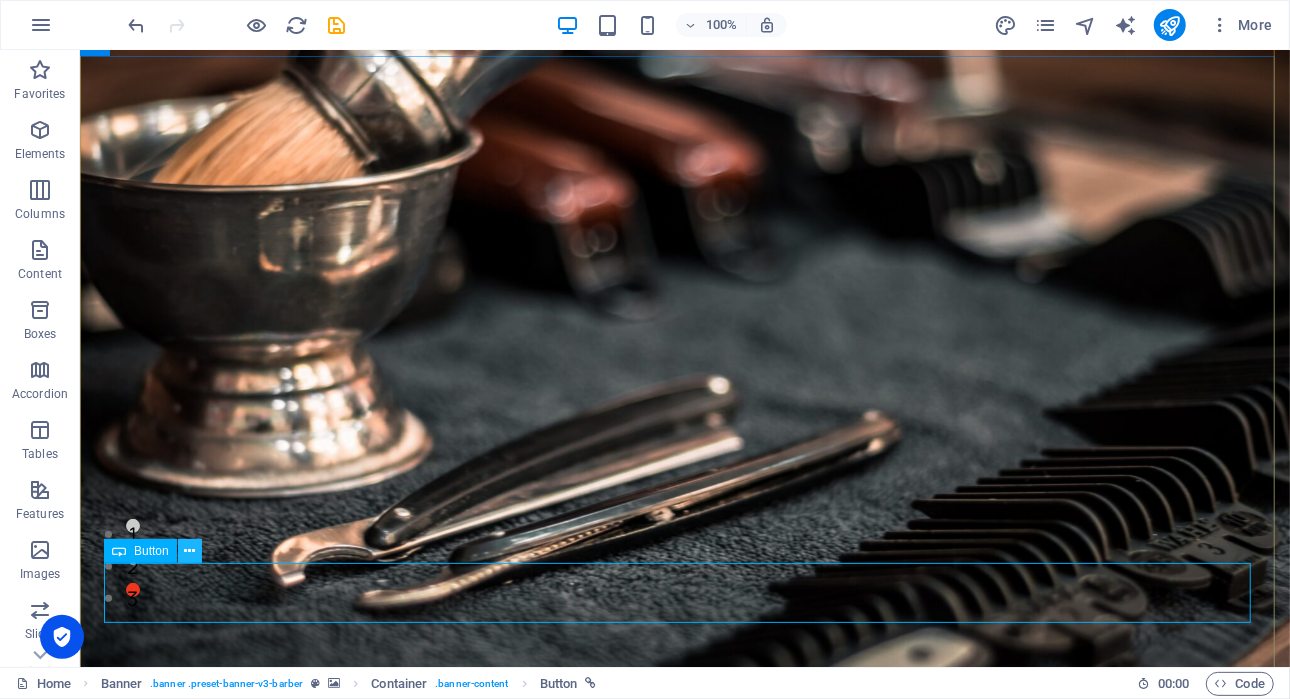 click at bounding box center (189, 551) 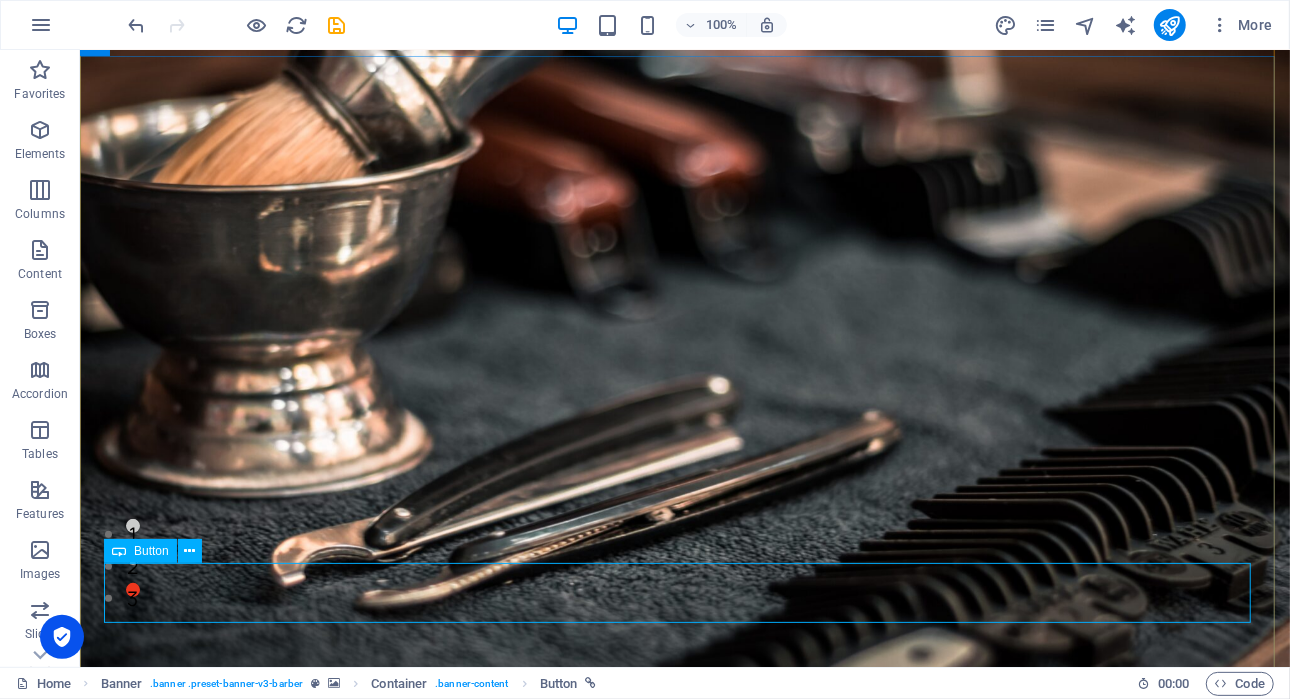 scroll, scrollTop: 109, scrollLeft: 0, axis: vertical 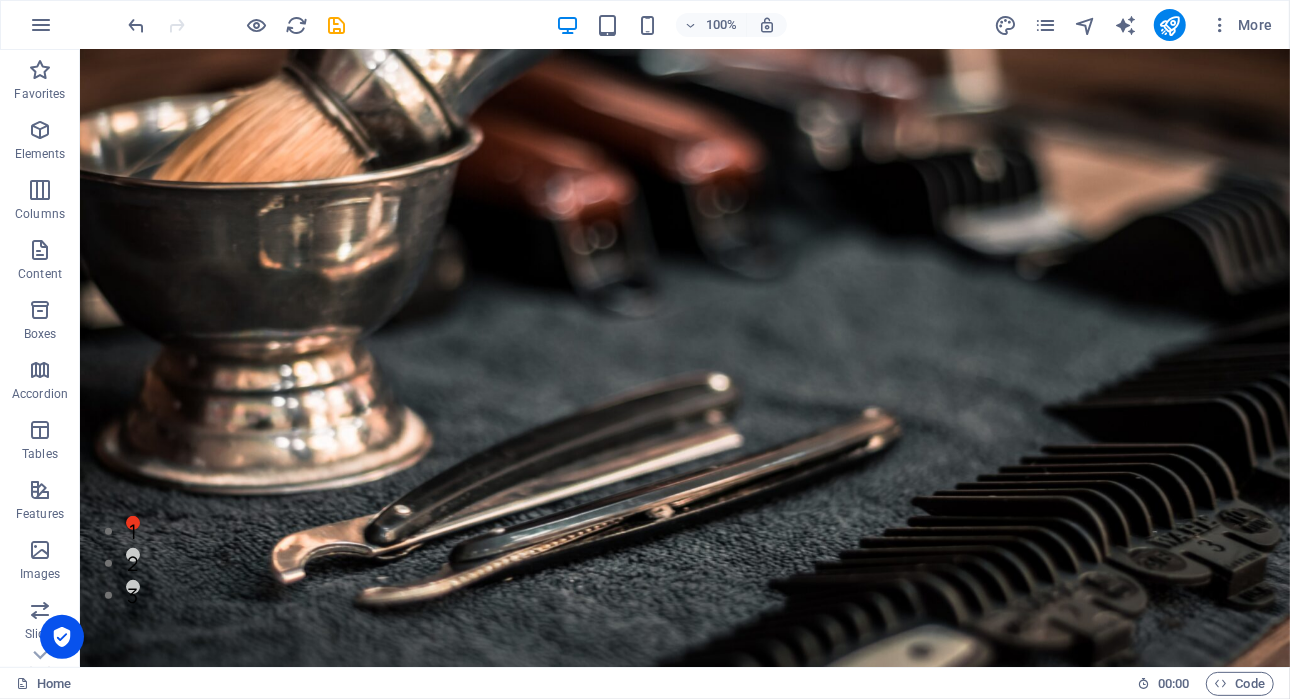 drag, startPoint x: 207, startPoint y: 601, endPoint x: 128, endPoint y: 563, distance: 87.66413 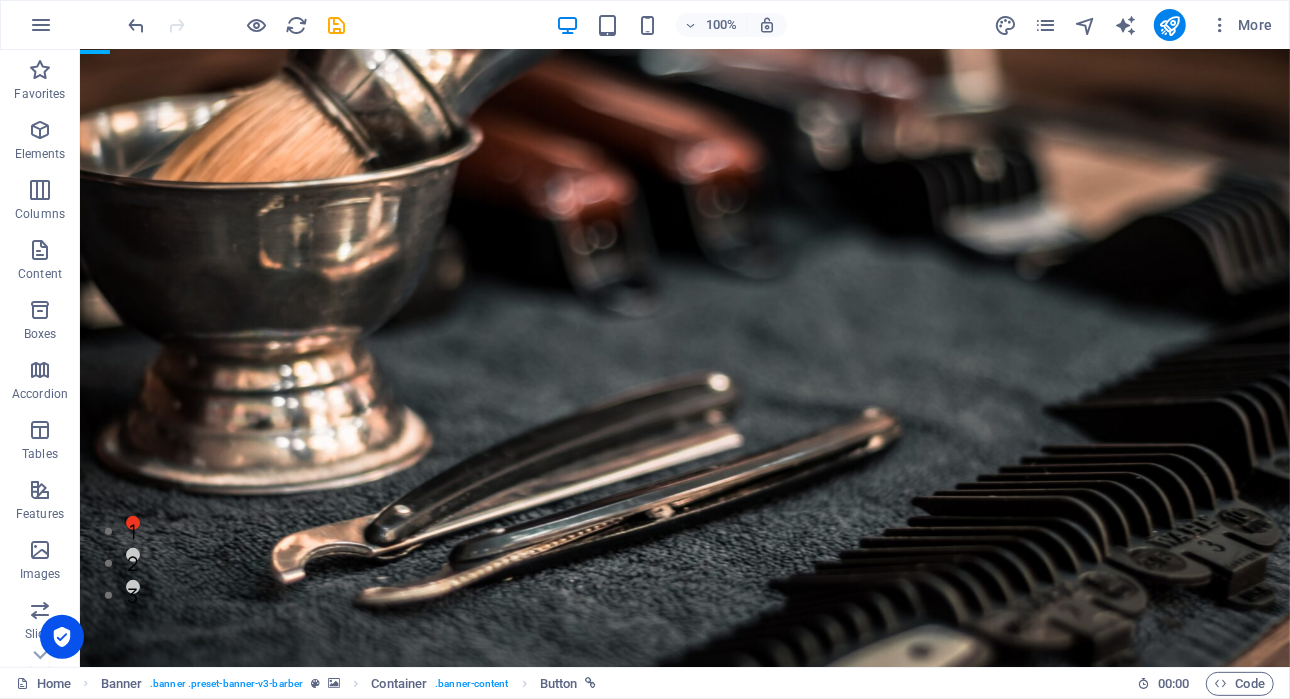 drag, startPoint x: 203, startPoint y: 517, endPoint x: 123, endPoint y: 566, distance: 93.813644 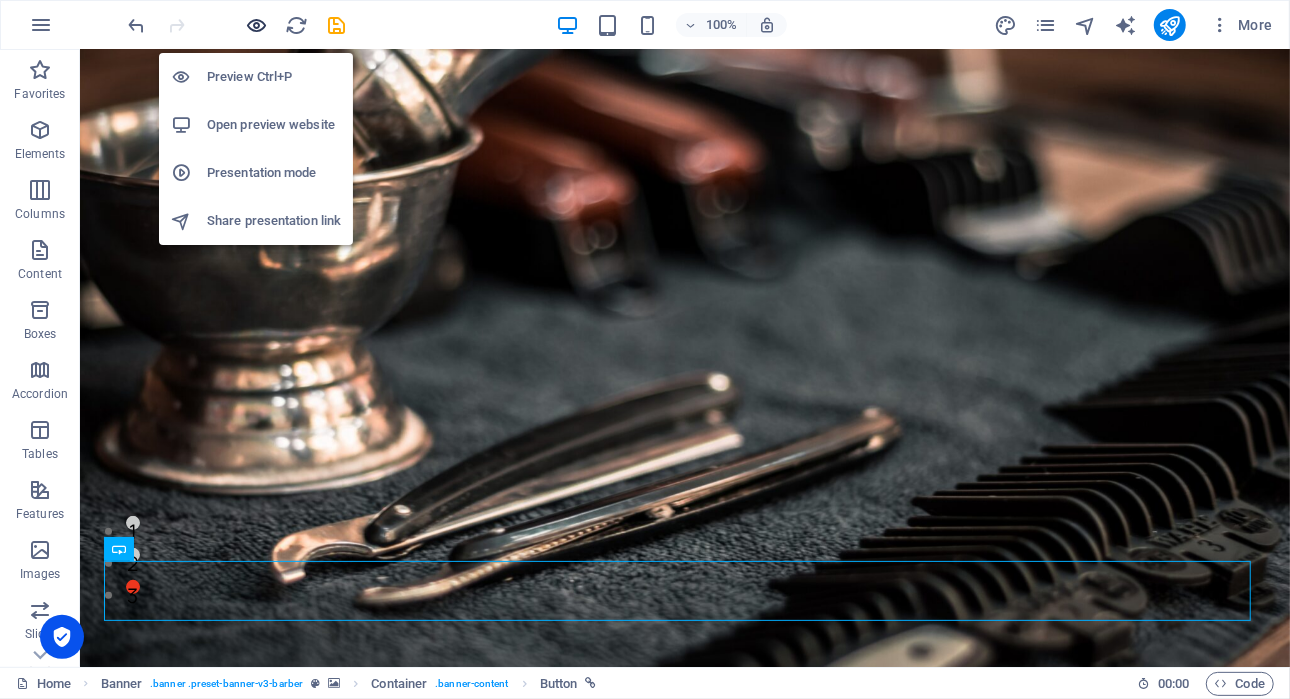 click at bounding box center (257, 25) 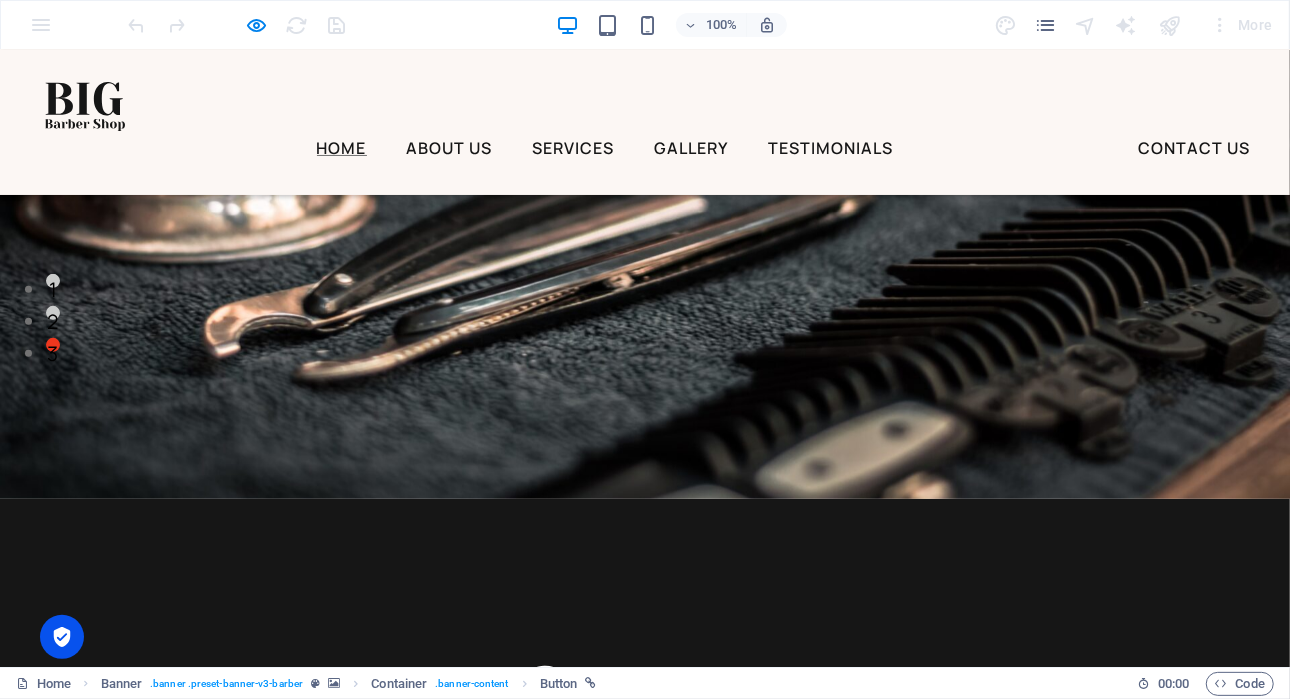 scroll, scrollTop: 290, scrollLeft: 0, axis: vertical 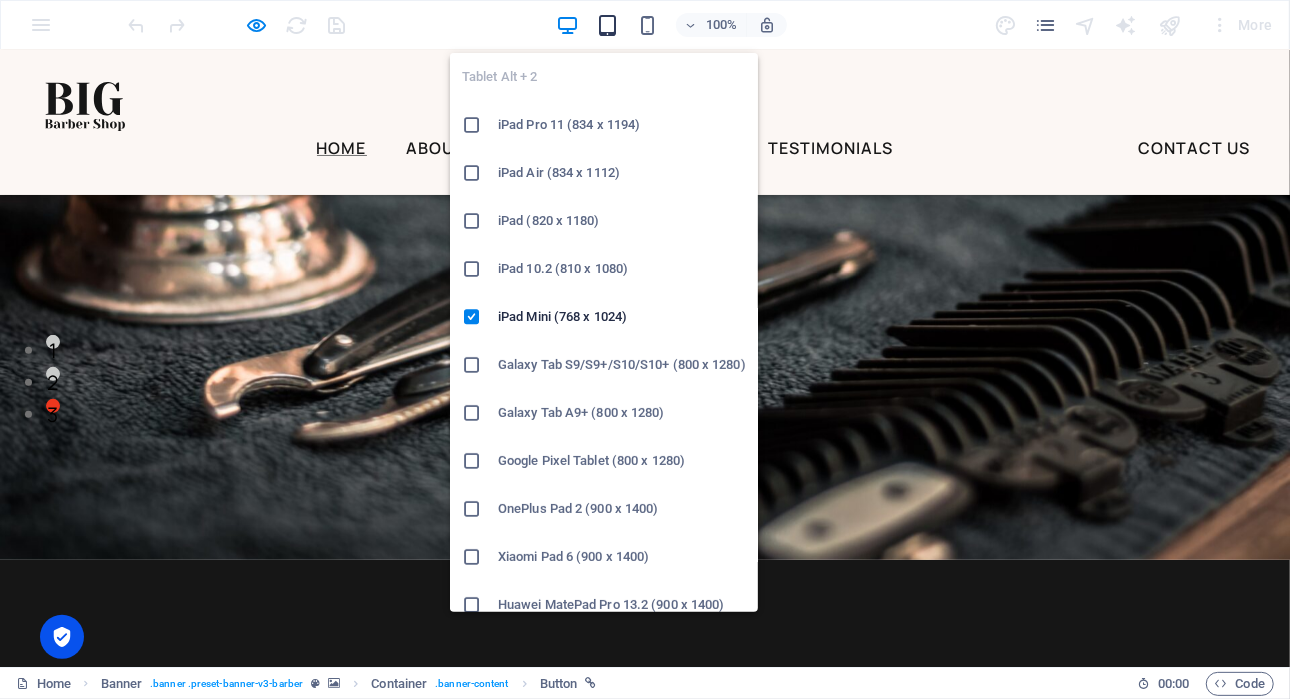 click at bounding box center (607, 25) 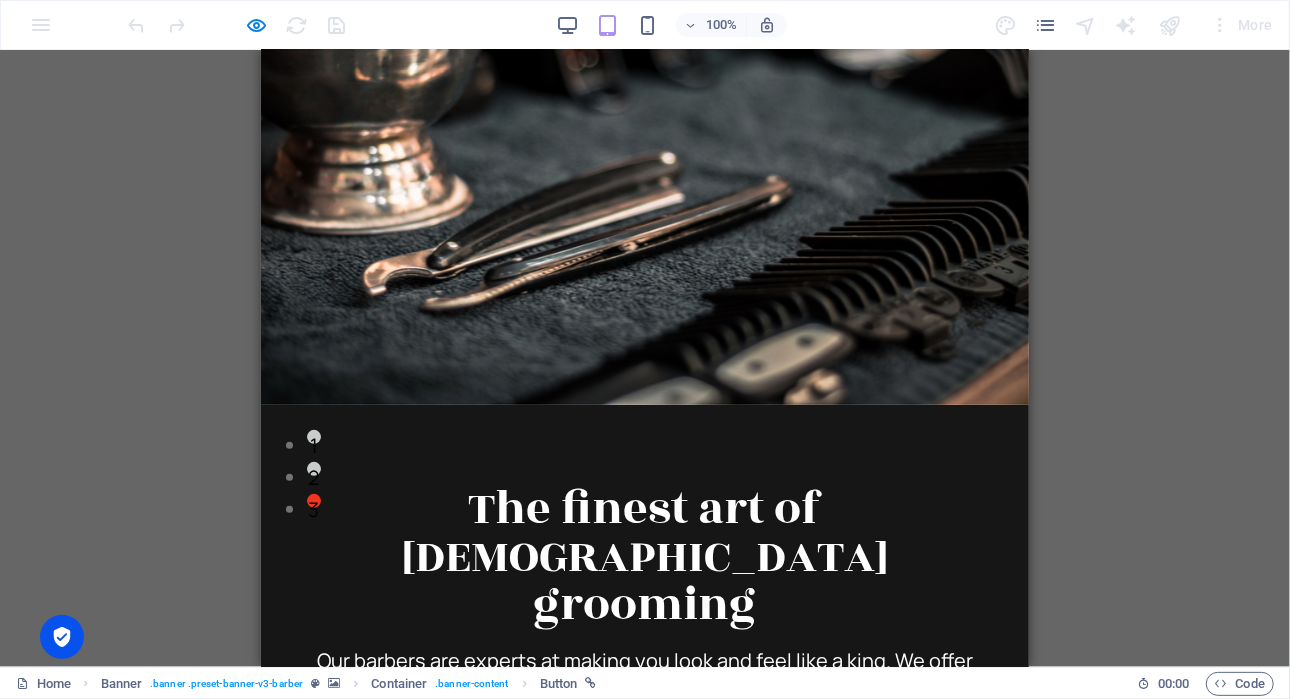 scroll, scrollTop: 0, scrollLeft: 0, axis: both 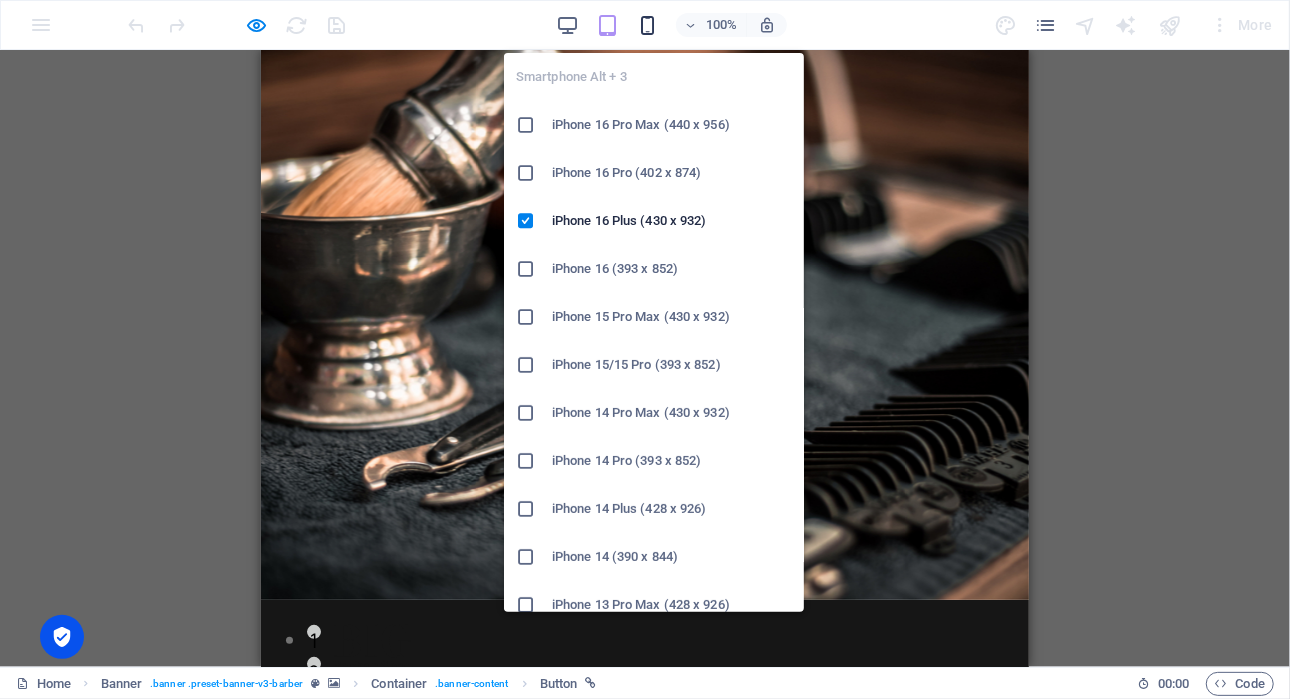 click at bounding box center (647, 25) 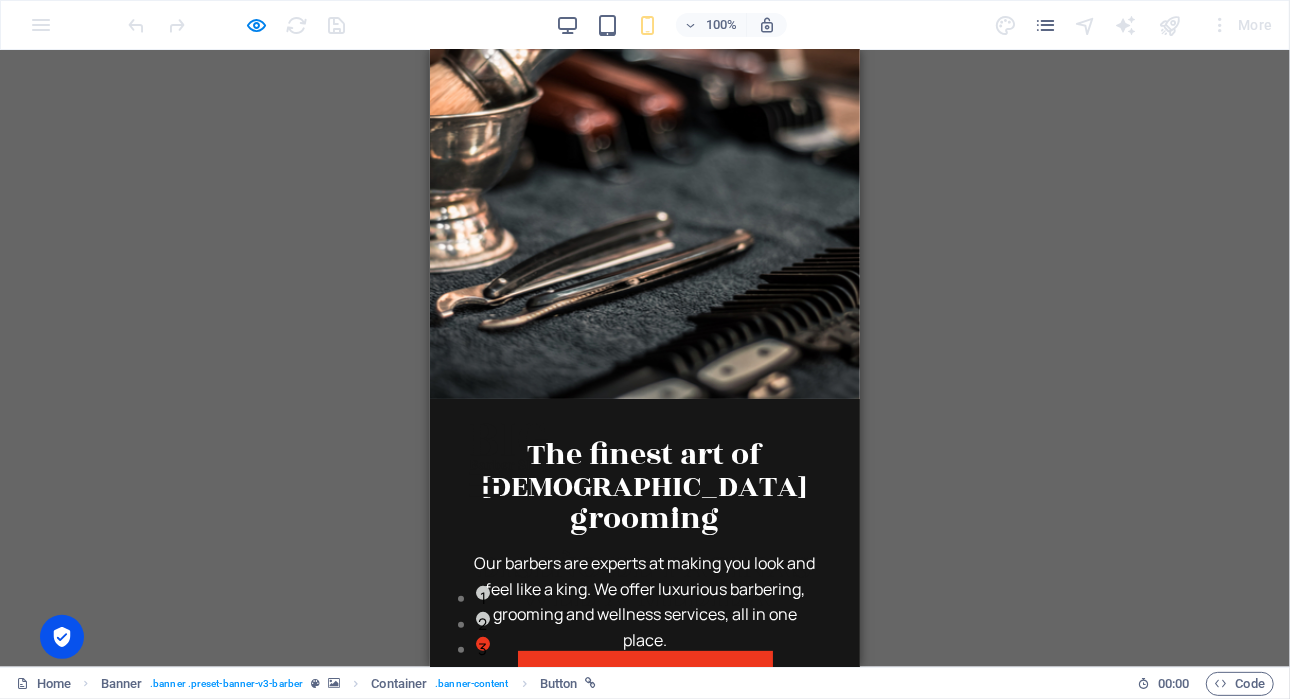 scroll, scrollTop: 0, scrollLeft: 0, axis: both 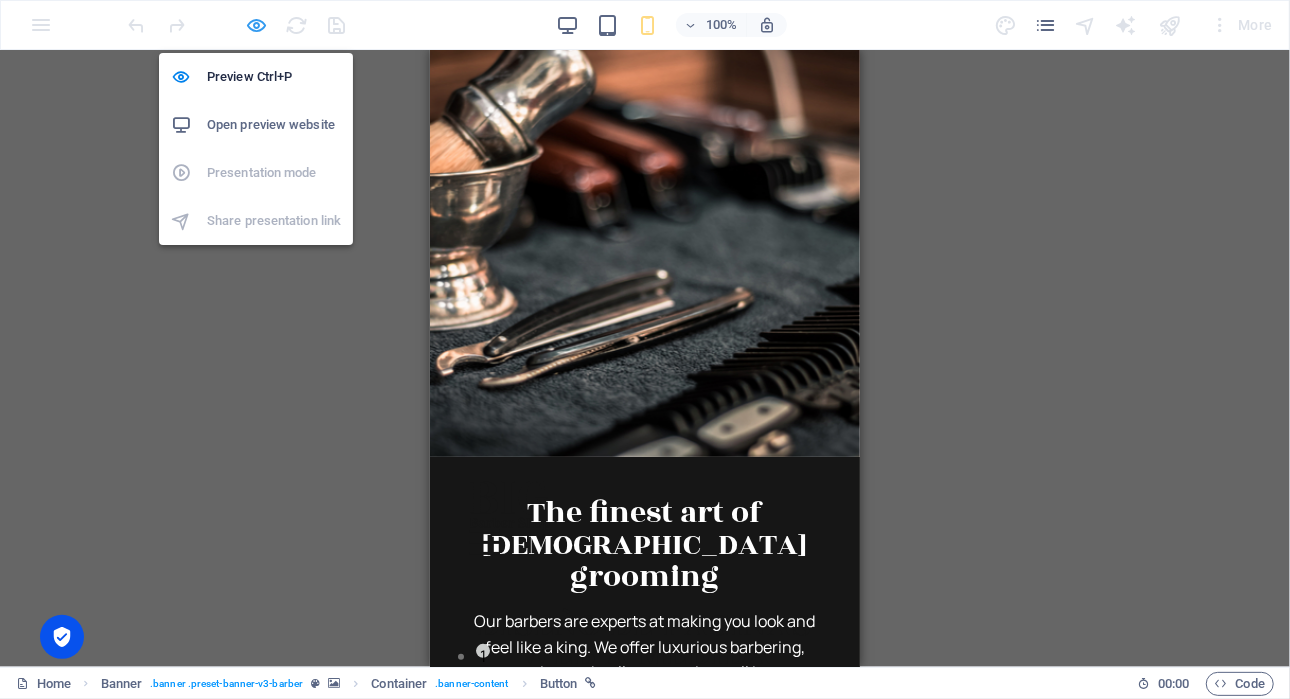 click at bounding box center [257, 25] 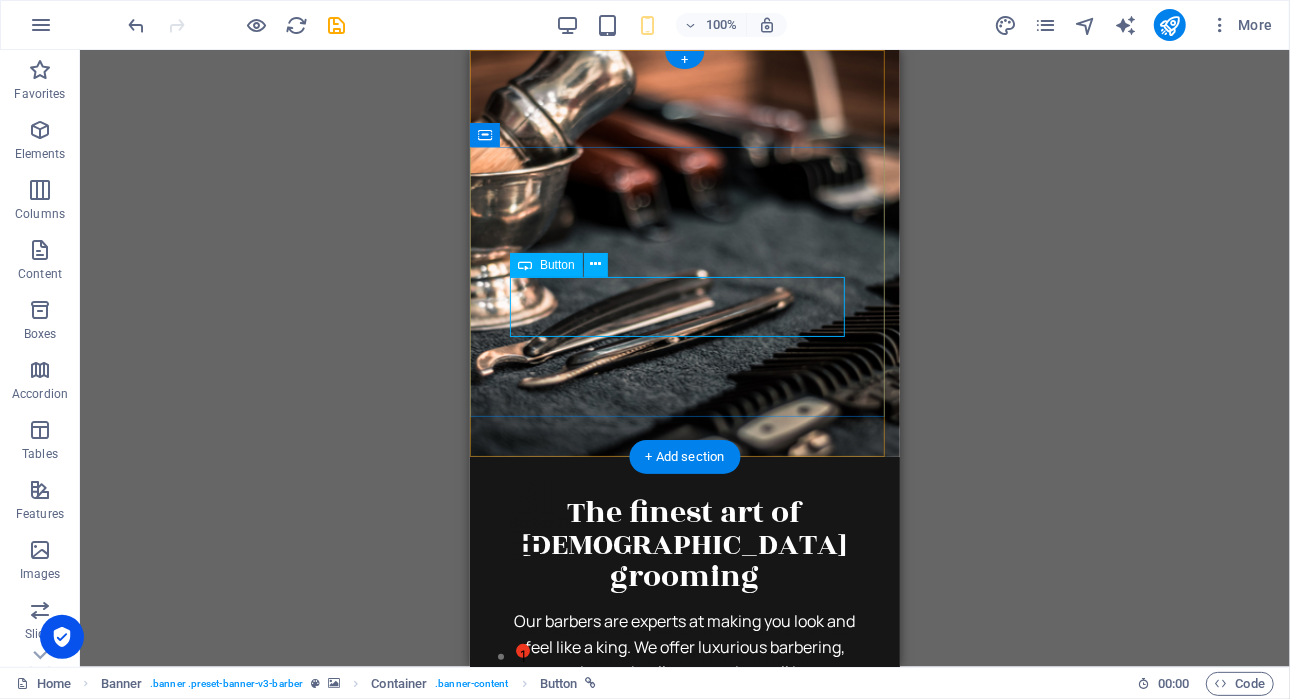 click on "Book Now" at bounding box center (684, 738) 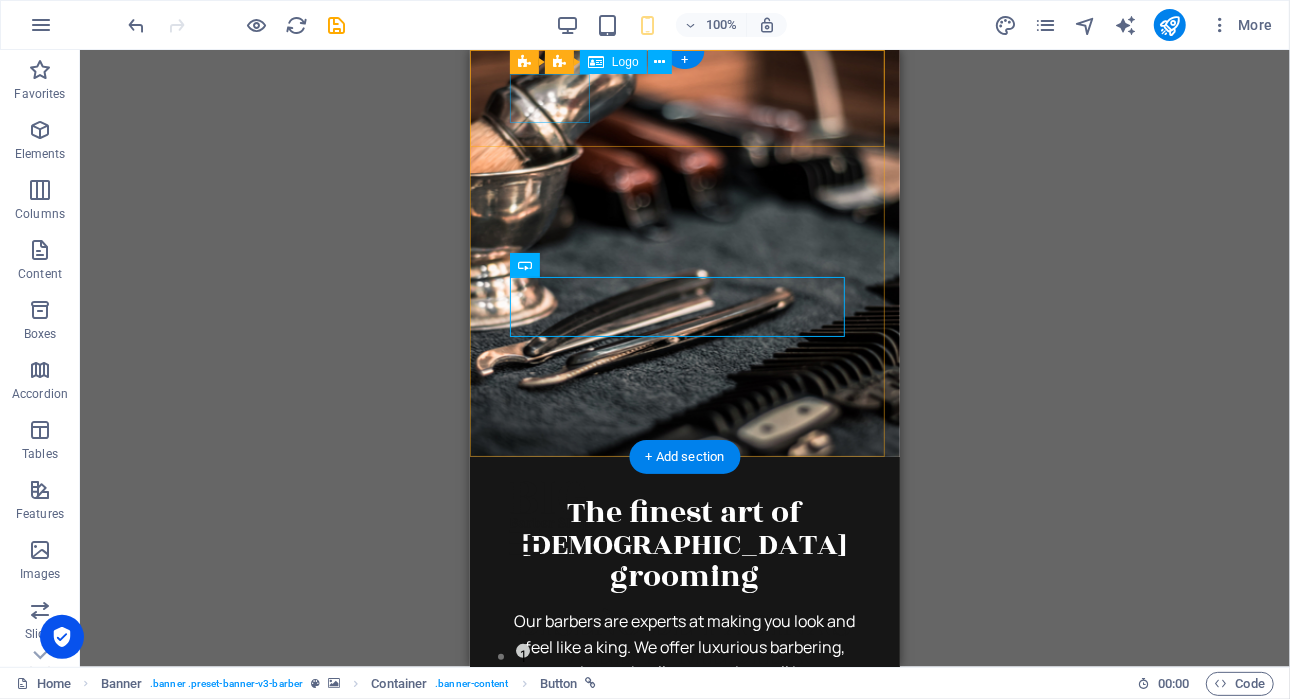 click at bounding box center [684, 504] 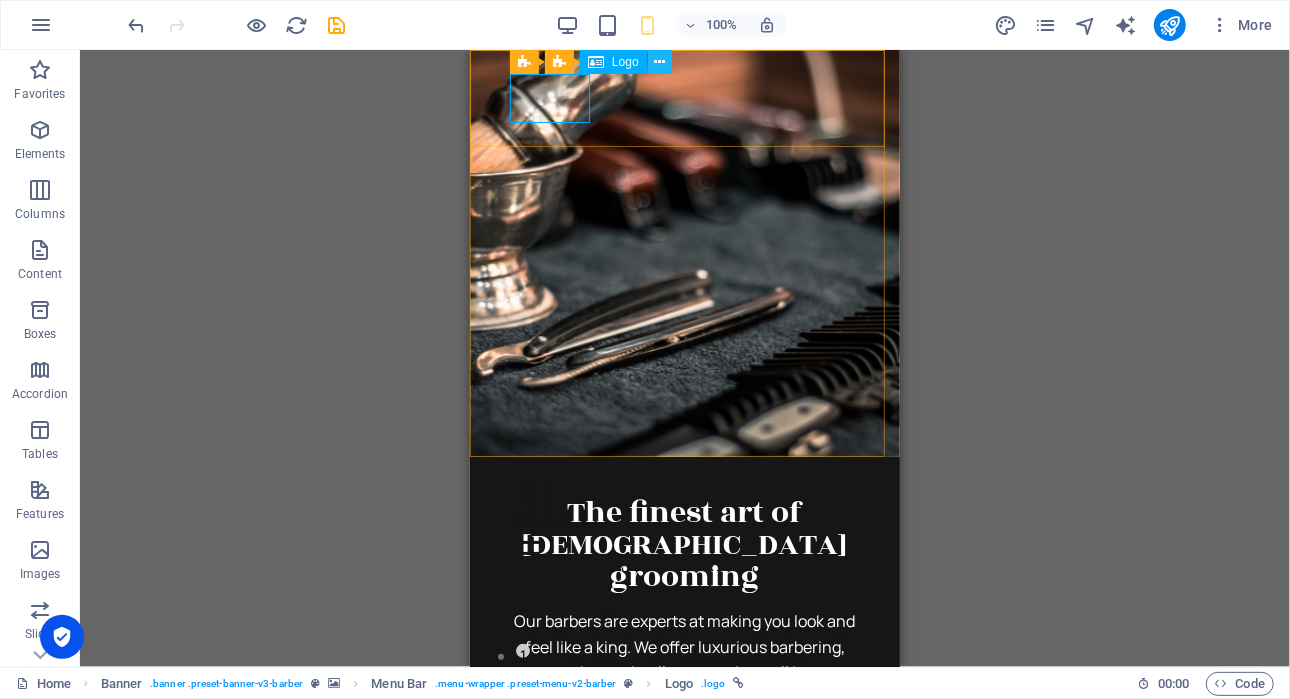 click at bounding box center (660, 62) 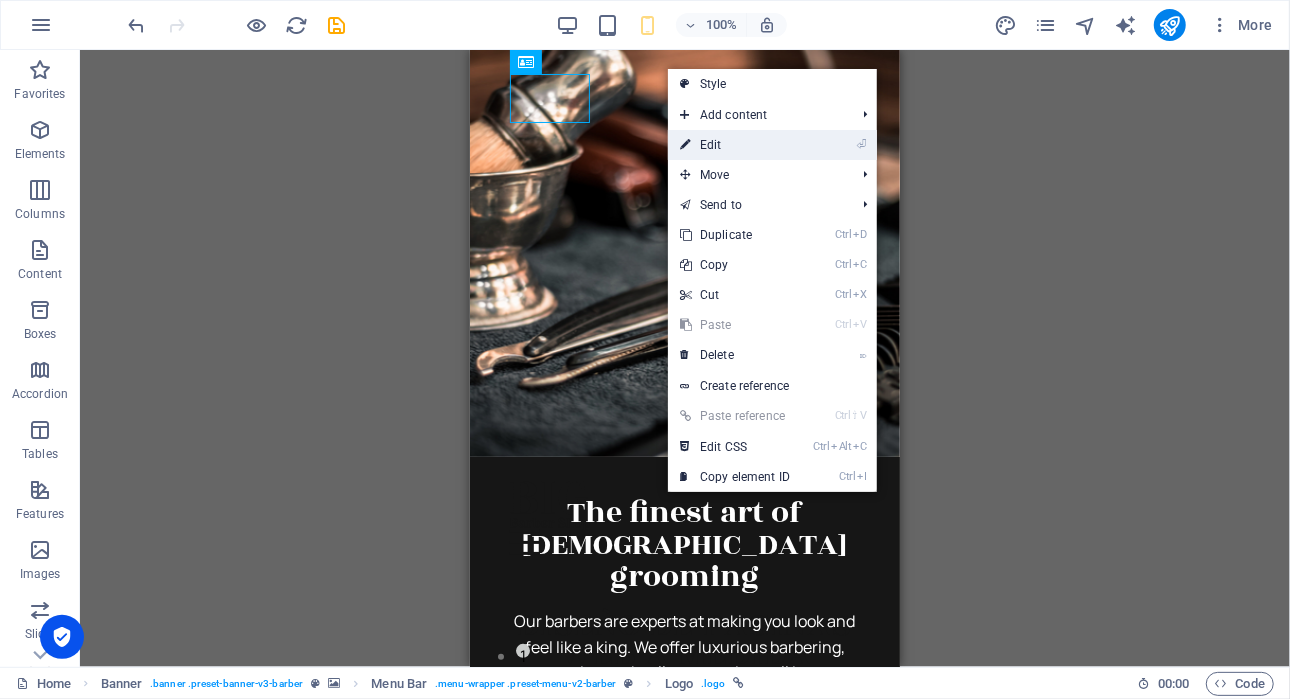 click on "⏎  Edit" at bounding box center [735, 145] 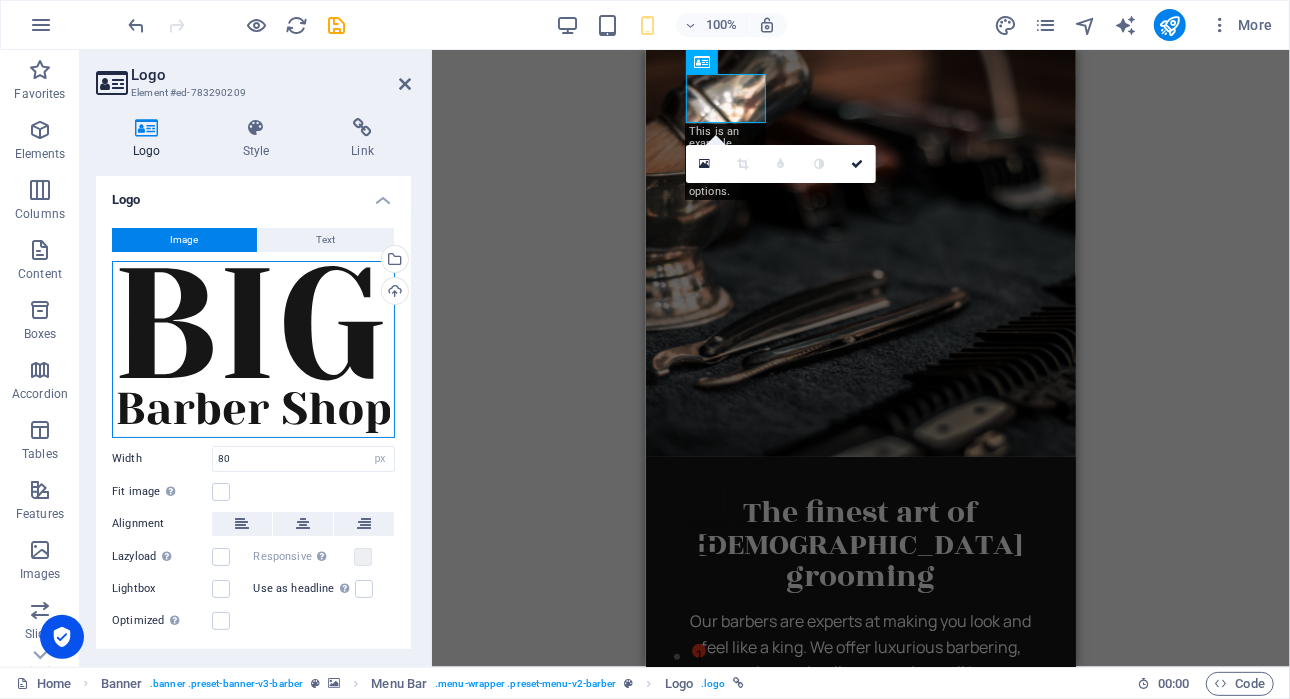 click on "Drag files here, click to choose files or select files from Files or our free stock photos & videos" at bounding box center (253, 349) 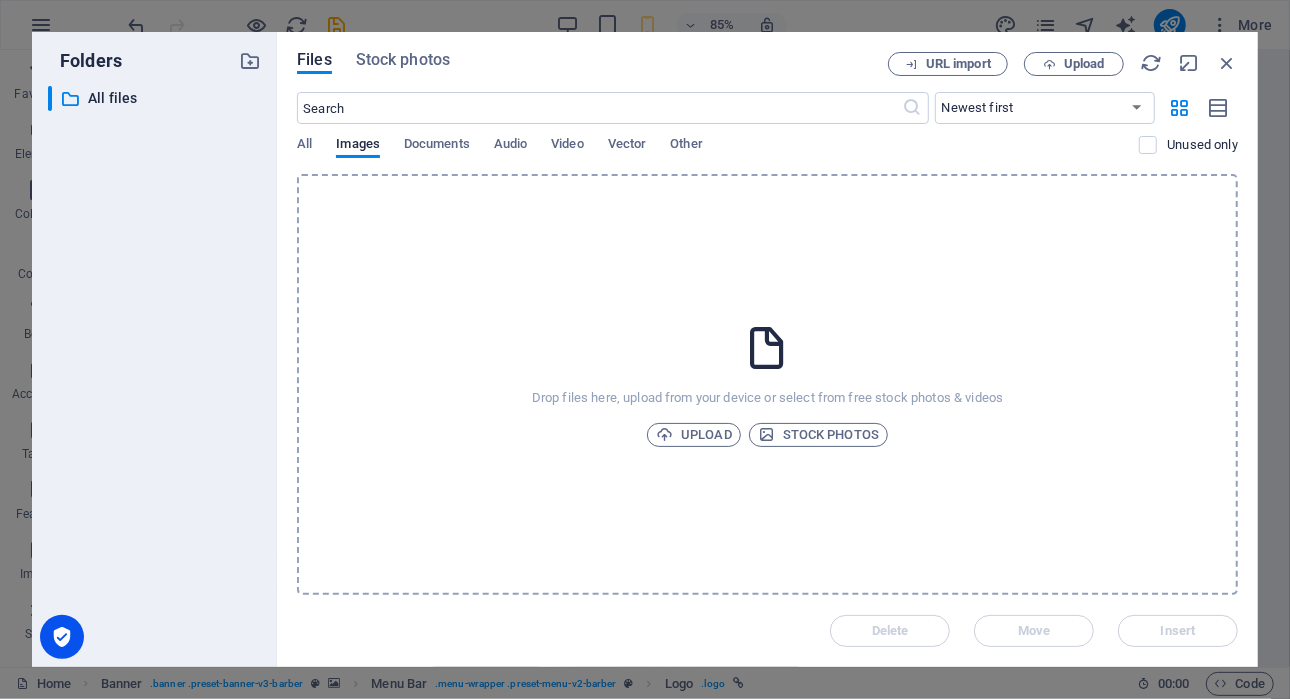 click on "All Images Documents Audio Video Vector Other" at bounding box center [718, 155] 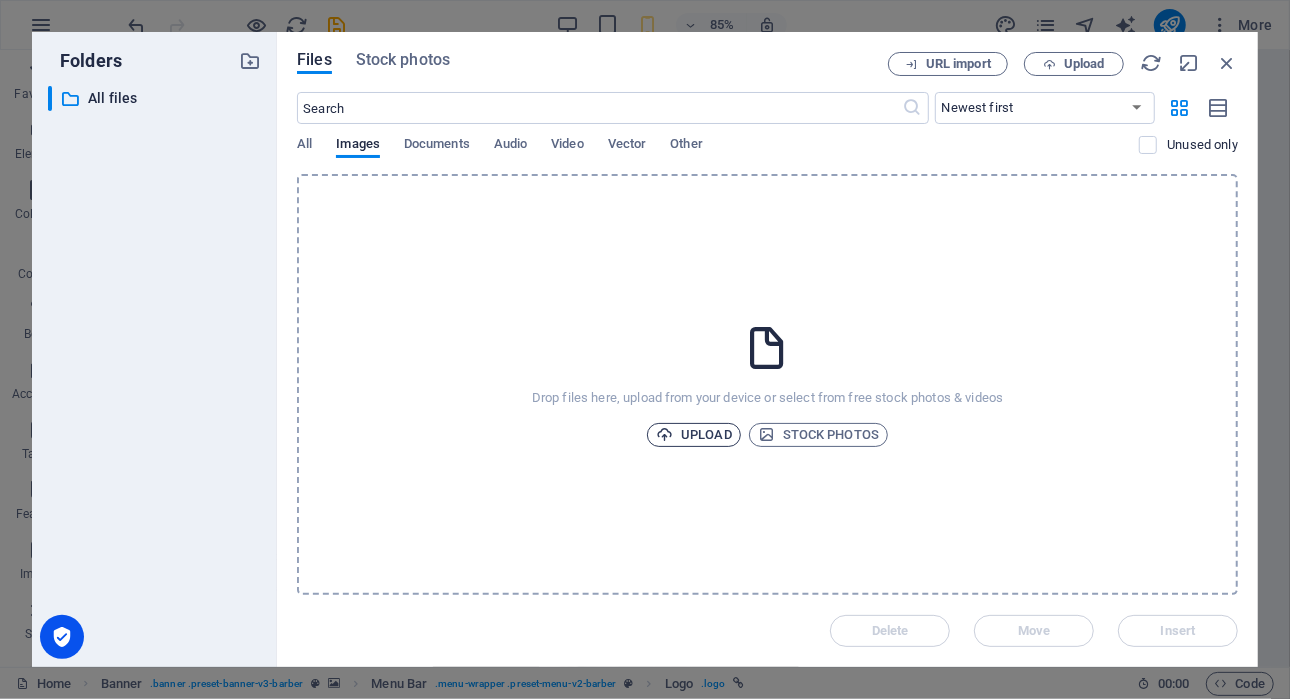 click on "Upload" at bounding box center (694, 435) 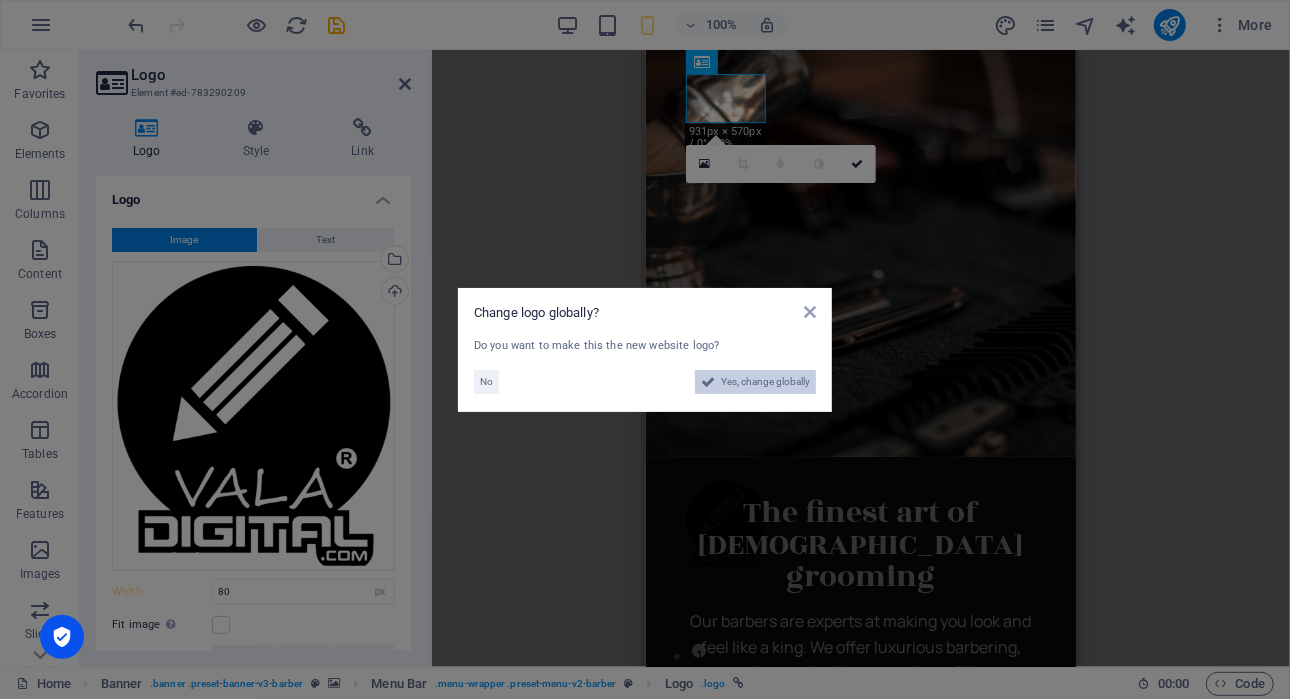 click on "Yes, change globally" at bounding box center (765, 382) 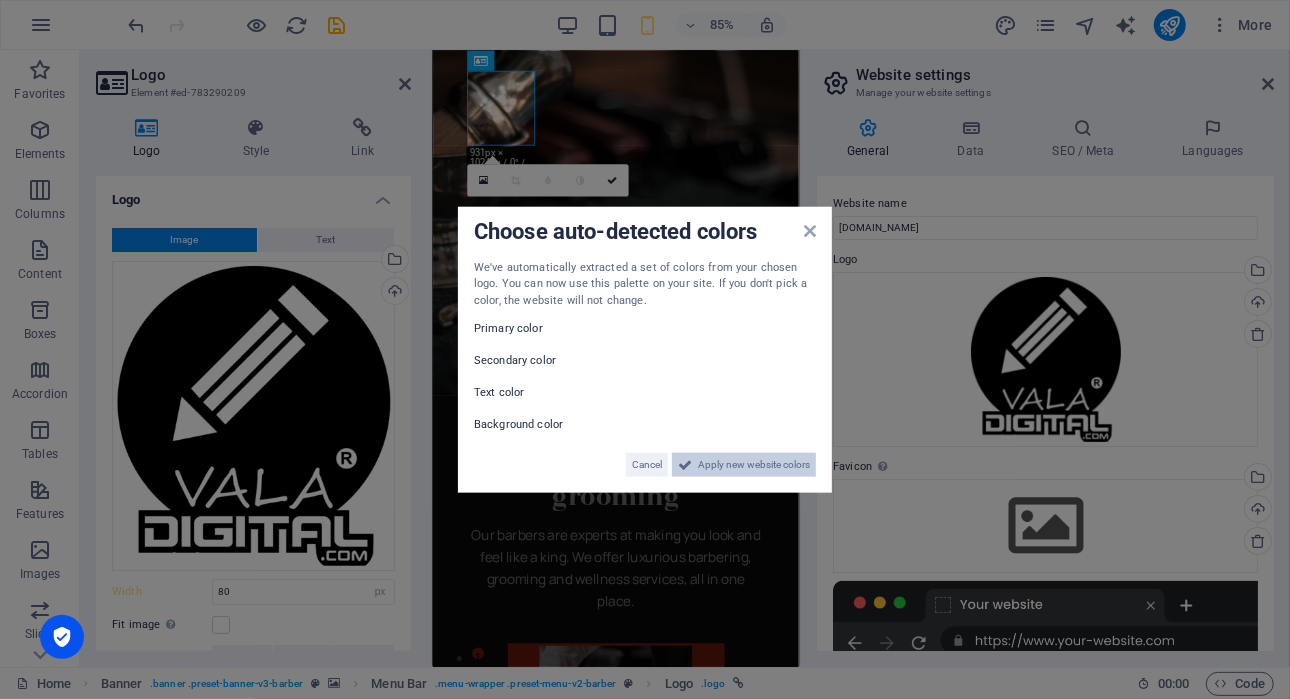 click on "Apply new website colors" at bounding box center (744, 465) 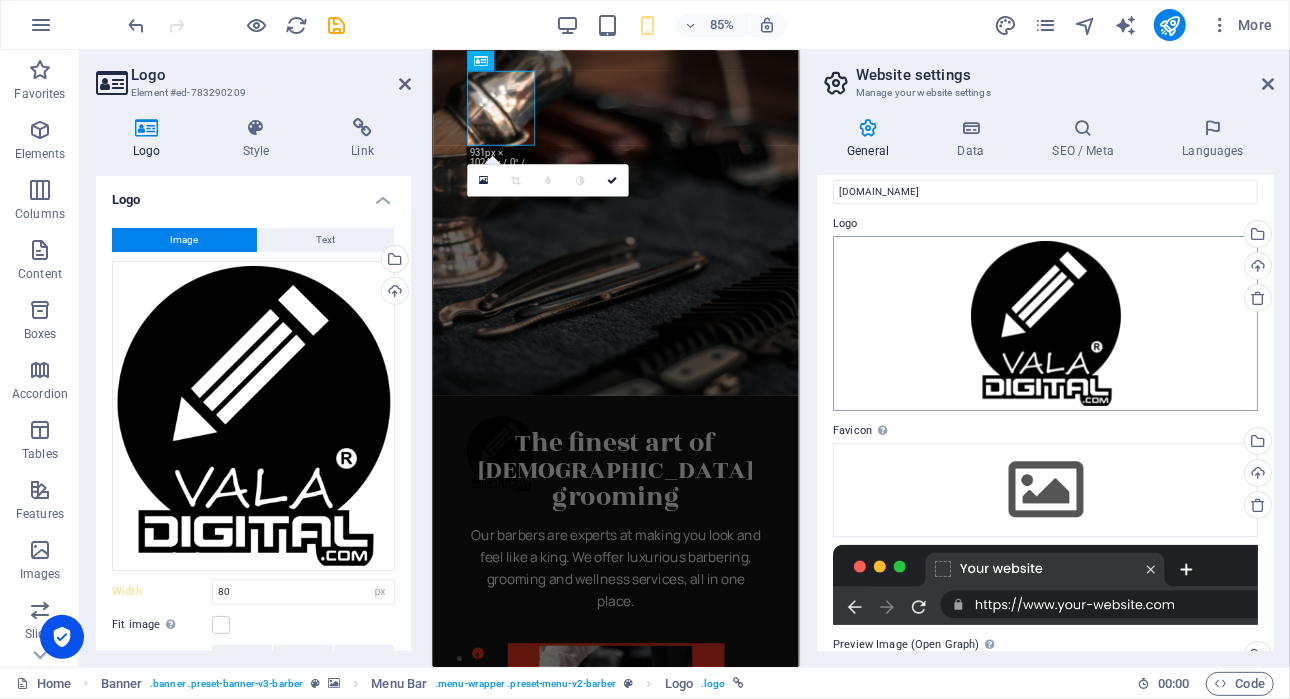 scroll, scrollTop: 0, scrollLeft: 0, axis: both 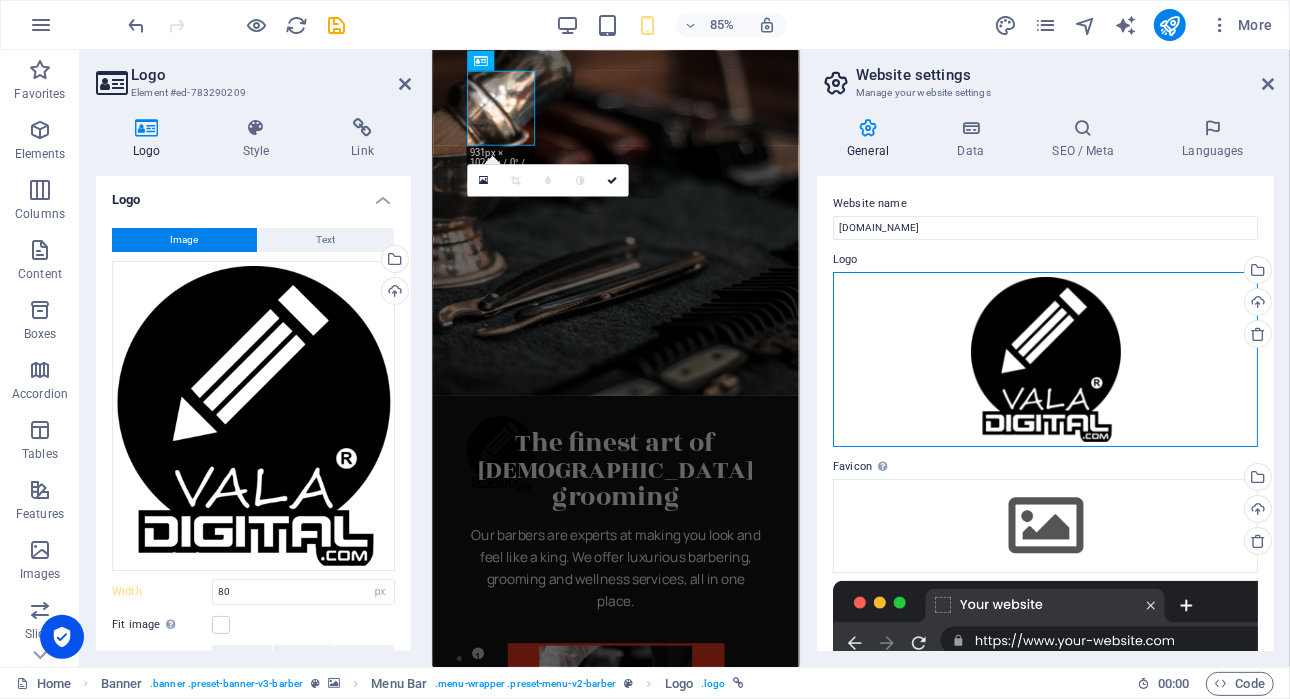 click on "Drag files here, click to choose files or select files from Files or our free stock photos & videos" at bounding box center (1045, 359) 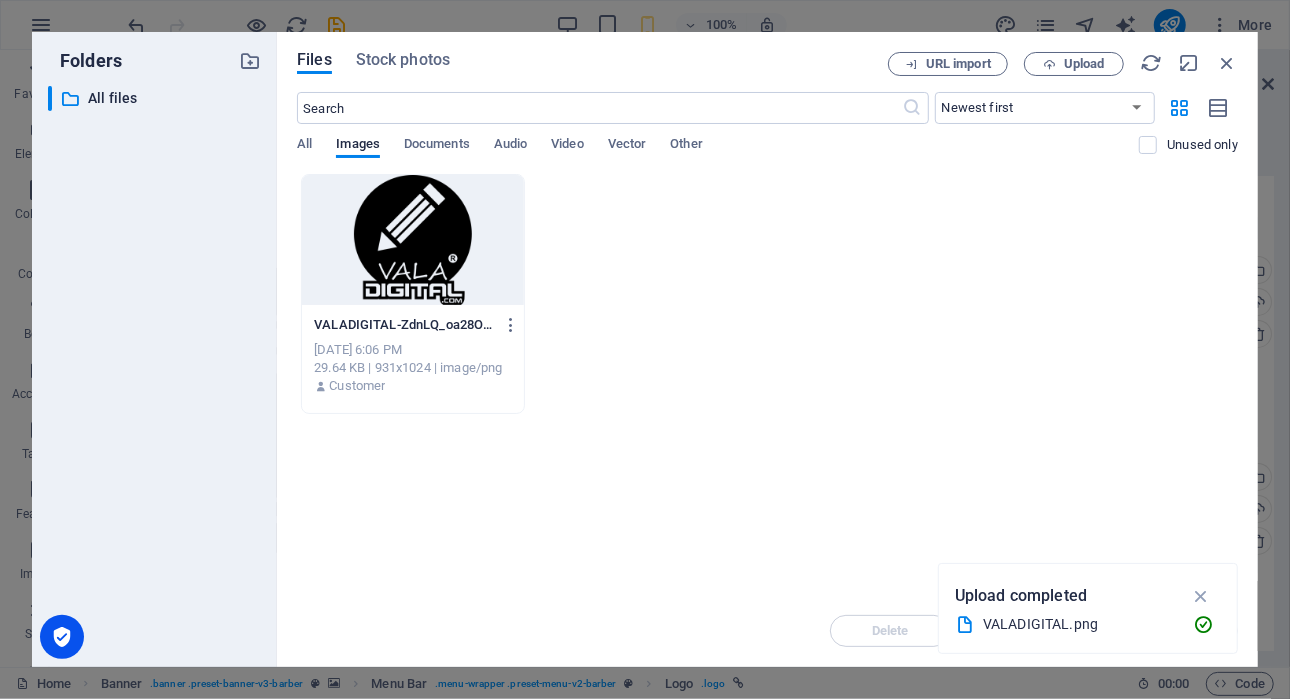 click at bounding box center [413, 240] 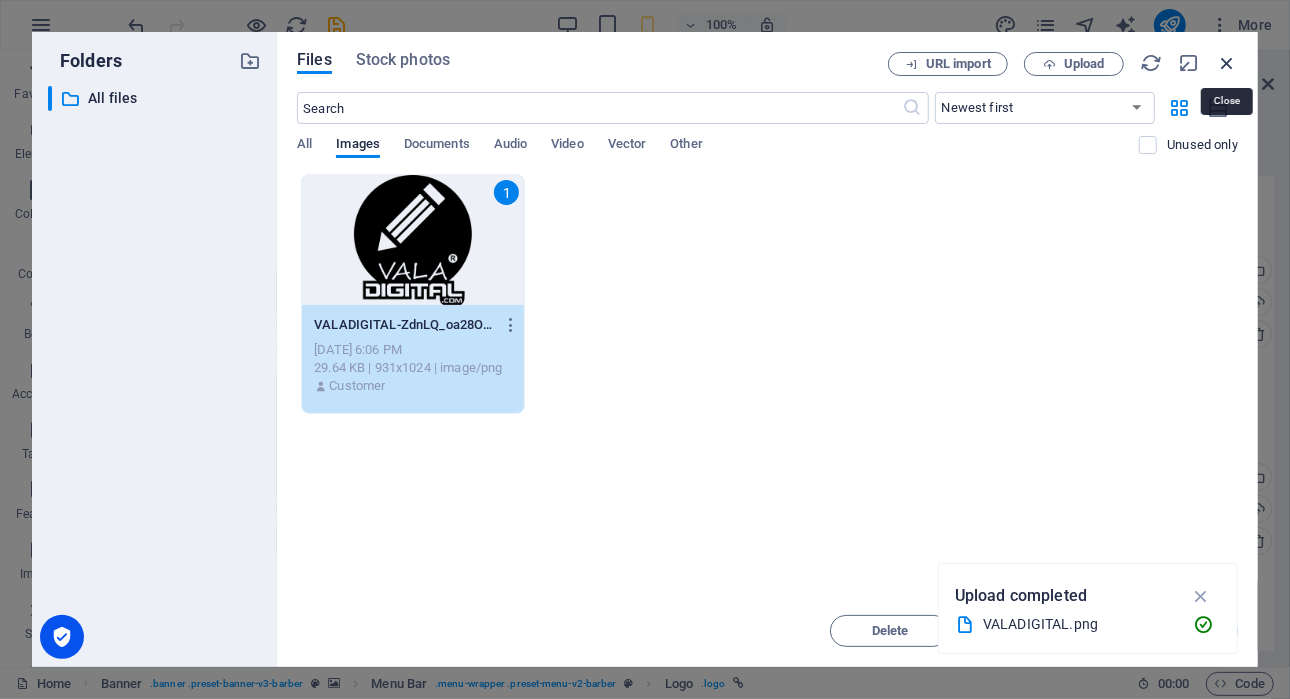 click at bounding box center (1227, 63) 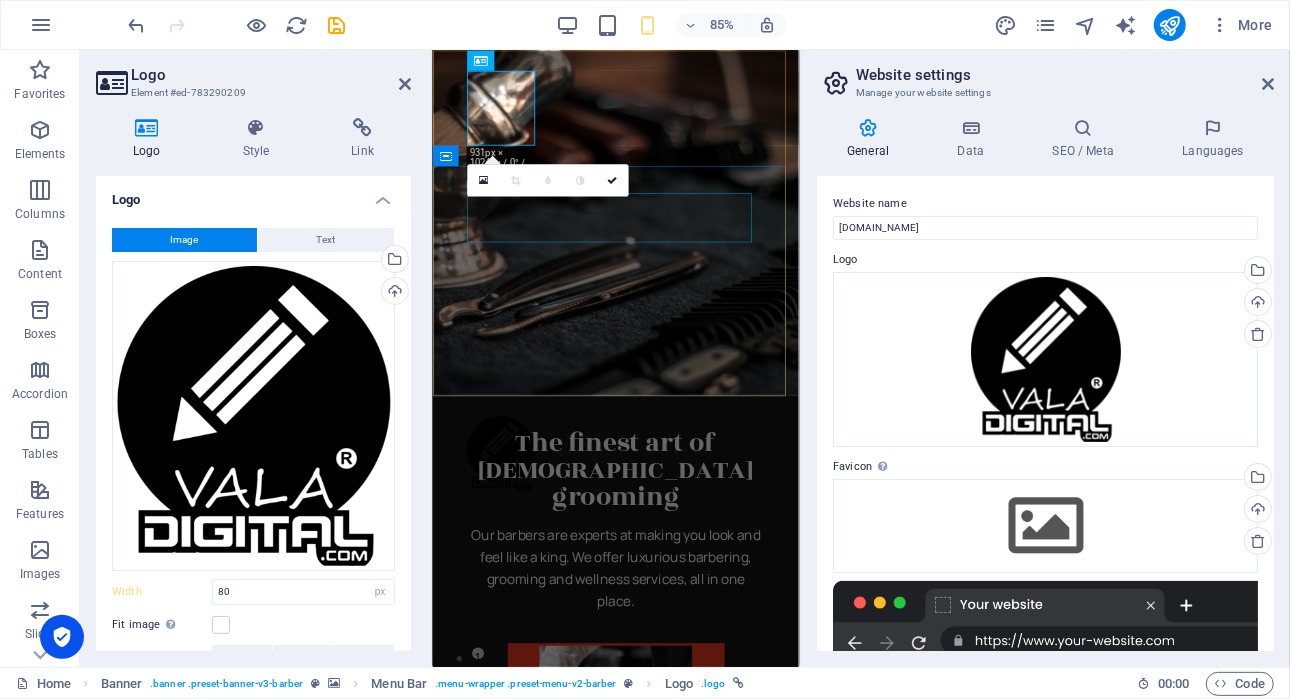 click on "diseño de paginas web a medida" at bounding box center [648, 678] 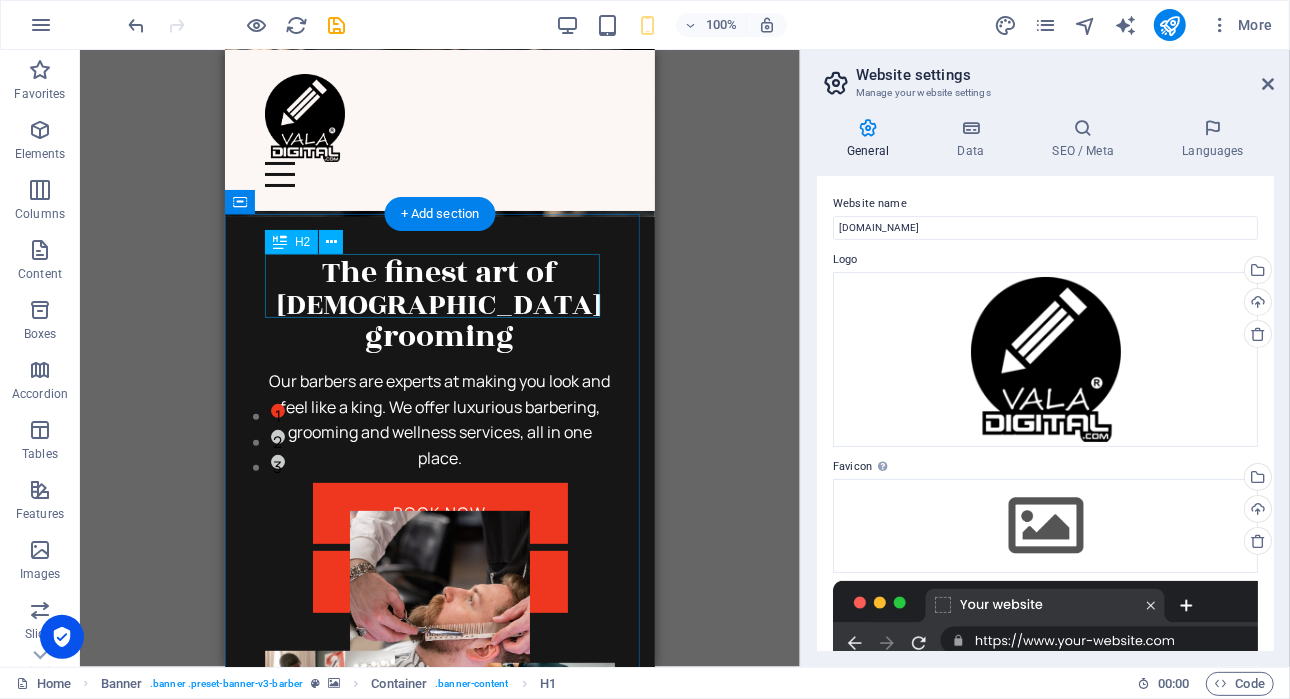 scroll, scrollTop: 242, scrollLeft: 0, axis: vertical 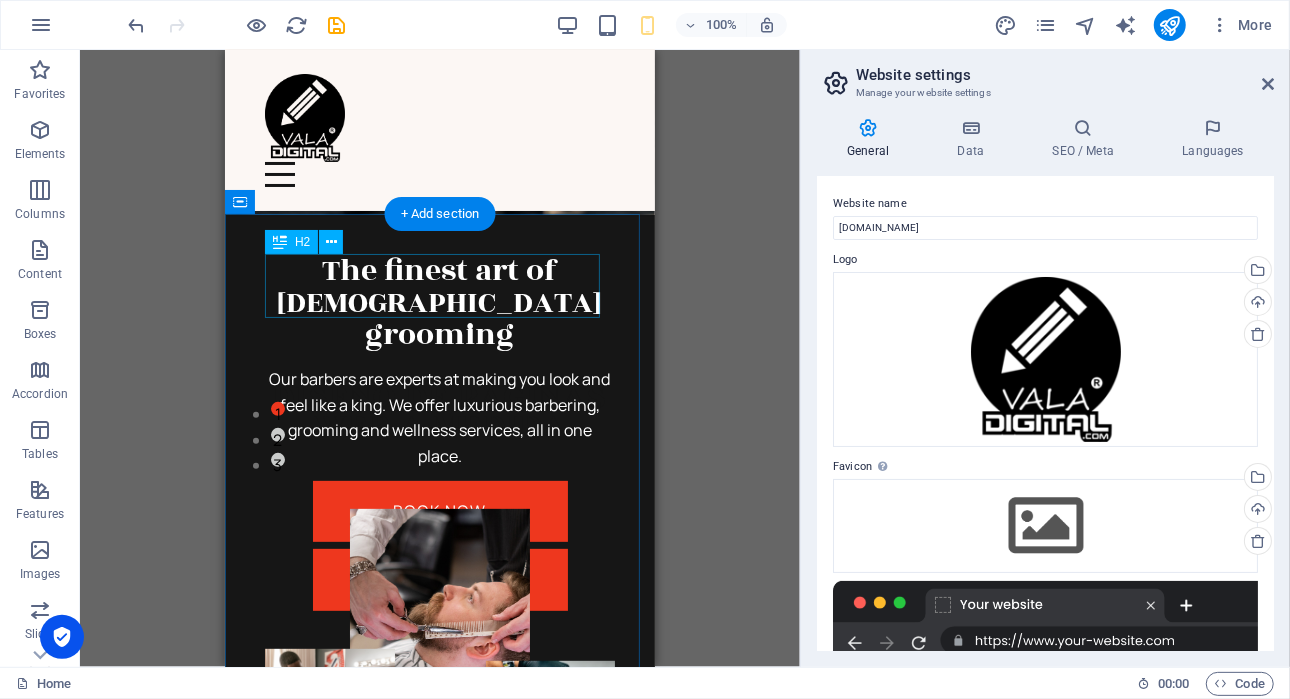 click on "The finest art of male grooming" at bounding box center (439, 302) 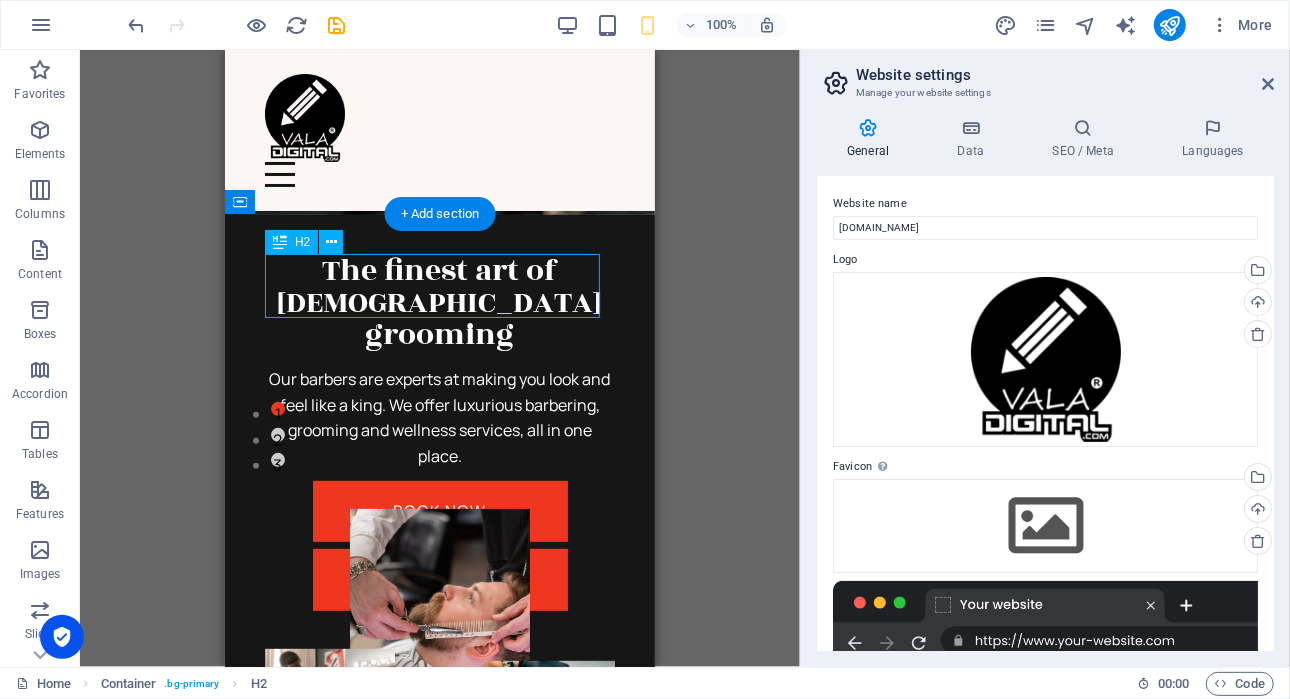 click on "The finest art of male grooming" at bounding box center (439, 302) 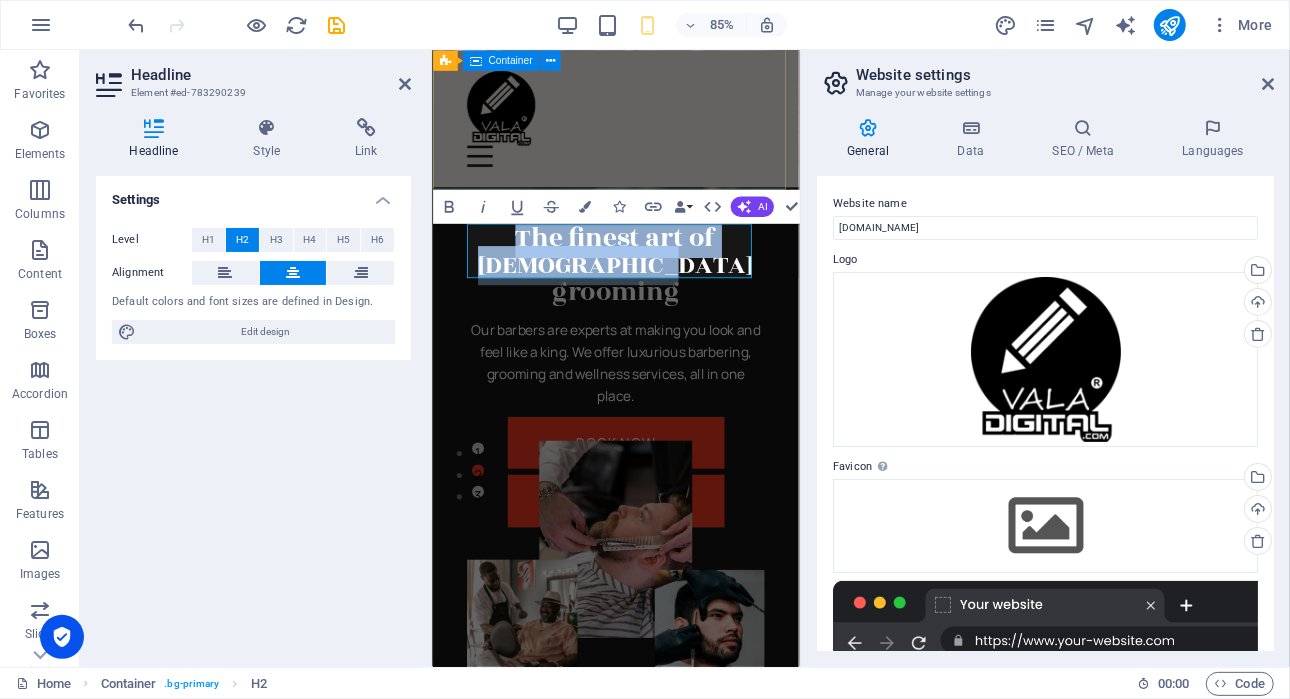 type 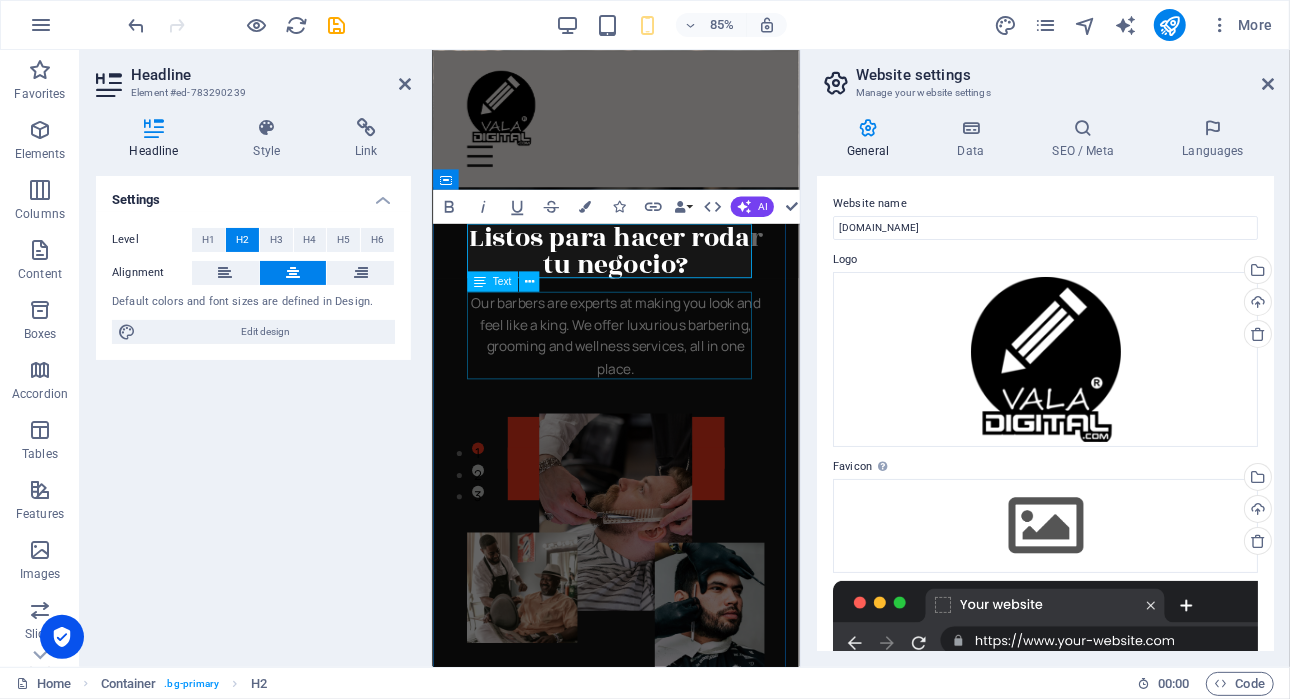 click on "Our barbers are experts at making you look and feel like a king. We offer luxurious barbering, grooming and wellness services, all in one place." at bounding box center (648, 385) 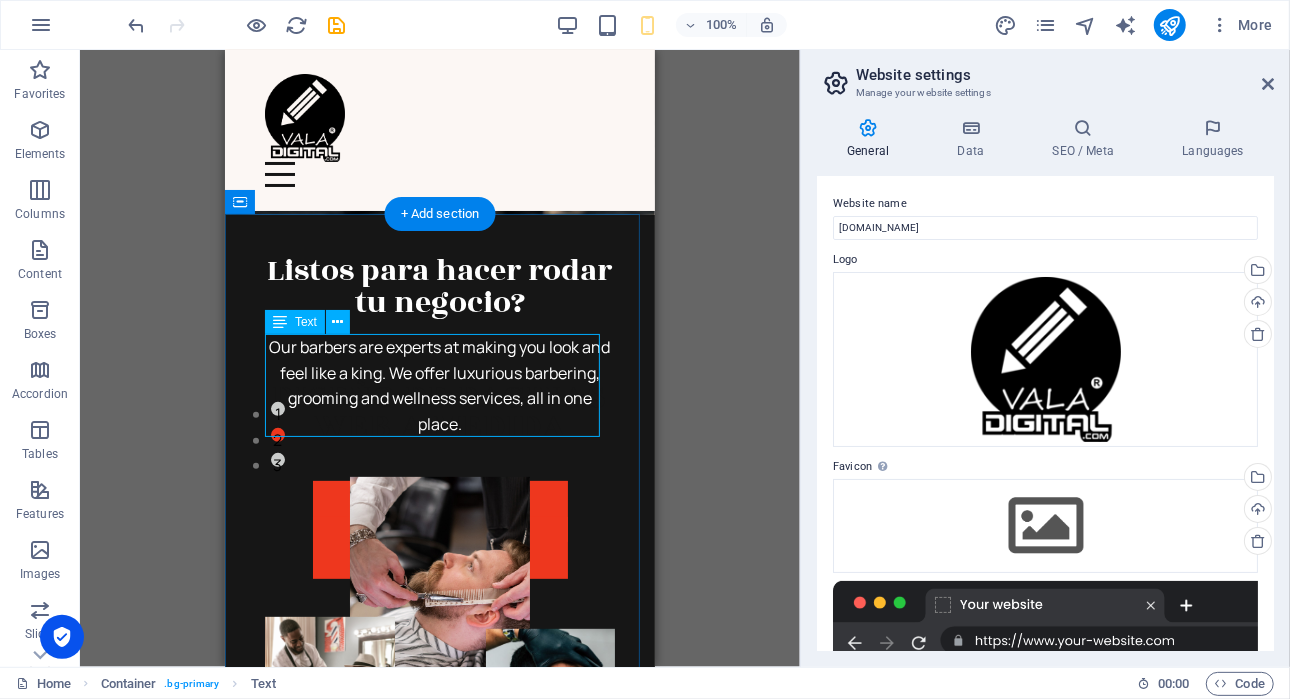 click on "Our barbers are experts at making you look and feel like a king. We offer luxurious barbering, grooming and wellness services, all in one place." at bounding box center [439, 385] 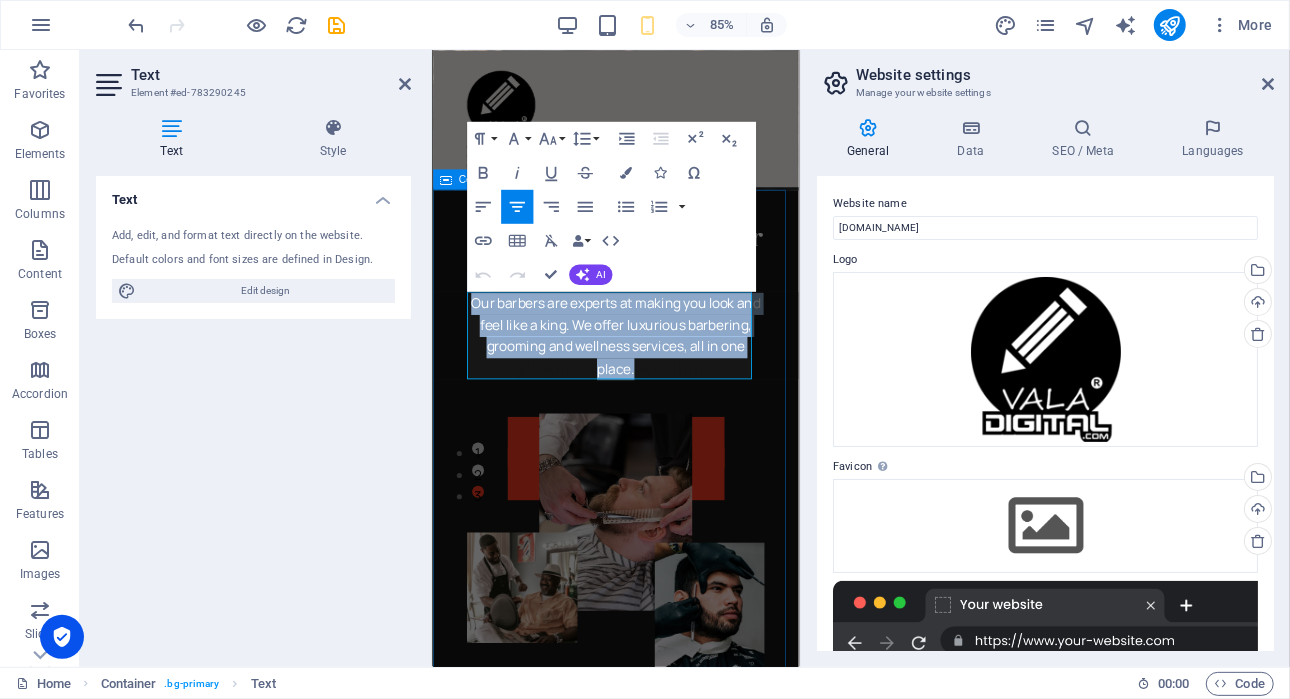 drag, startPoint x: 701, startPoint y: 425, endPoint x: 459, endPoint y: 336, distance: 257.84686 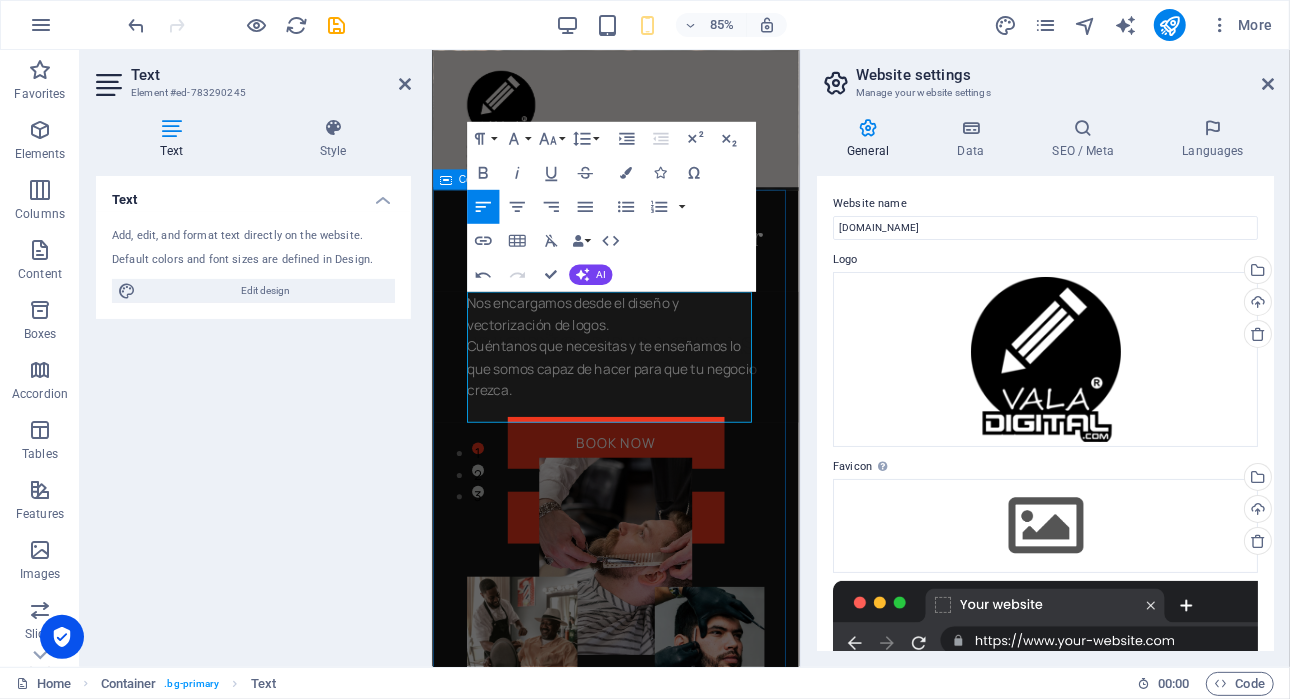 click on "Listos para hacer rodar tu negocio? Nos encargamos desde el diseño y vectorización de logos. Cuéntanos que necesitas y te enseñamos lo que somos capaz de hacer para que tu negocio crezca. Book Now" at bounding box center [648, 596] 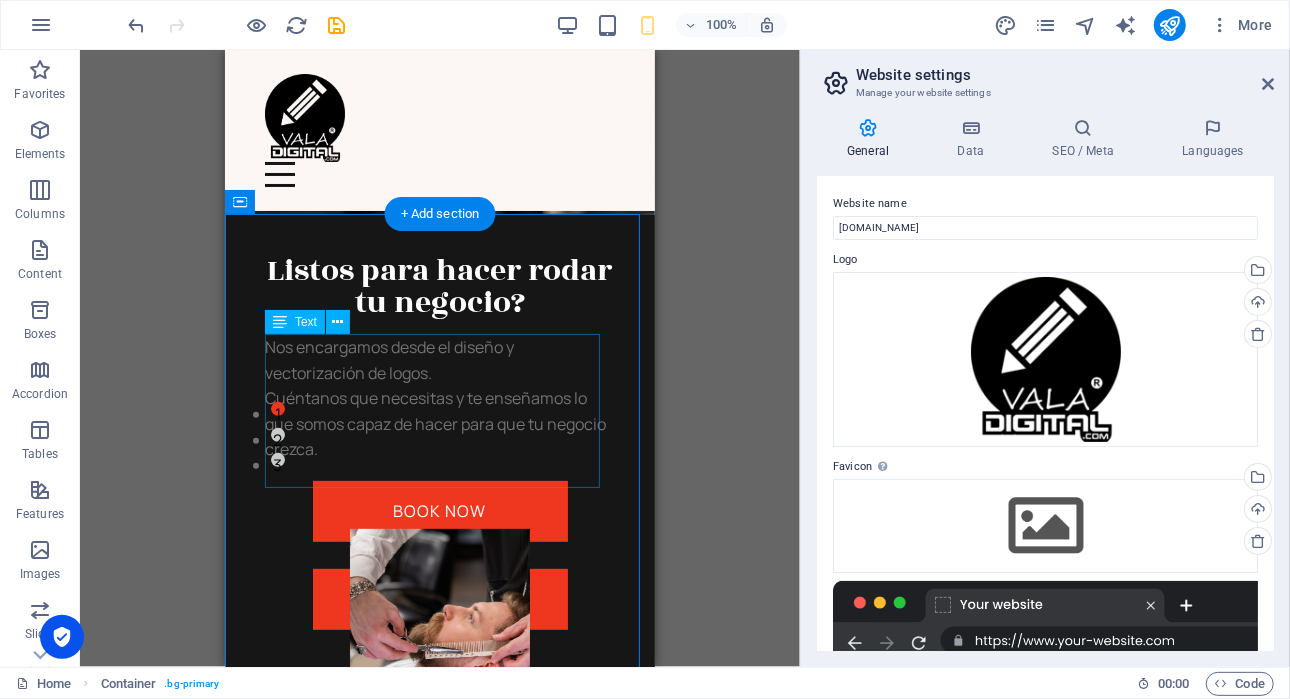 click on "Nos encargamos desde el diseño y vectorización de logos. Cuéntanos que necesitas y te enseñamos lo que somos capaz de hacer para que tu negocio crezca." at bounding box center (439, 411) 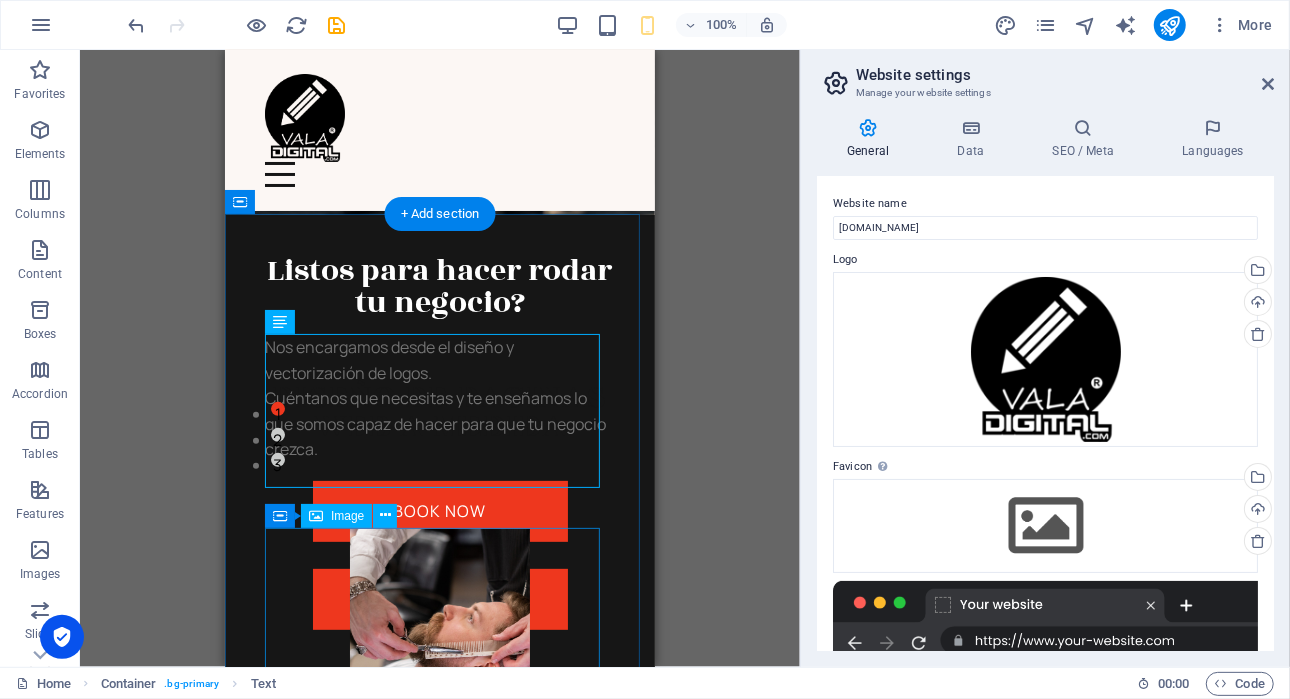 click at bounding box center [439, 644] 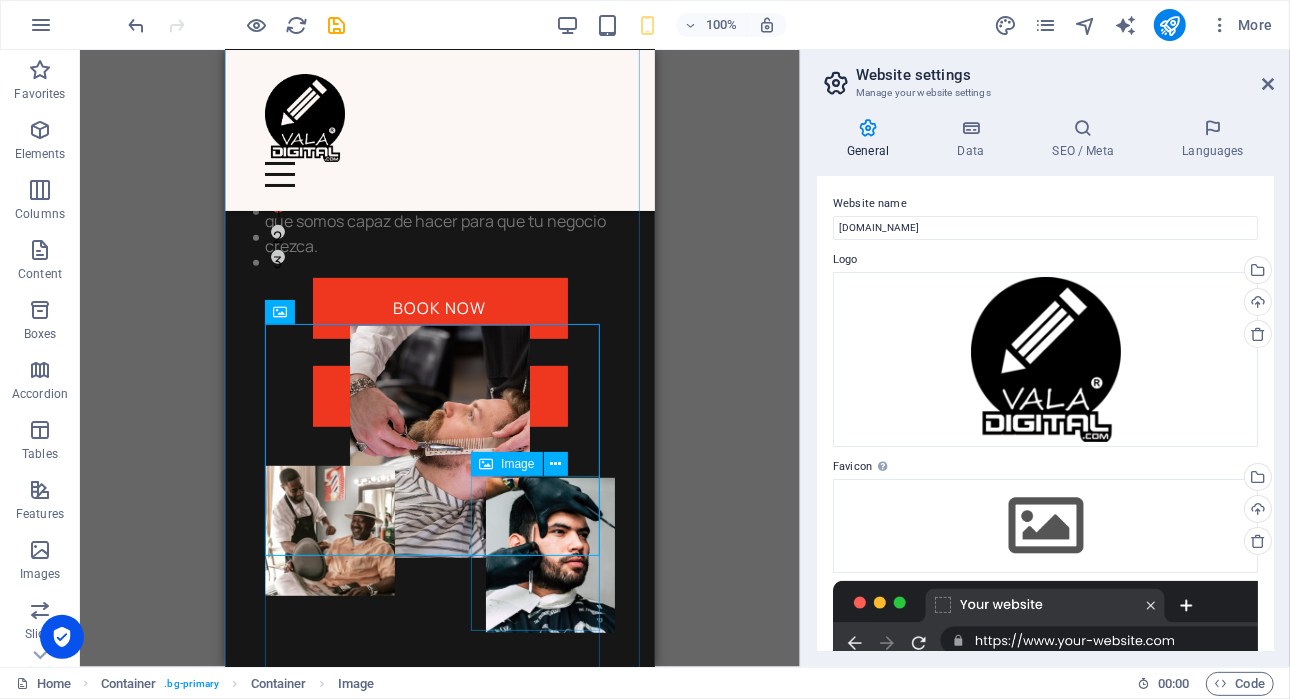 scroll, scrollTop: 446, scrollLeft: 0, axis: vertical 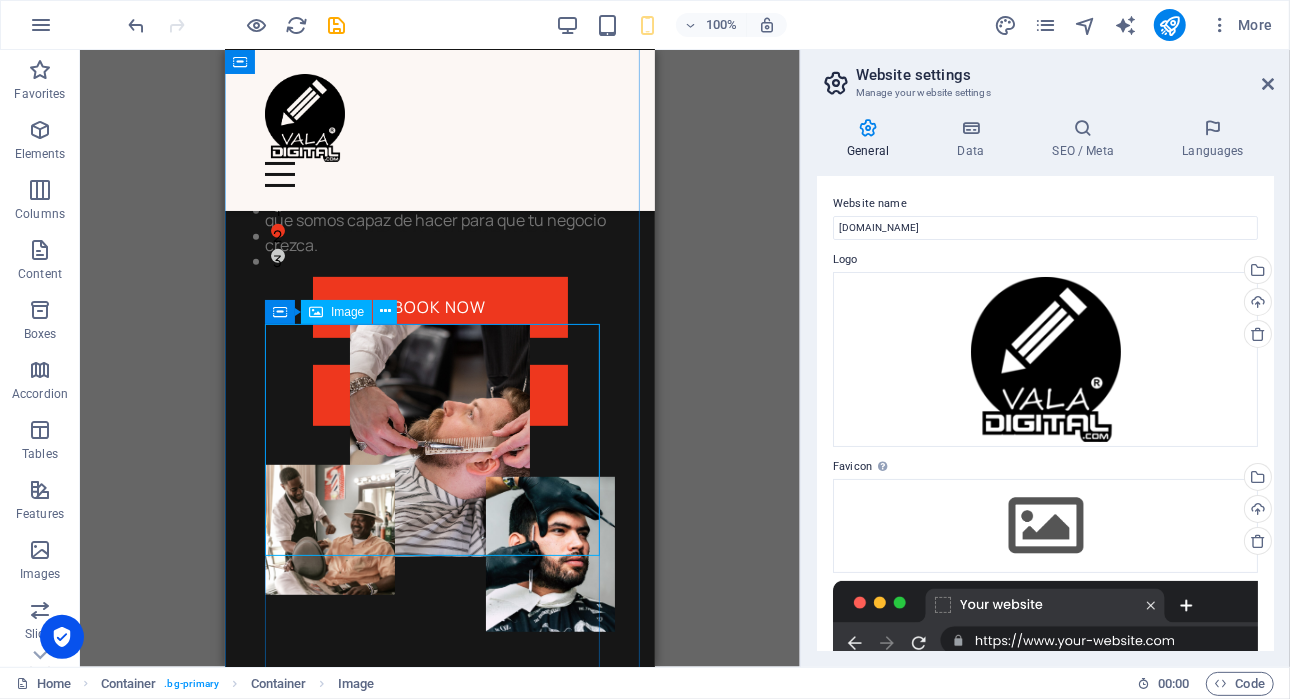 click on "Image" at bounding box center (347, 312) 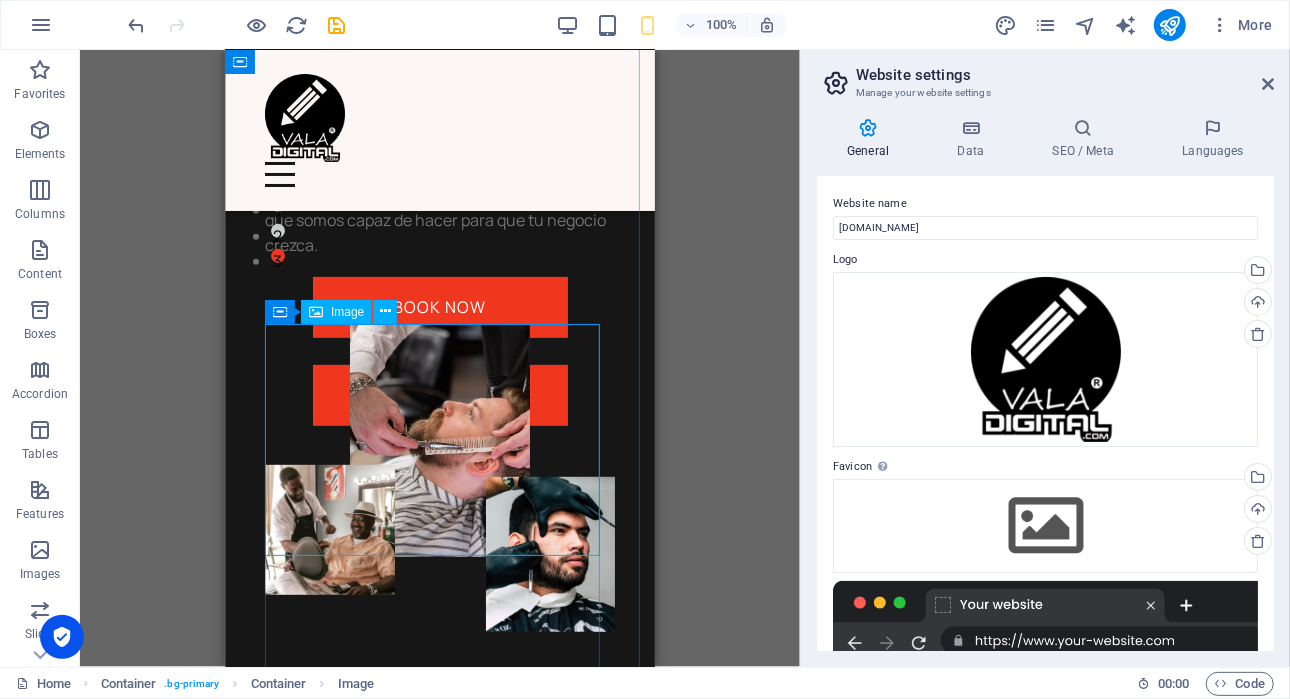 click at bounding box center [439, 440] 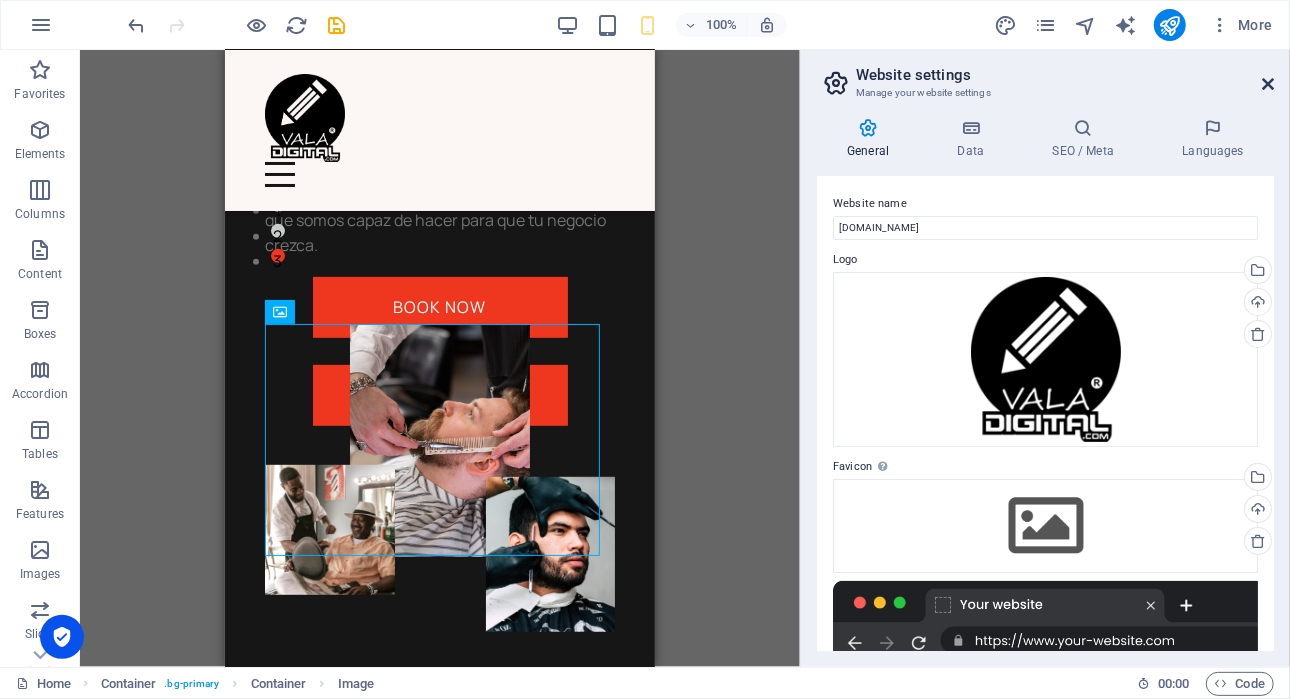 click at bounding box center (1268, 84) 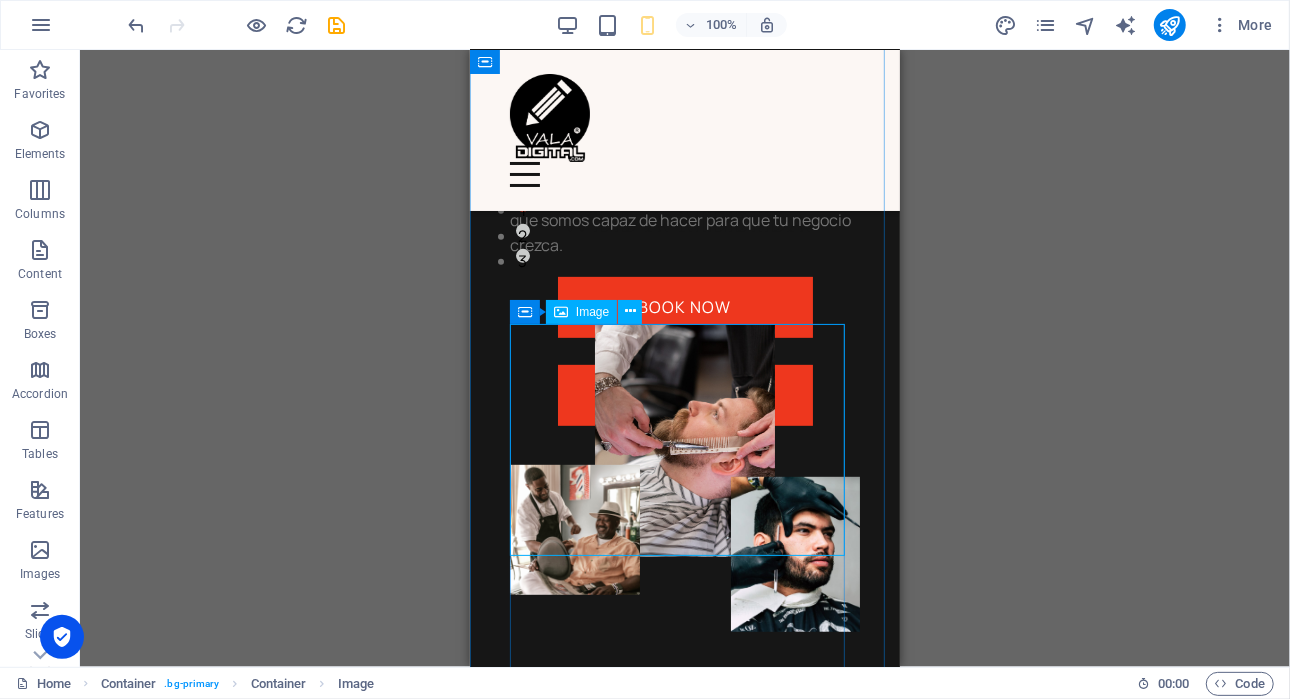 click at bounding box center [684, 440] 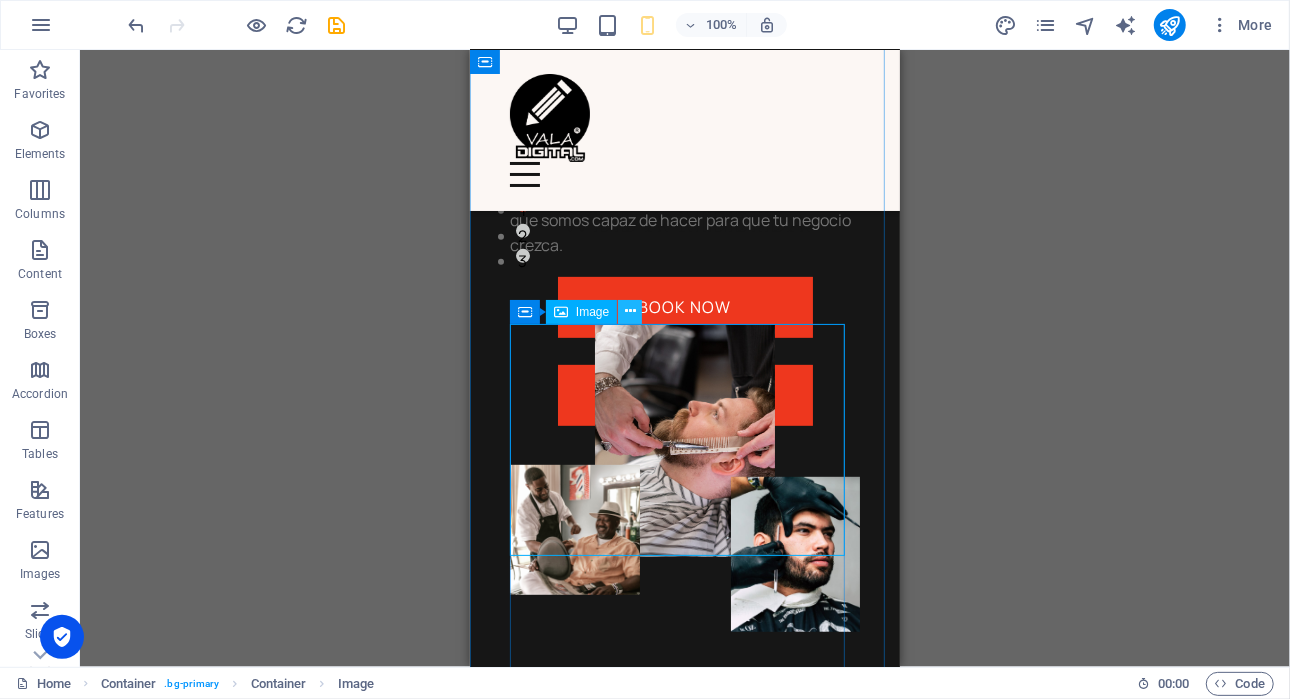 click at bounding box center (630, 311) 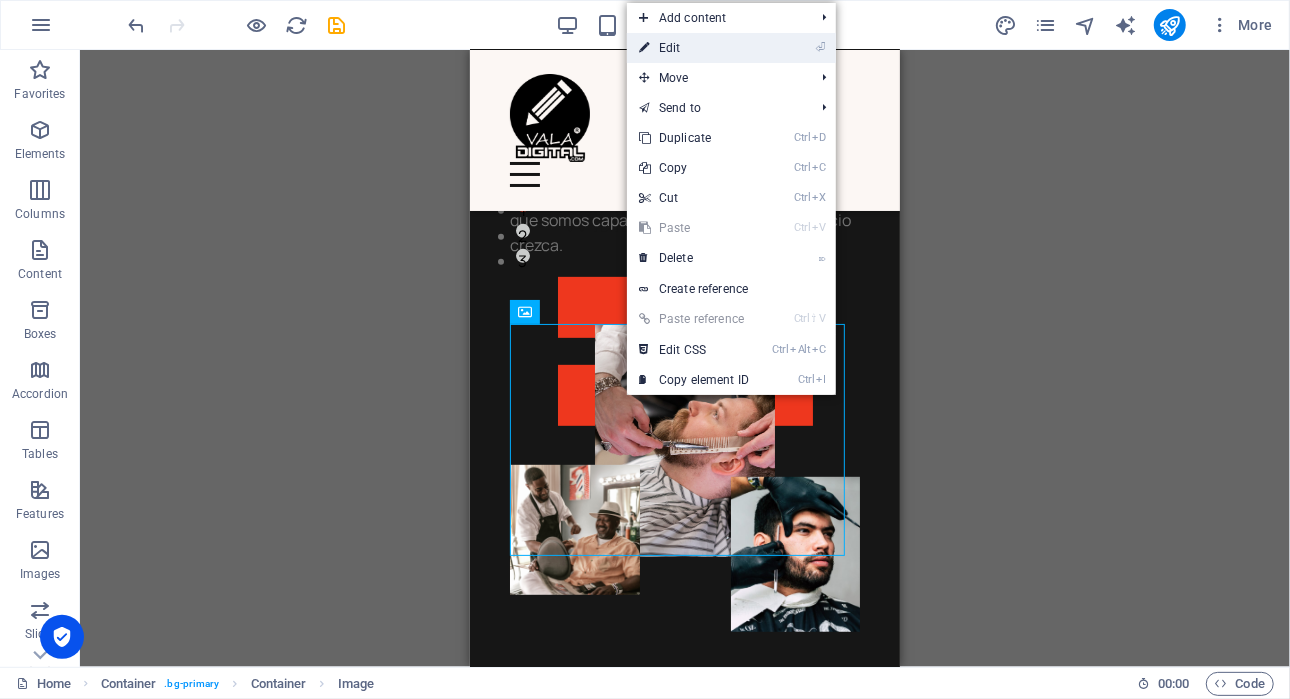 click on "⏎  Edit" at bounding box center [694, 48] 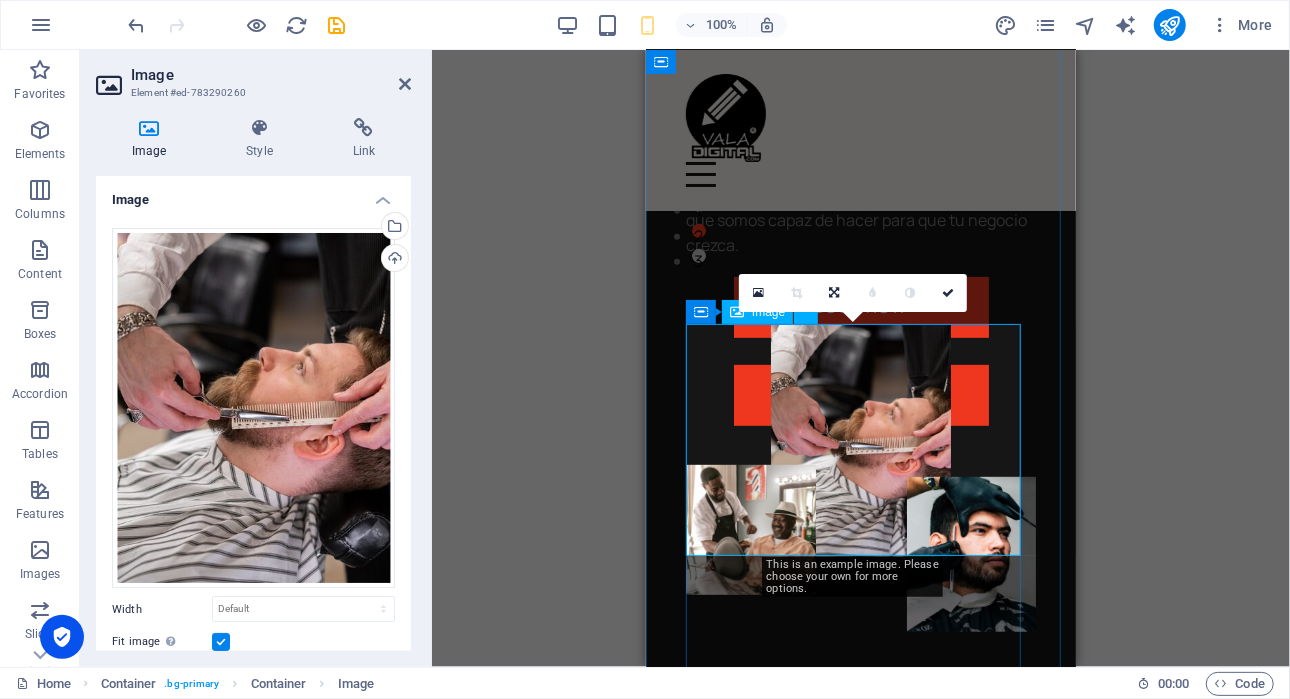 click at bounding box center (860, 440) 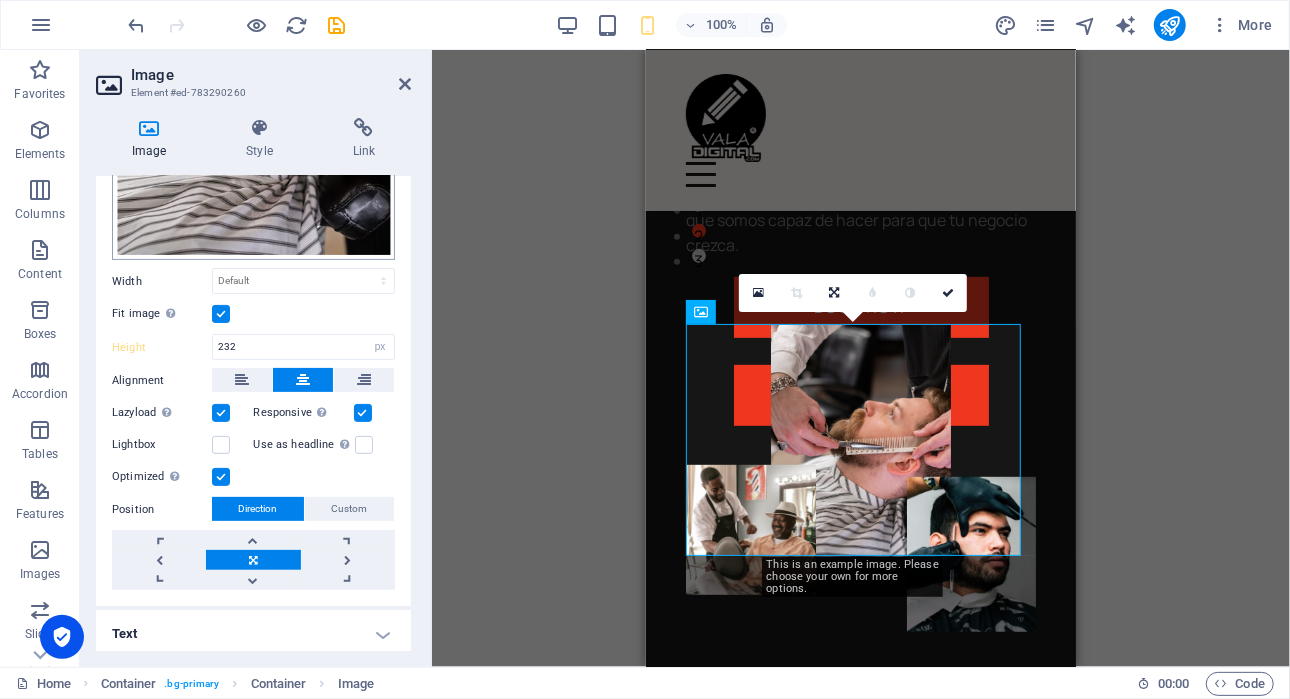 scroll, scrollTop: 0, scrollLeft: 0, axis: both 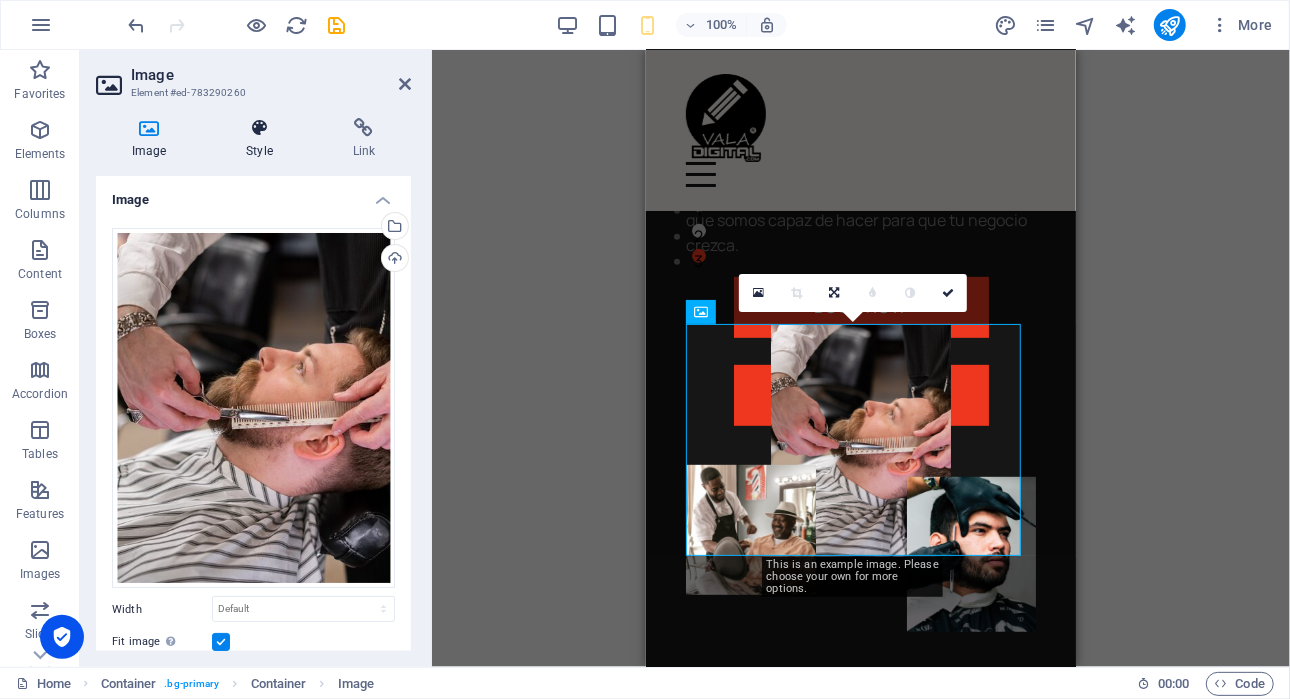 click at bounding box center (259, 128) 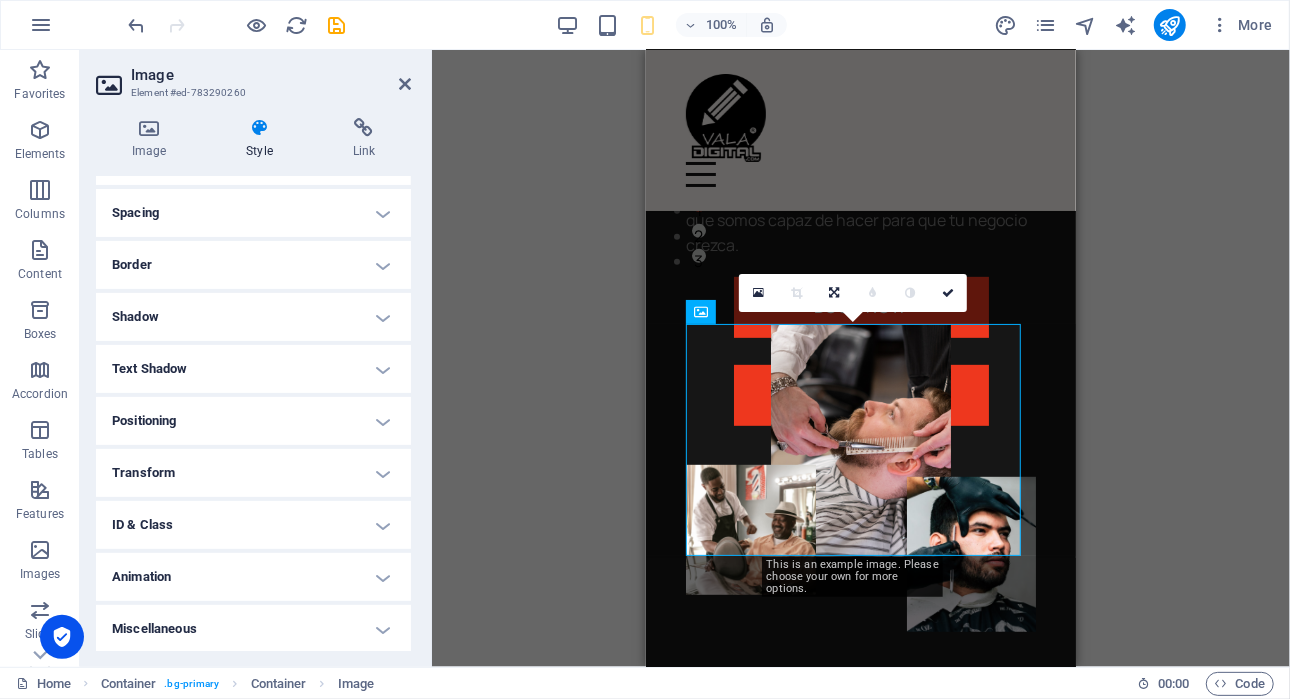 scroll, scrollTop: 0, scrollLeft: 0, axis: both 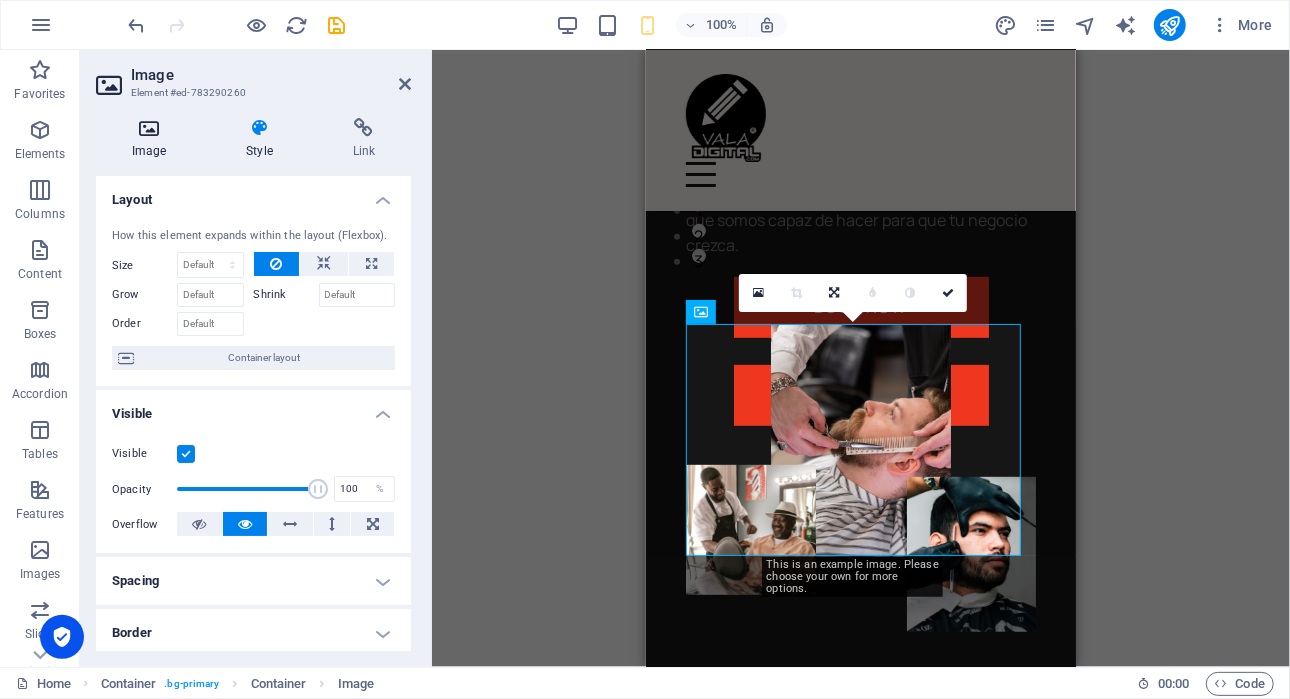 click at bounding box center [149, 128] 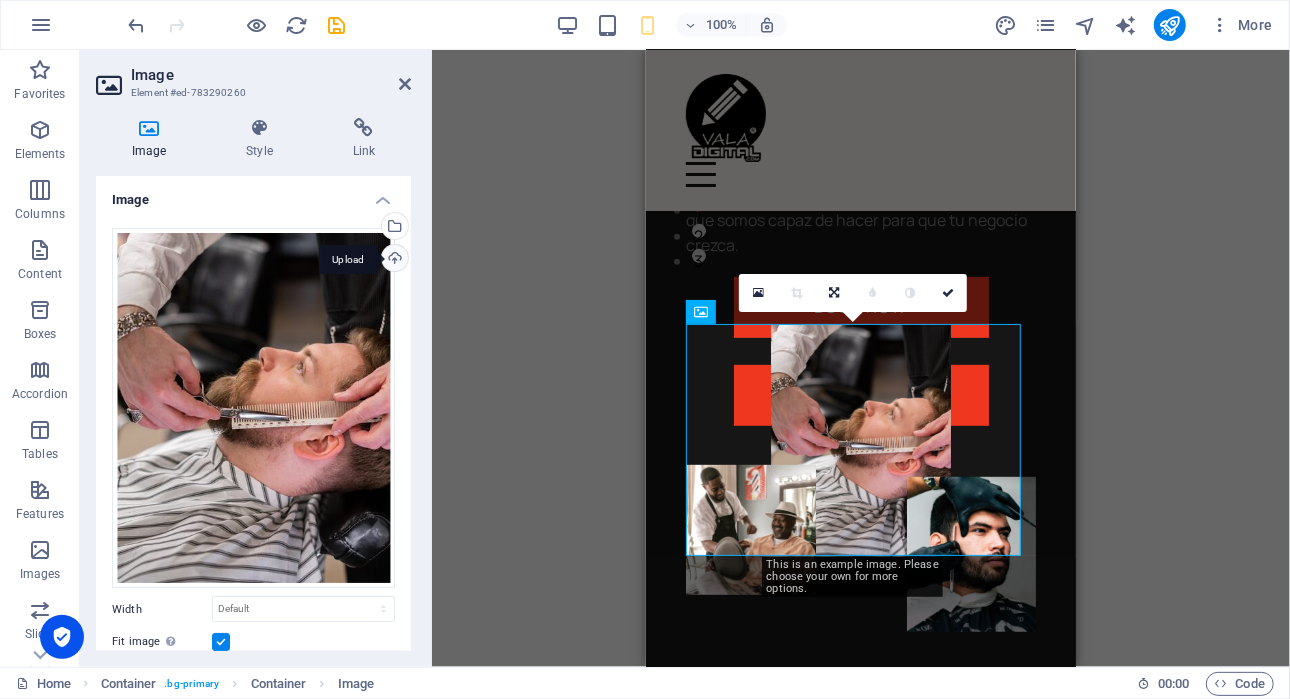 click on "Upload" at bounding box center (393, 260) 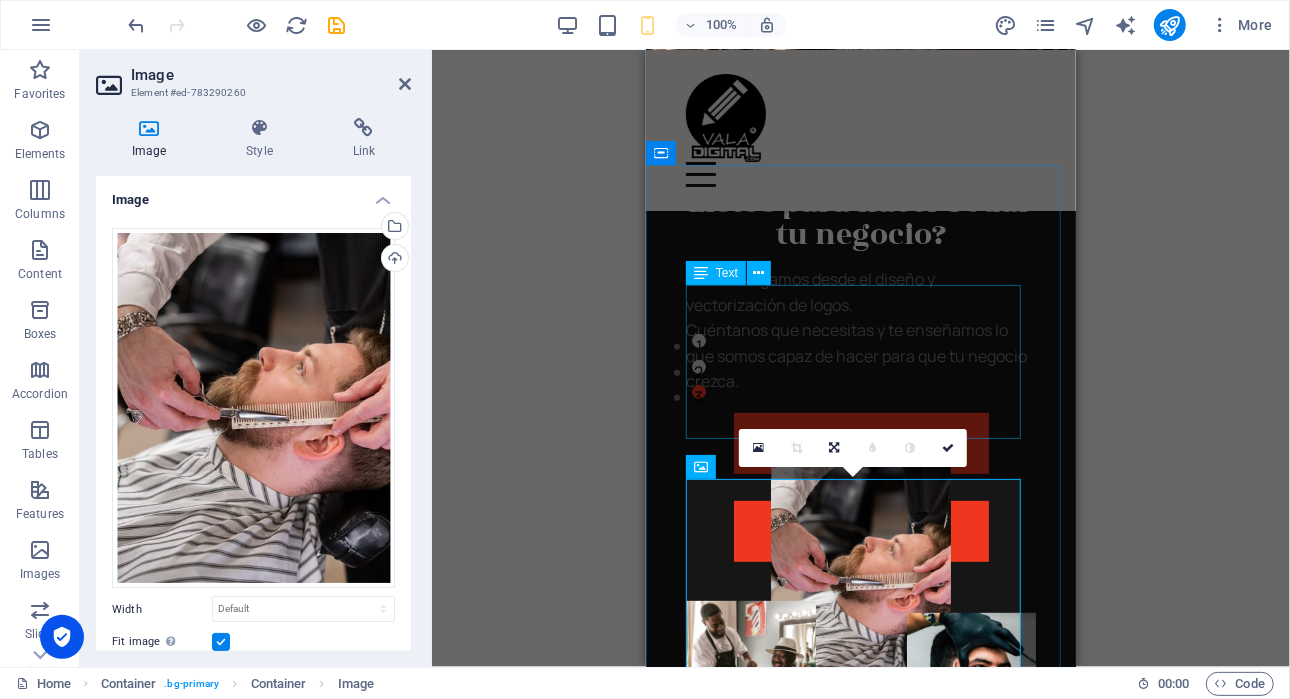 scroll, scrollTop: 278, scrollLeft: 0, axis: vertical 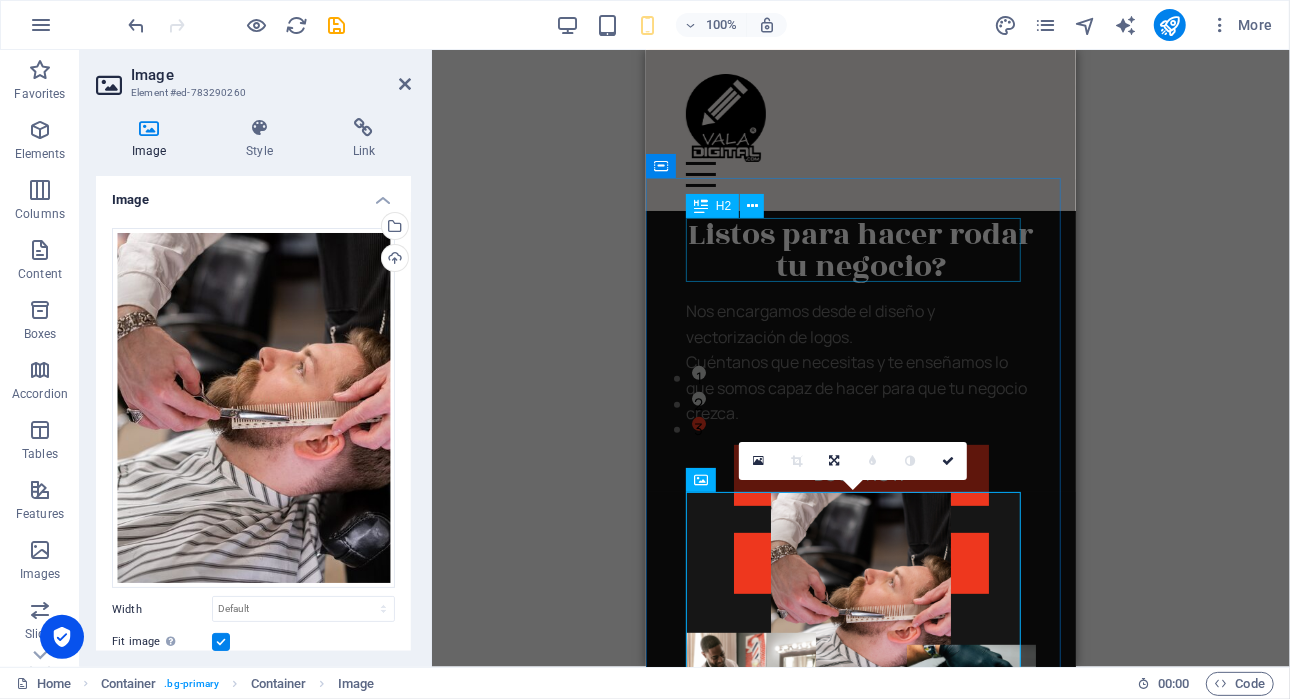click on "Listos para hacer rodar tu negocio?" at bounding box center (860, 250) 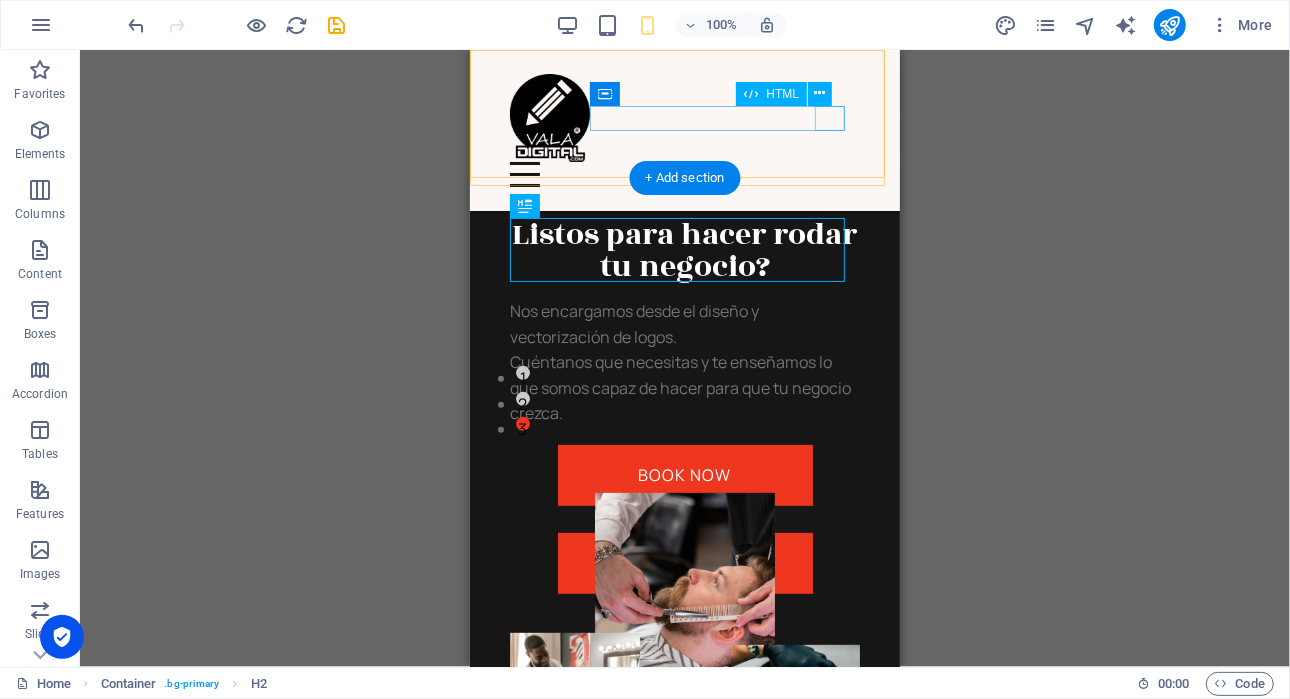 click at bounding box center [684, 173] 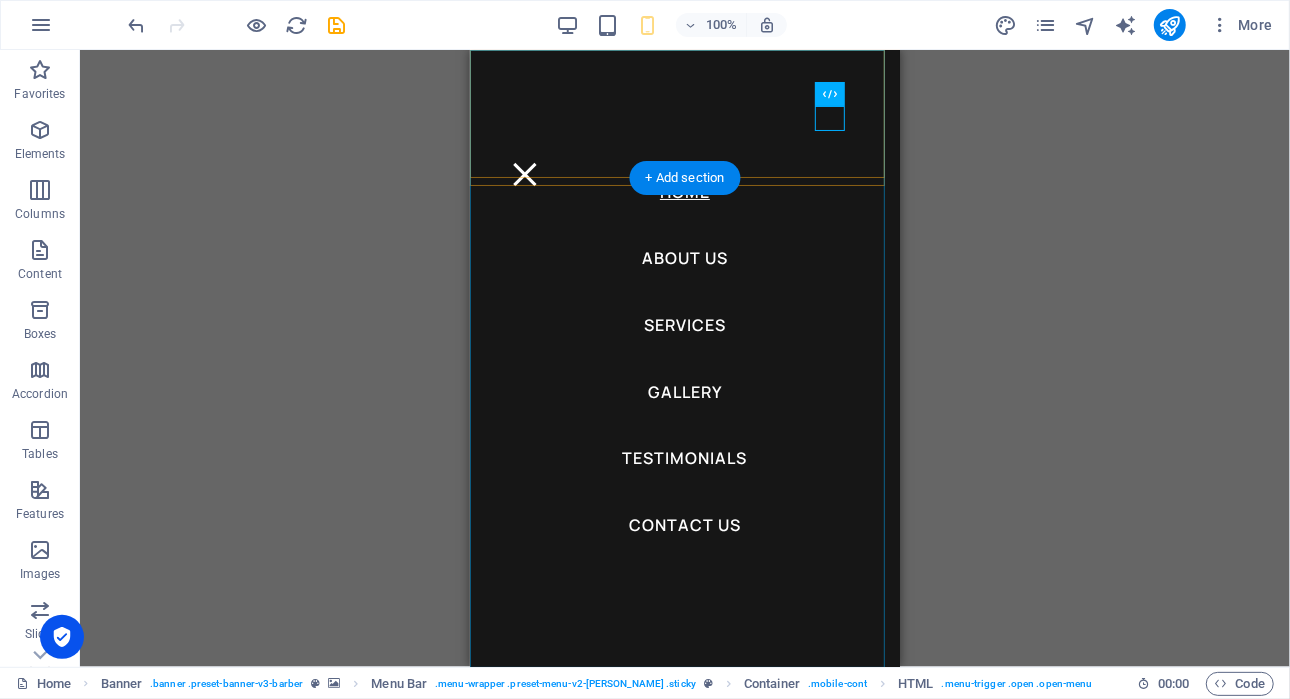 click on "Home About Us Services Gallery Testimonials Contact Us" at bounding box center (684, 357) 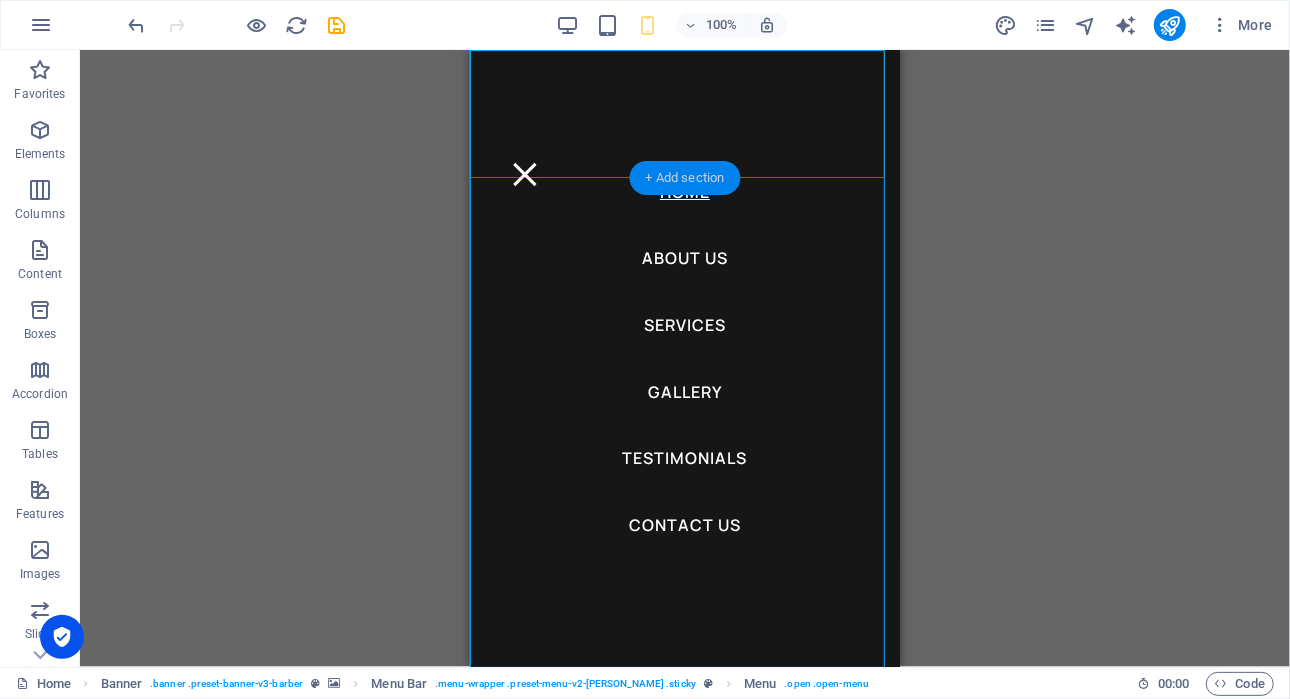 click on "+ Add section" at bounding box center [685, 178] 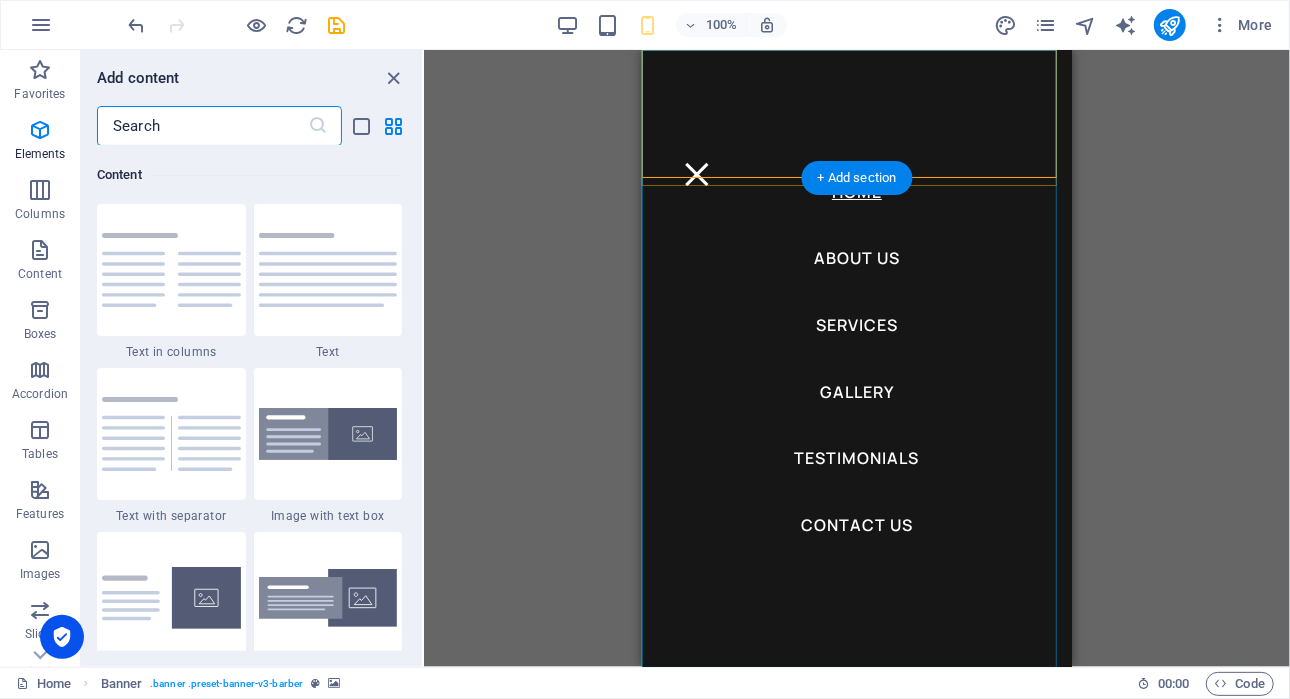 scroll, scrollTop: 3498, scrollLeft: 0, axis: vertical 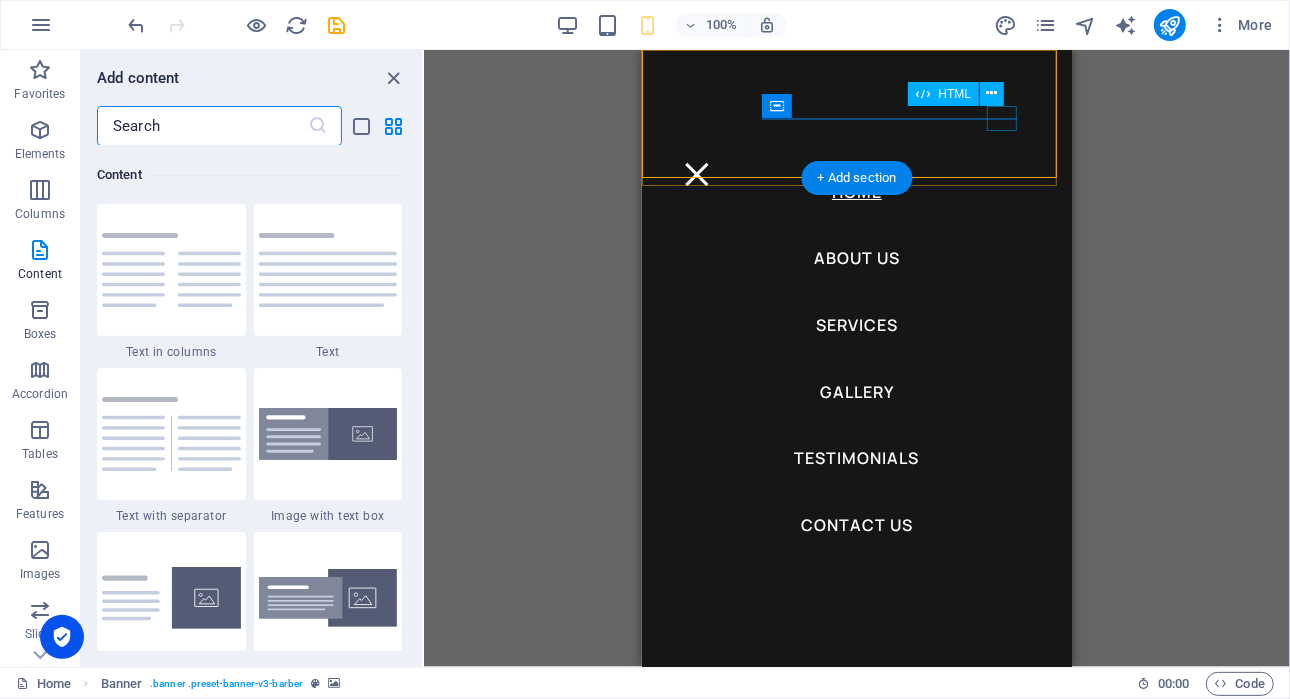click at bounding box center (696, 173) 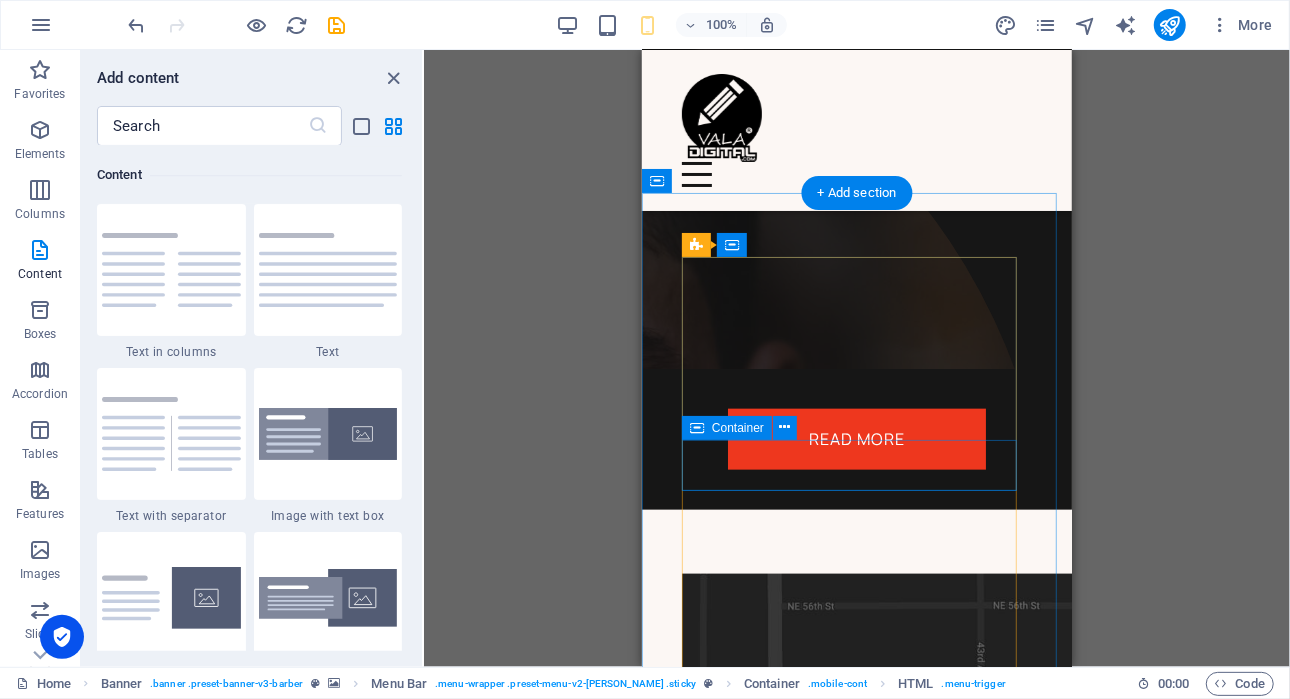 scroll, scrollTop: 5833, scrollLeft: 0, axis: vertical 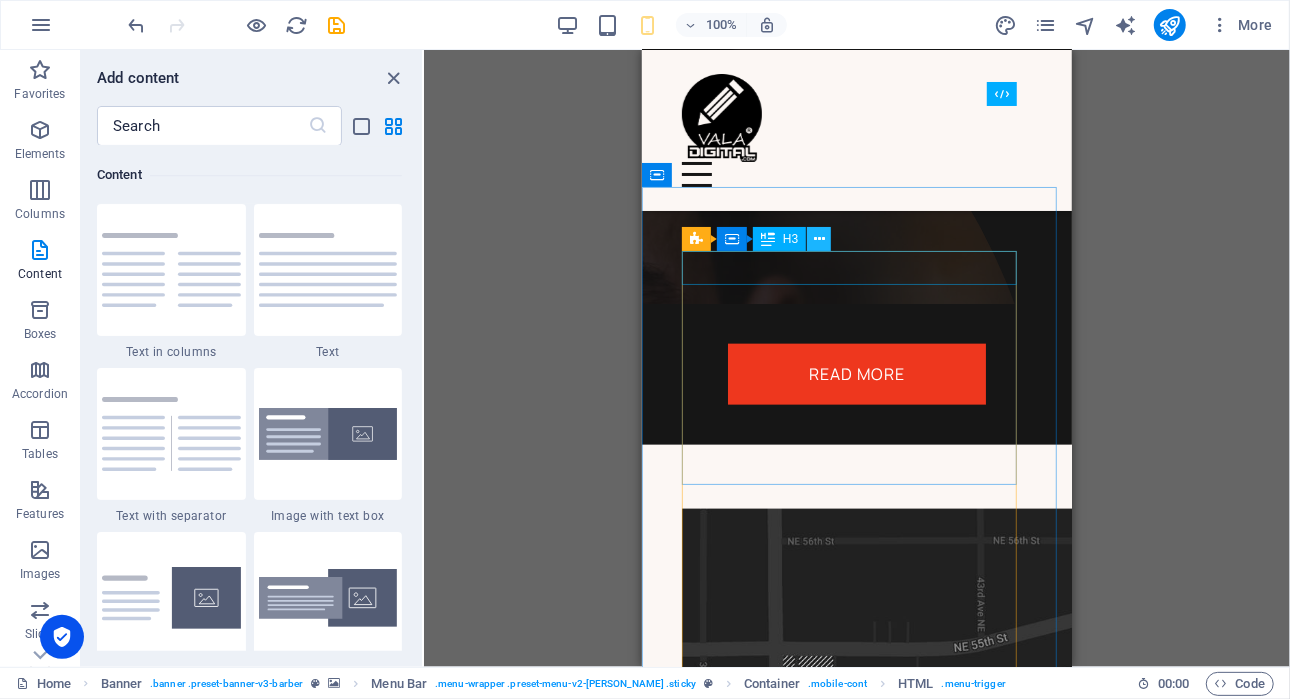 click at bounding box center (819, 239) 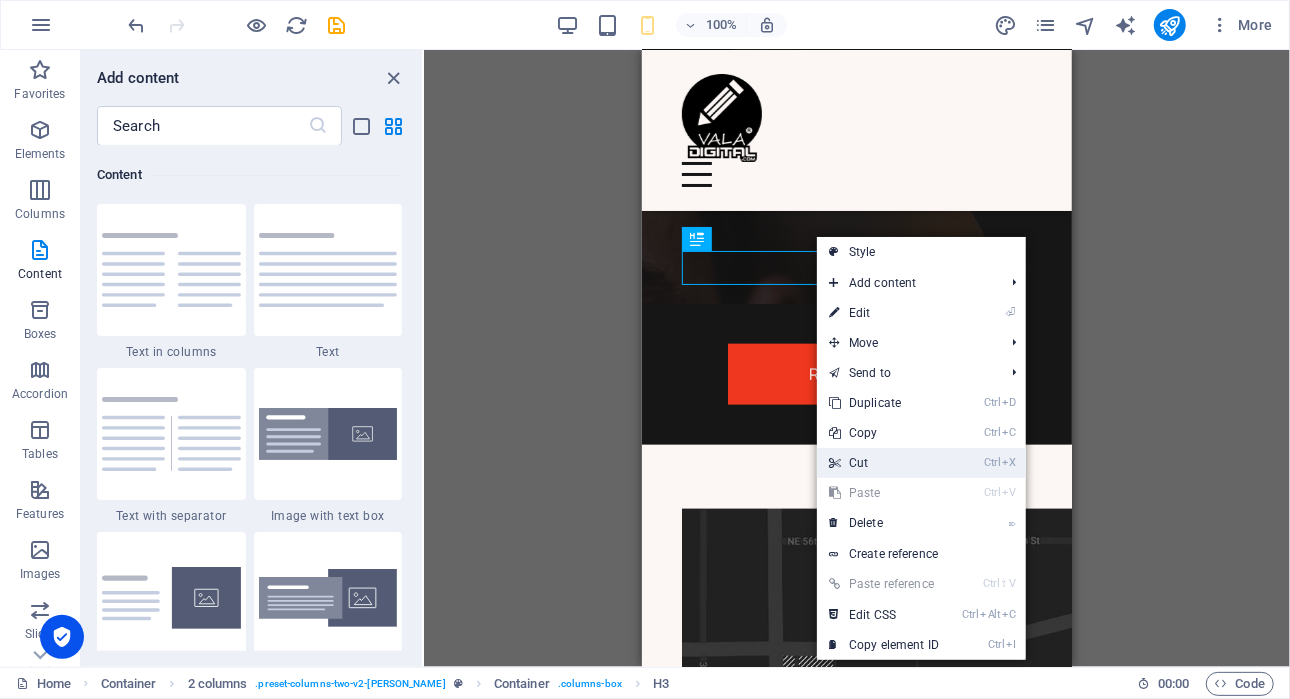 click on "Ctrl X  Cut" at bounding box center (884, 463) 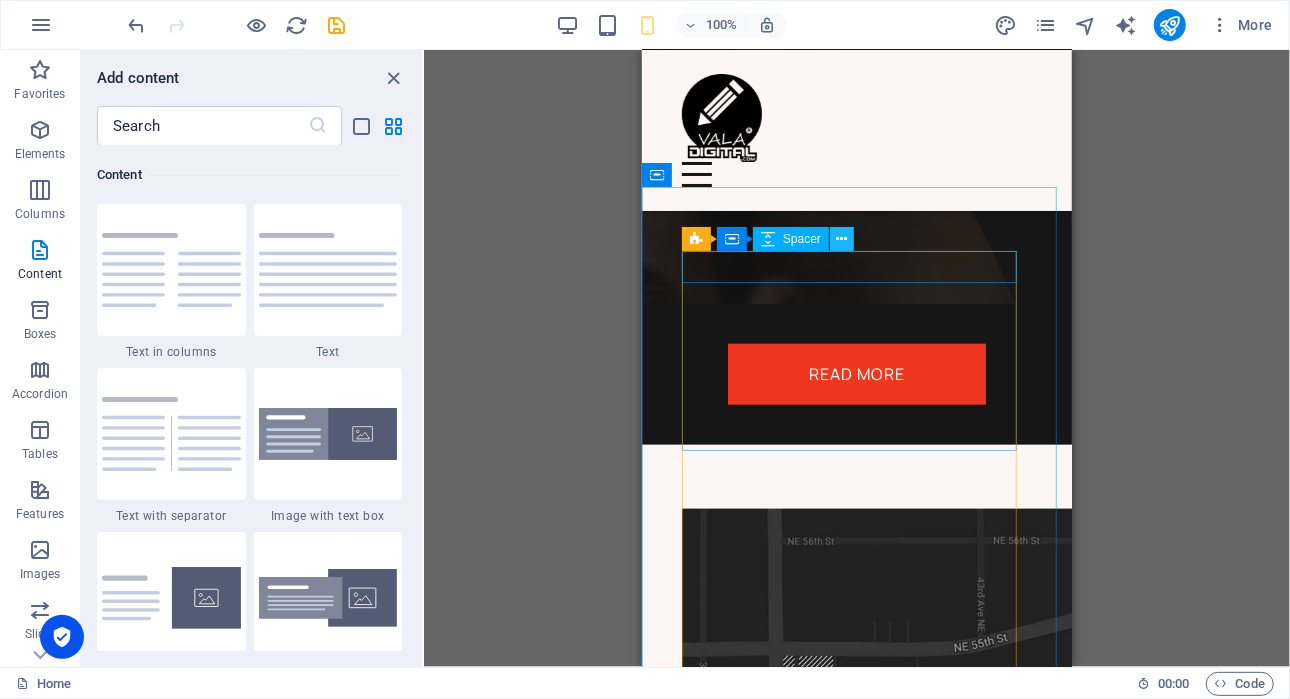 click at bounding box center [842, 239] 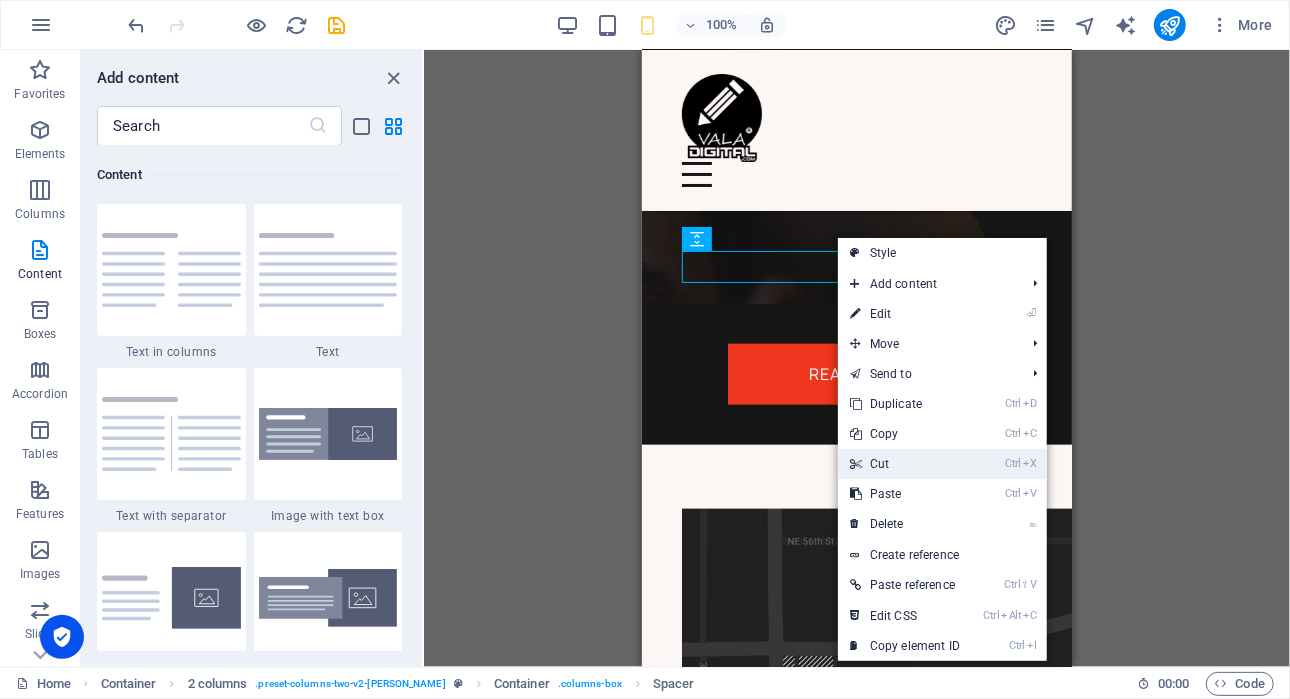 click on "Ctrl X  Cut" at bounding box center (905, 464) 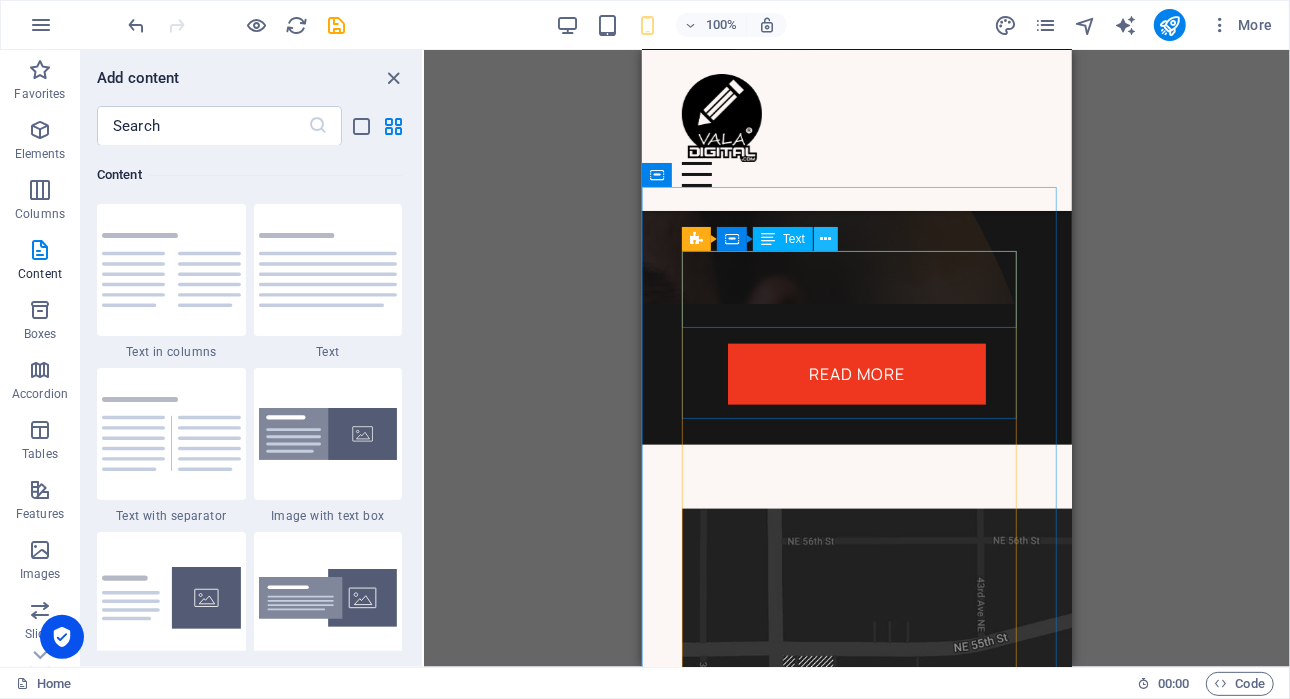 click at bounding box center (826, 239) 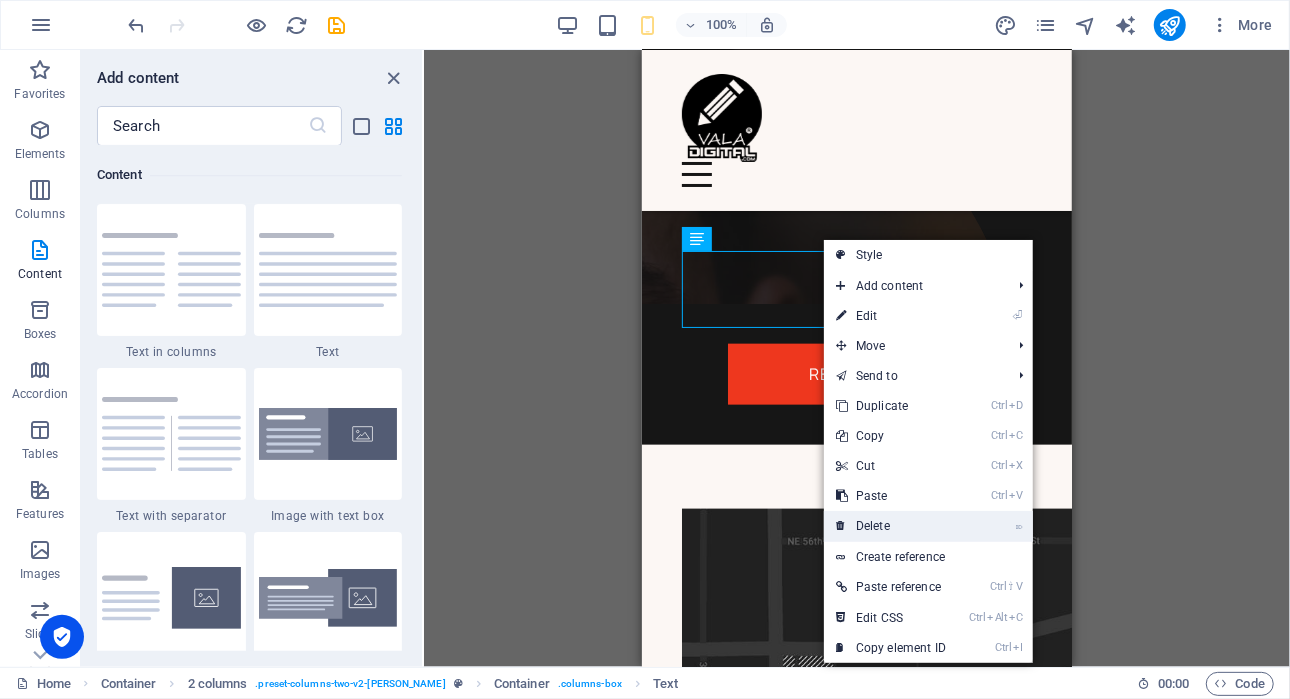click on "⌦  Delete" at bounding box center [891, 526] 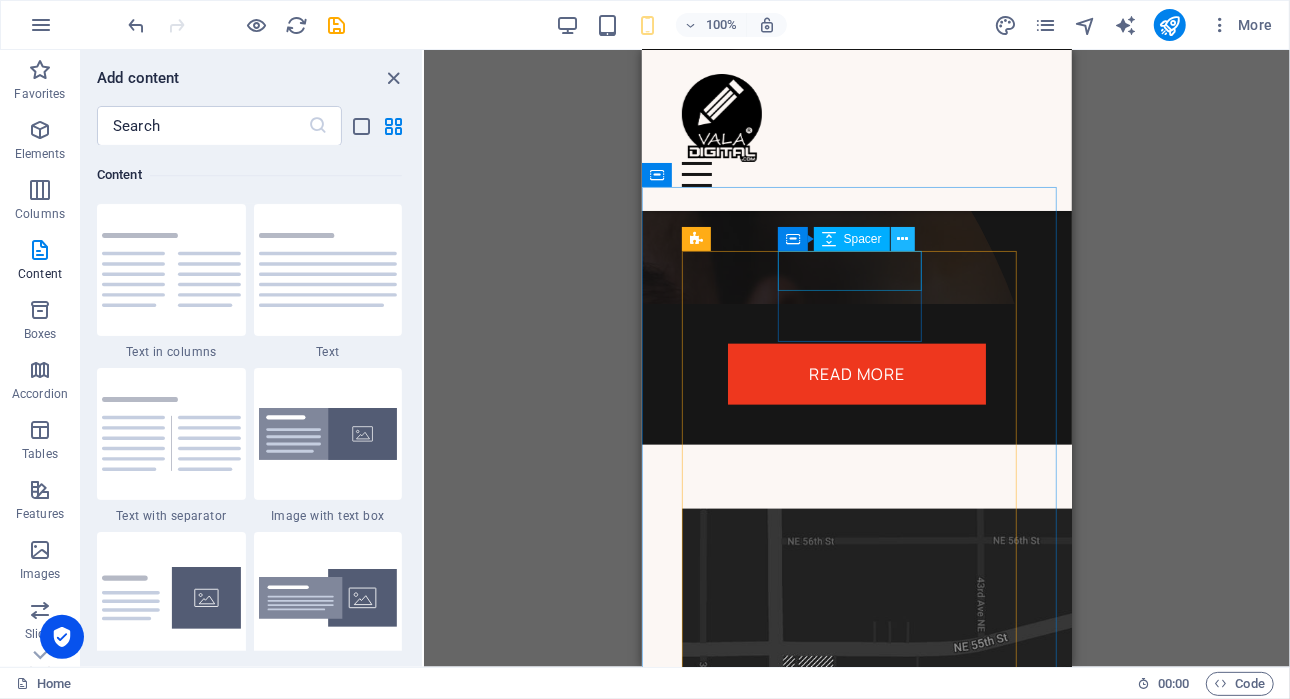 click at bounding box center (902, 239) 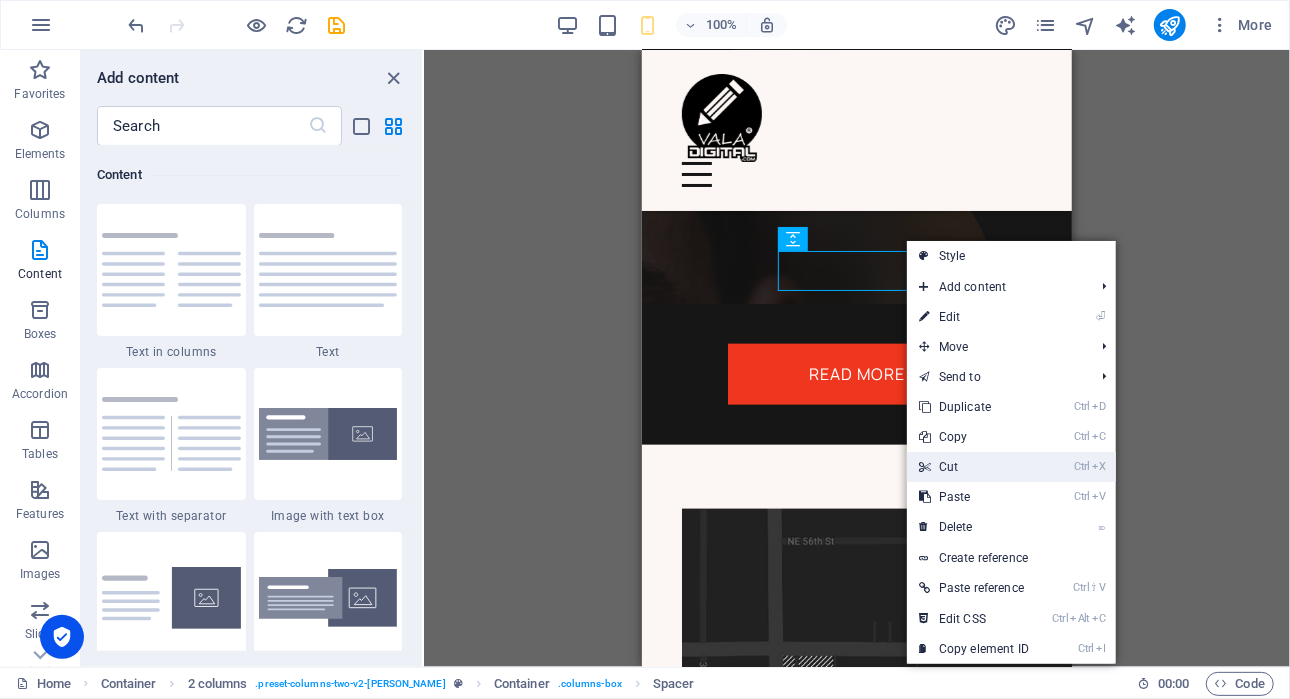 click on "Ctrl X  Cut" at bounding box center [974, 467] 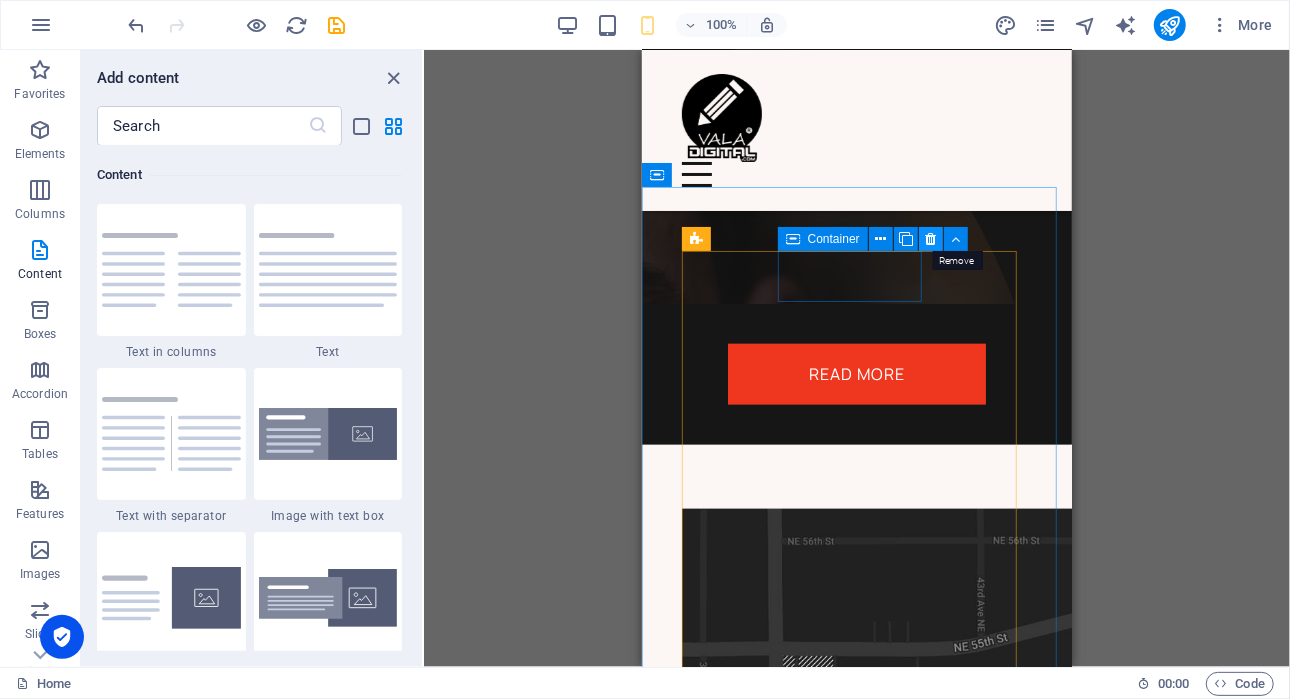 click at bounding box center [931, 239] 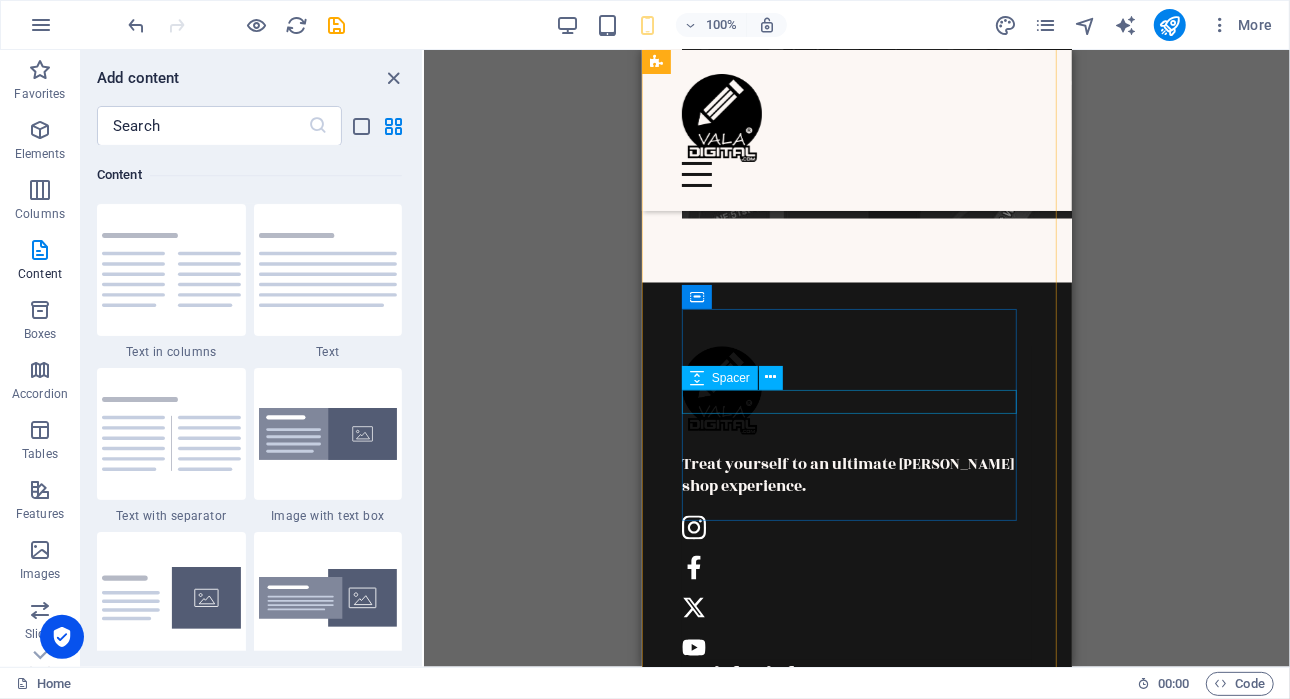 scroll, scrollTop: 6656, scrollLeft: 0, axis: vertical 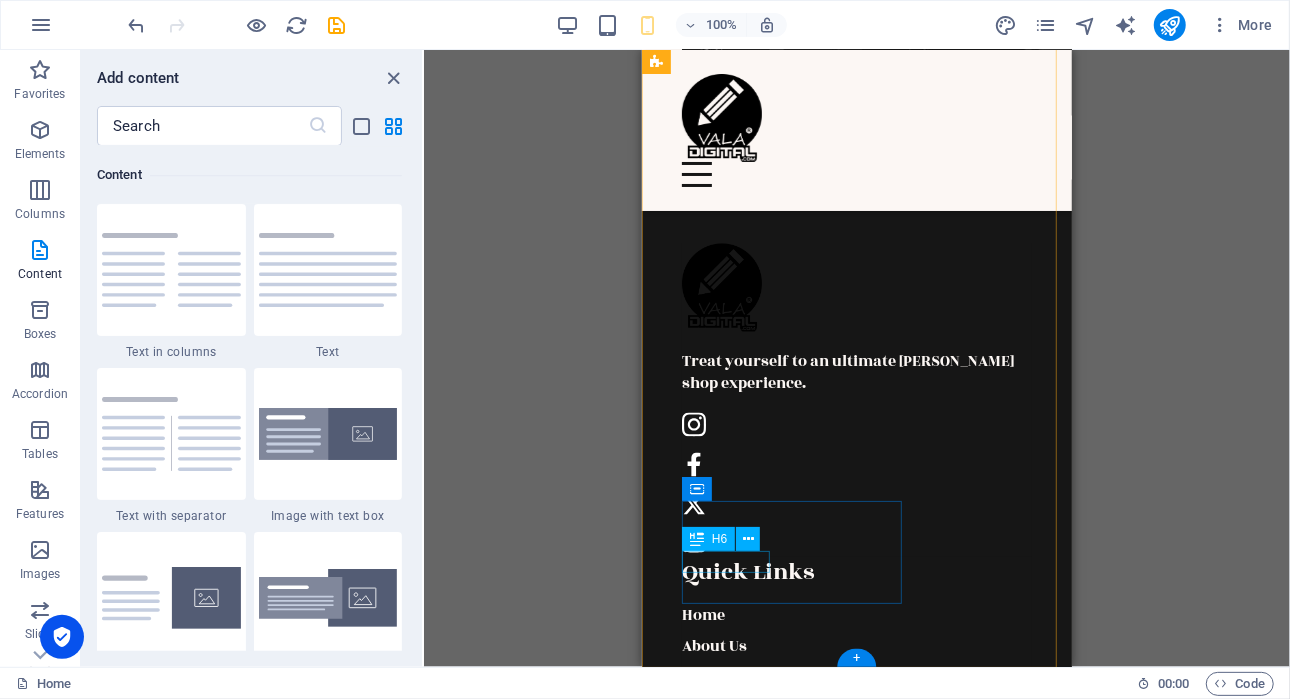 click on "Legal Notice" at bounding box center (856, 844) 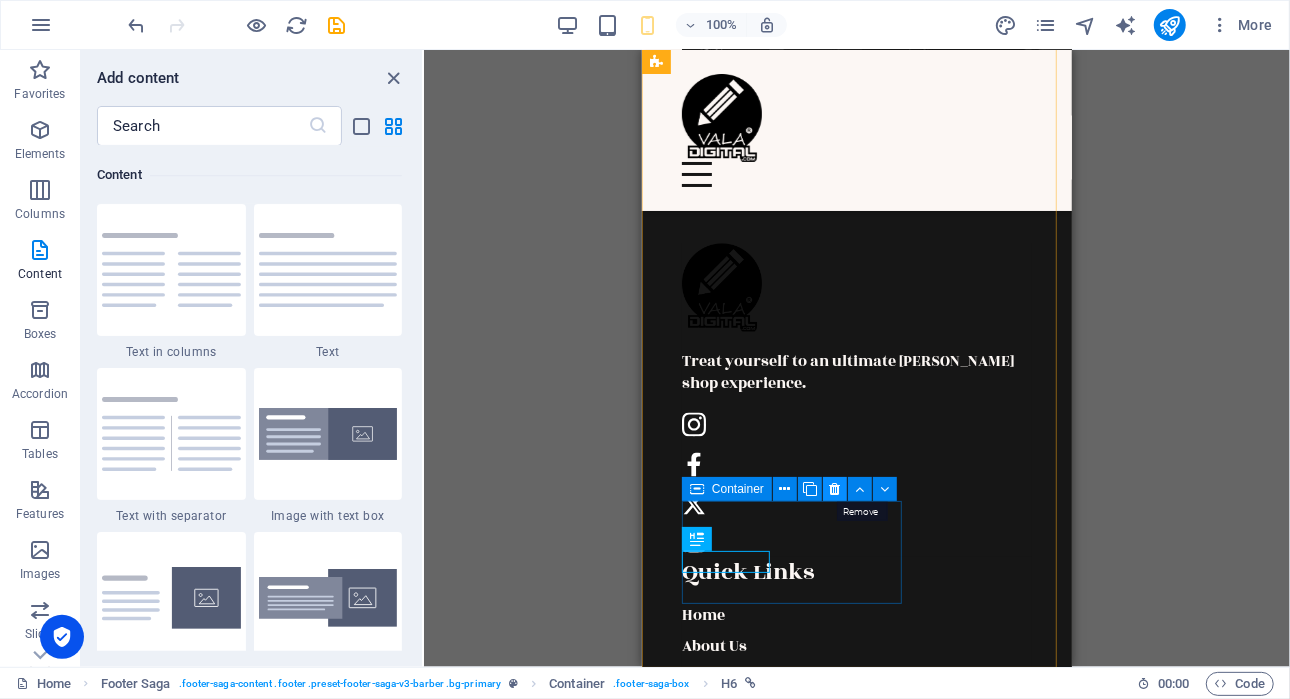 click at bounding box center [835, 489] 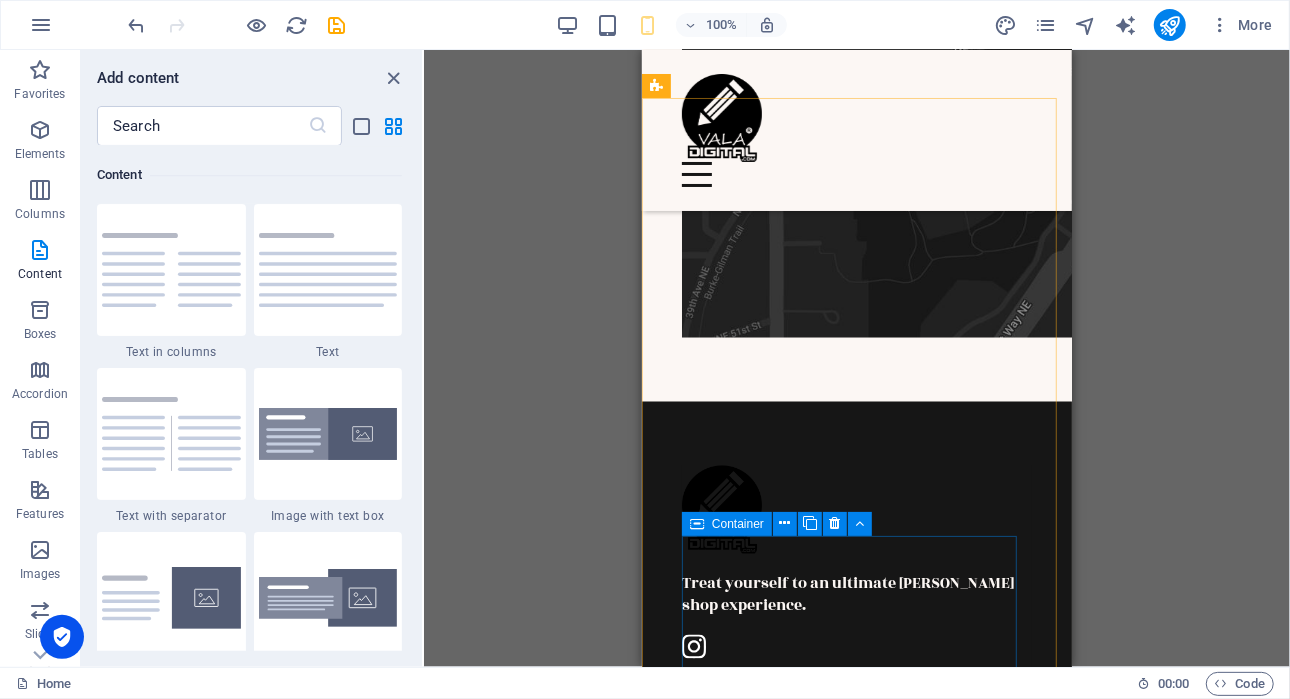scroll, scrollTop: 6382, scrollLeft: 0, axis: vertical 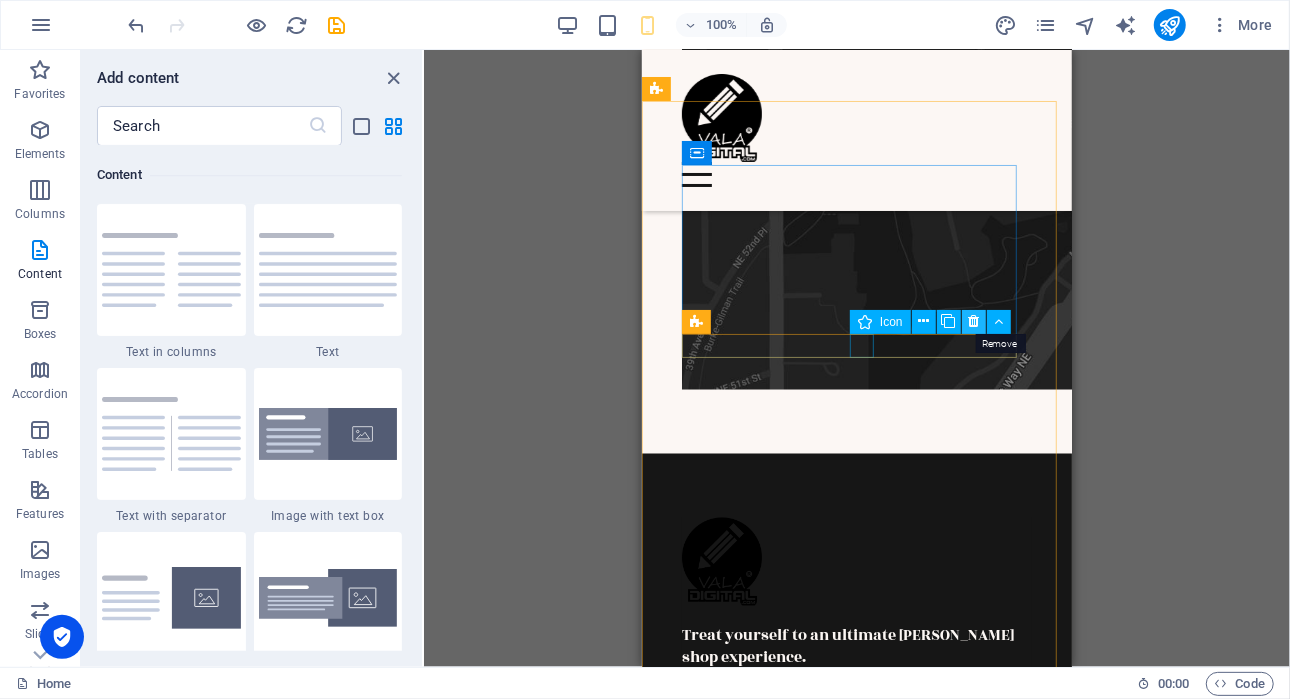 click at bounding box center (973, 321) 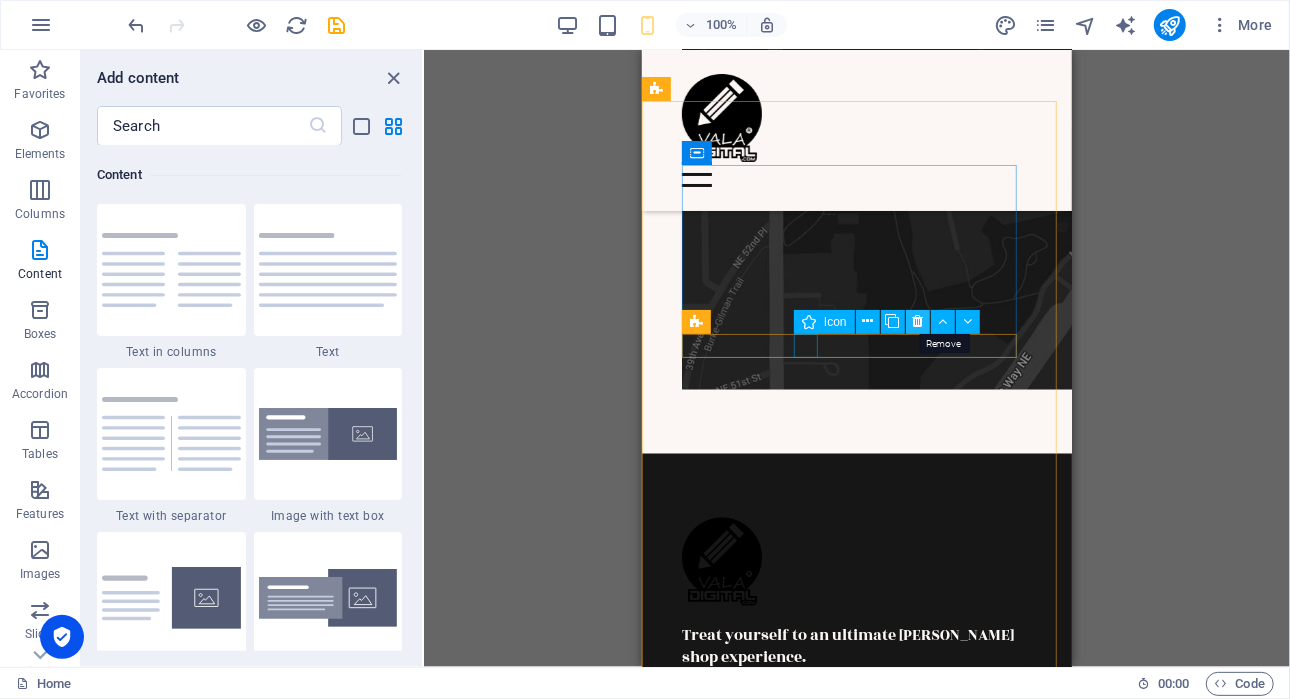 click at bounding box center (917, 321) 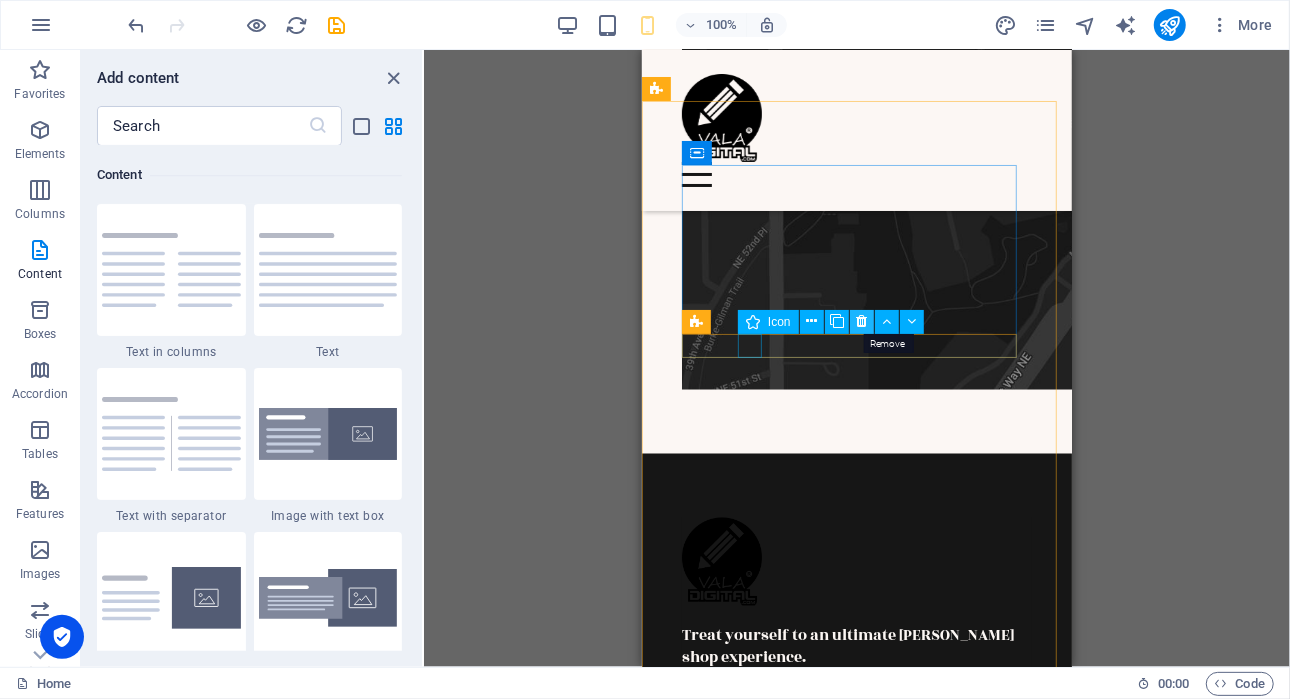 click at bounding box center (861, 321) 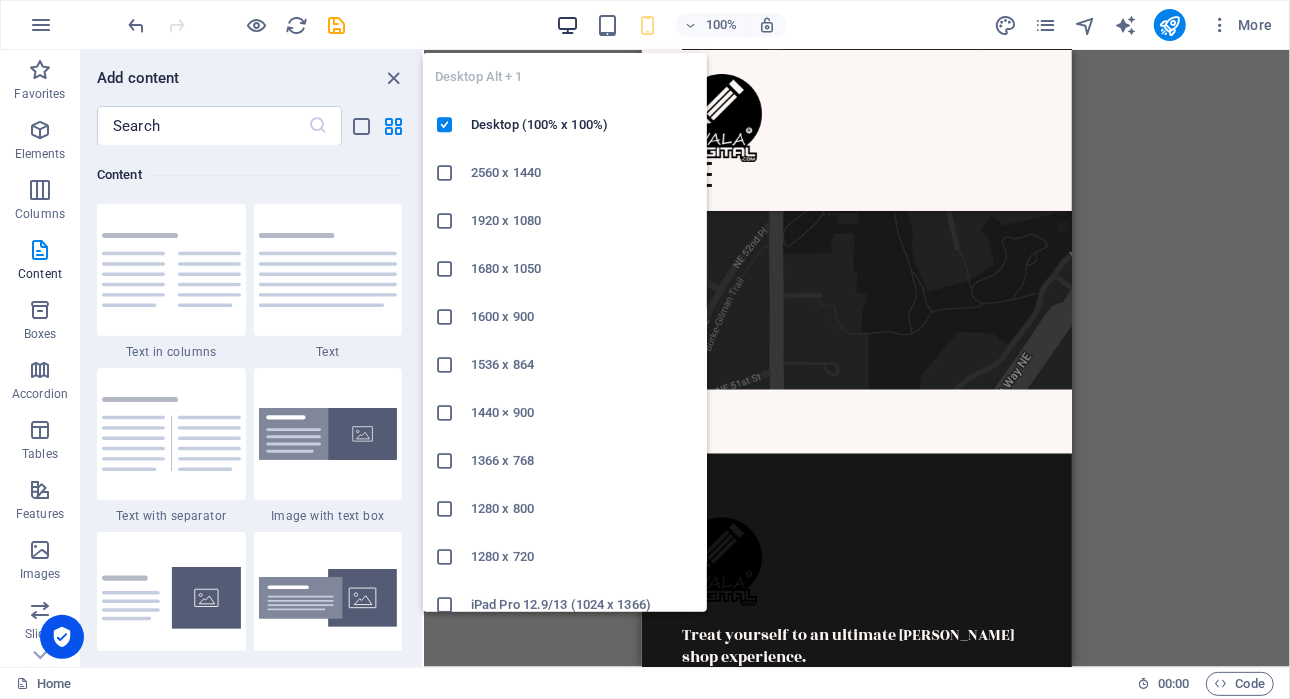 click at bounding box center (567, 25) 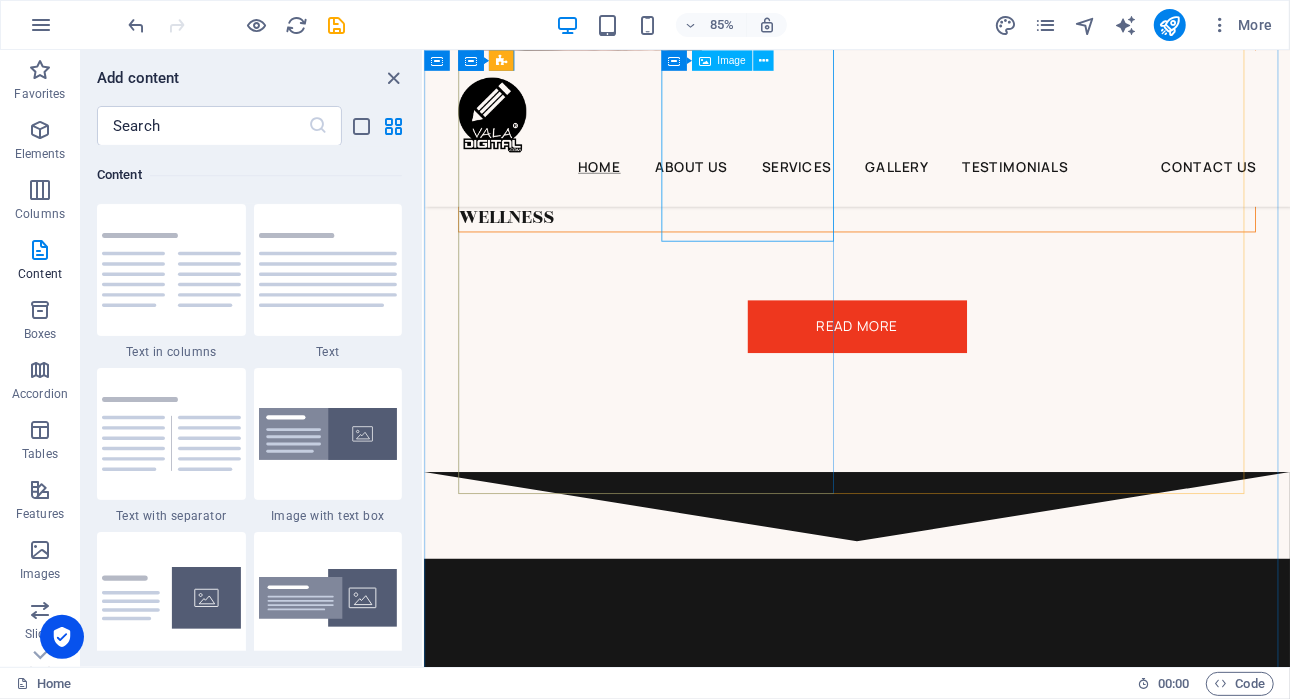 scroll, scrollTop: 6080, scrollLeft: 0, axis: vertical 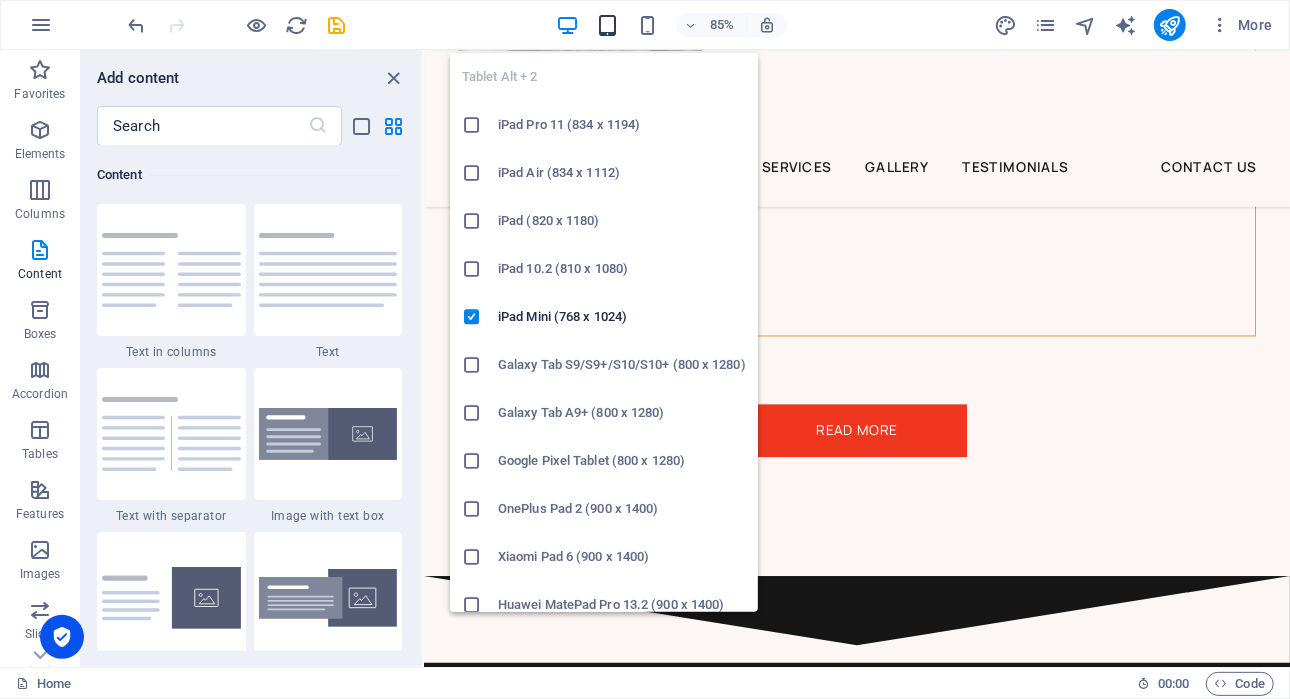 click at bounding box center (607, 25) 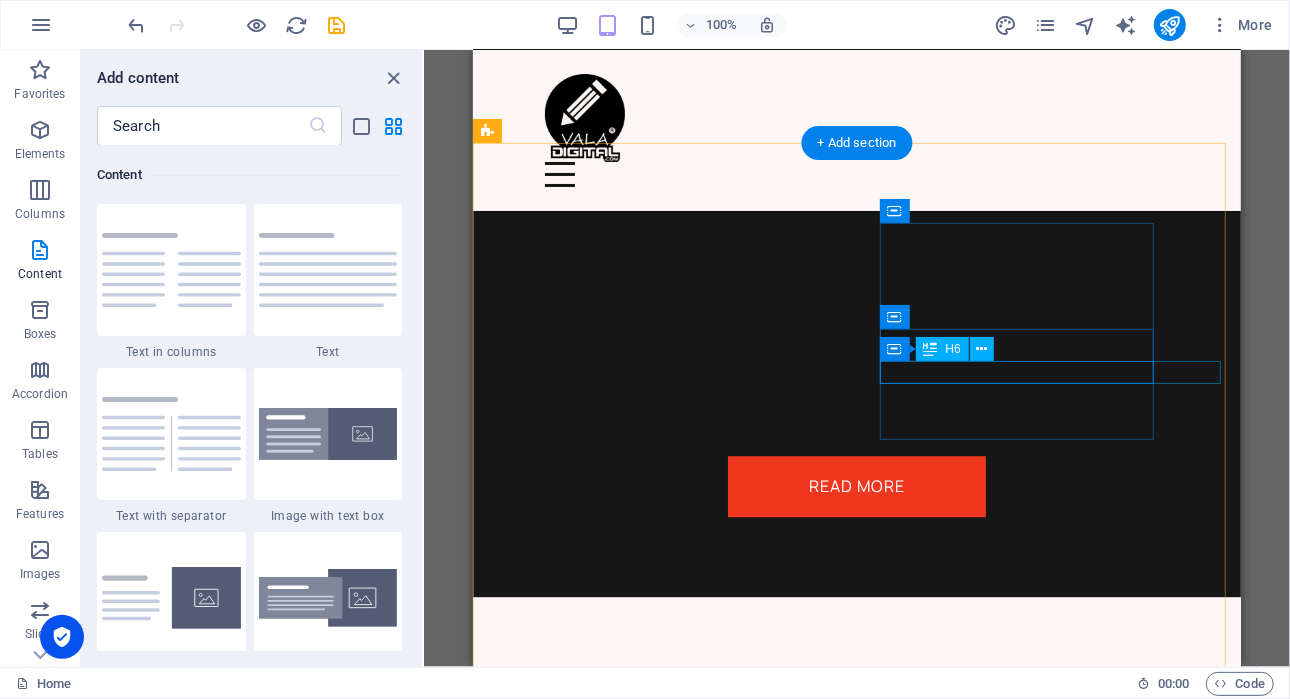 scroll, scrollTop: 7653, scrollLeft: 0, axis: vertical 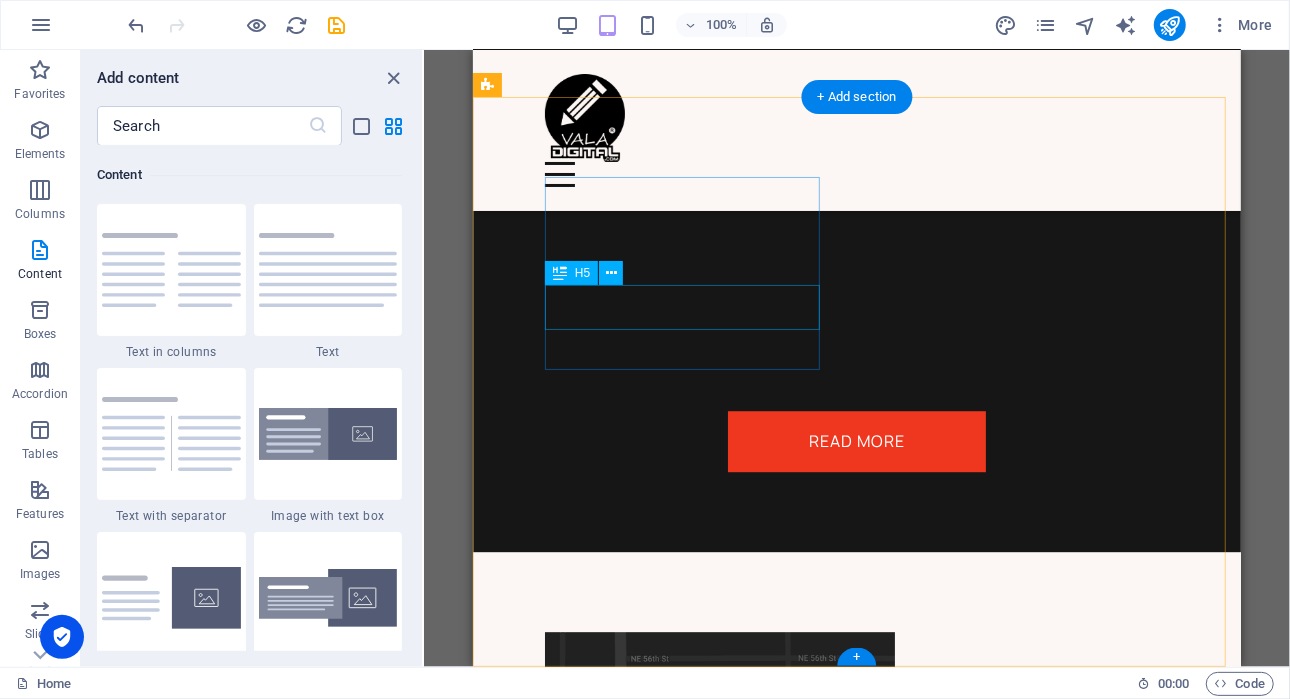 click on "Treat yourself to an ultimate barber shop experience." at bounding box center [685, 1271] 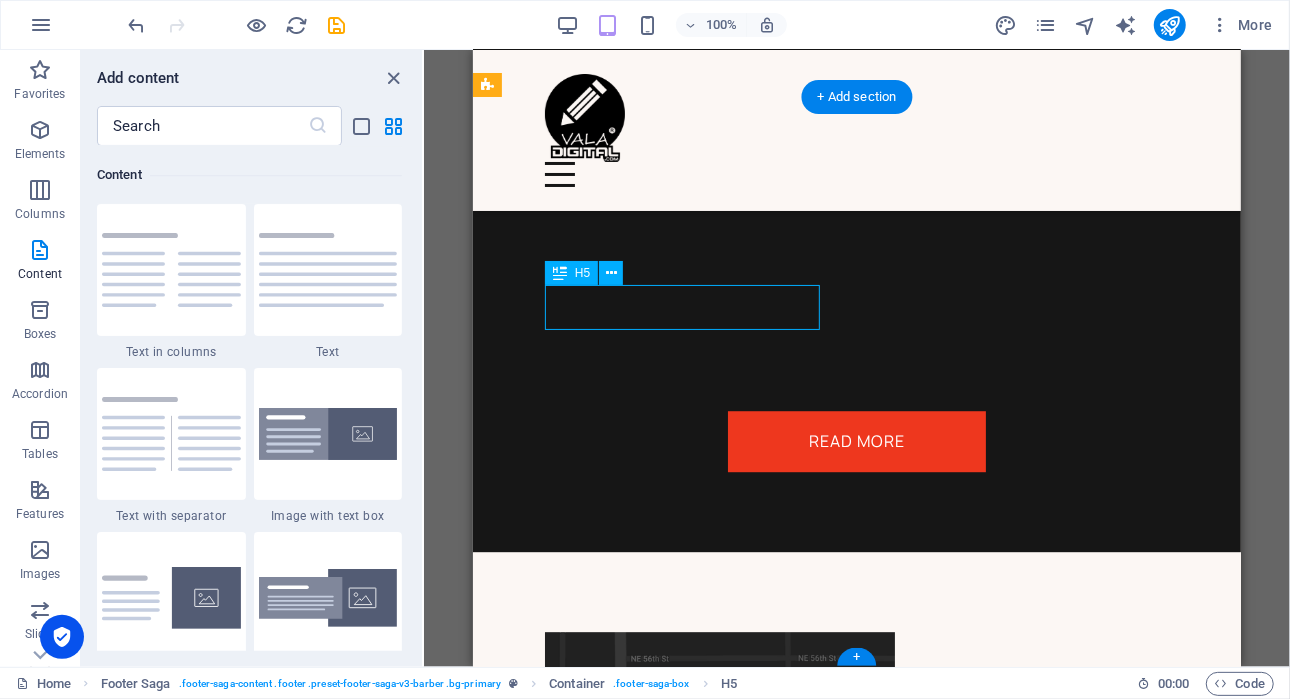 click on "Treat yourself to an ultimate barber shop experience." at bounding box center [685, 1271] 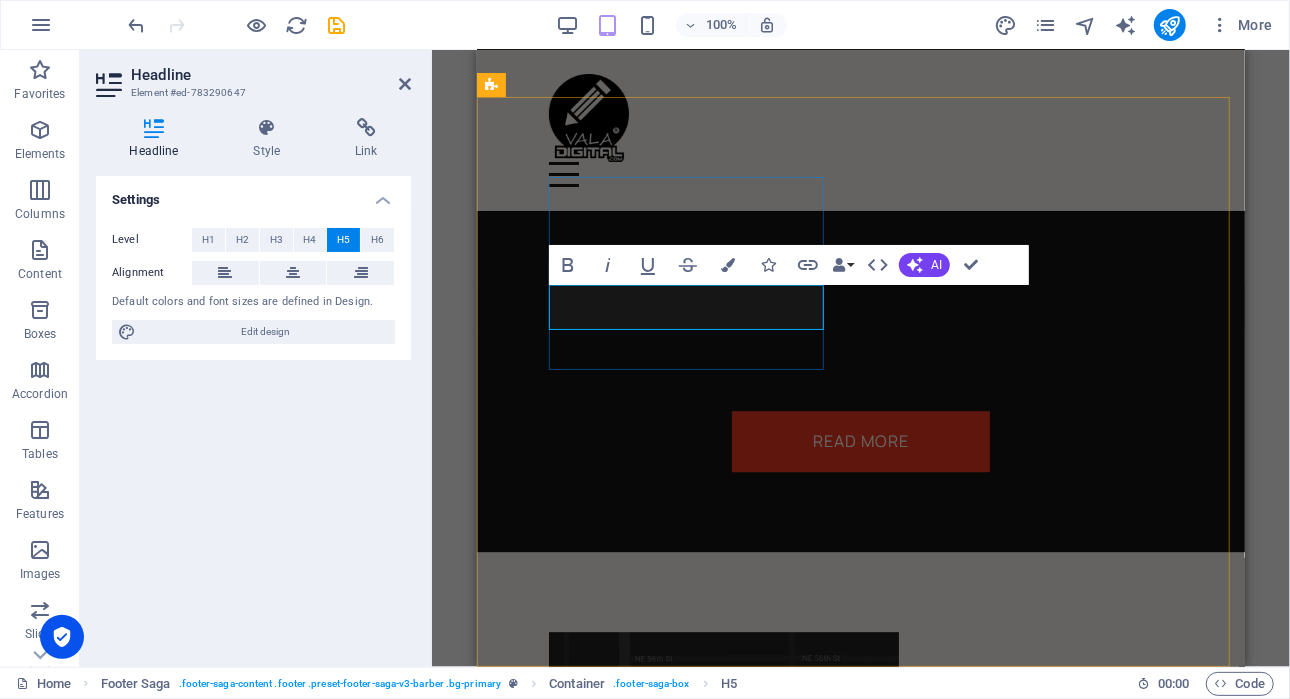 type 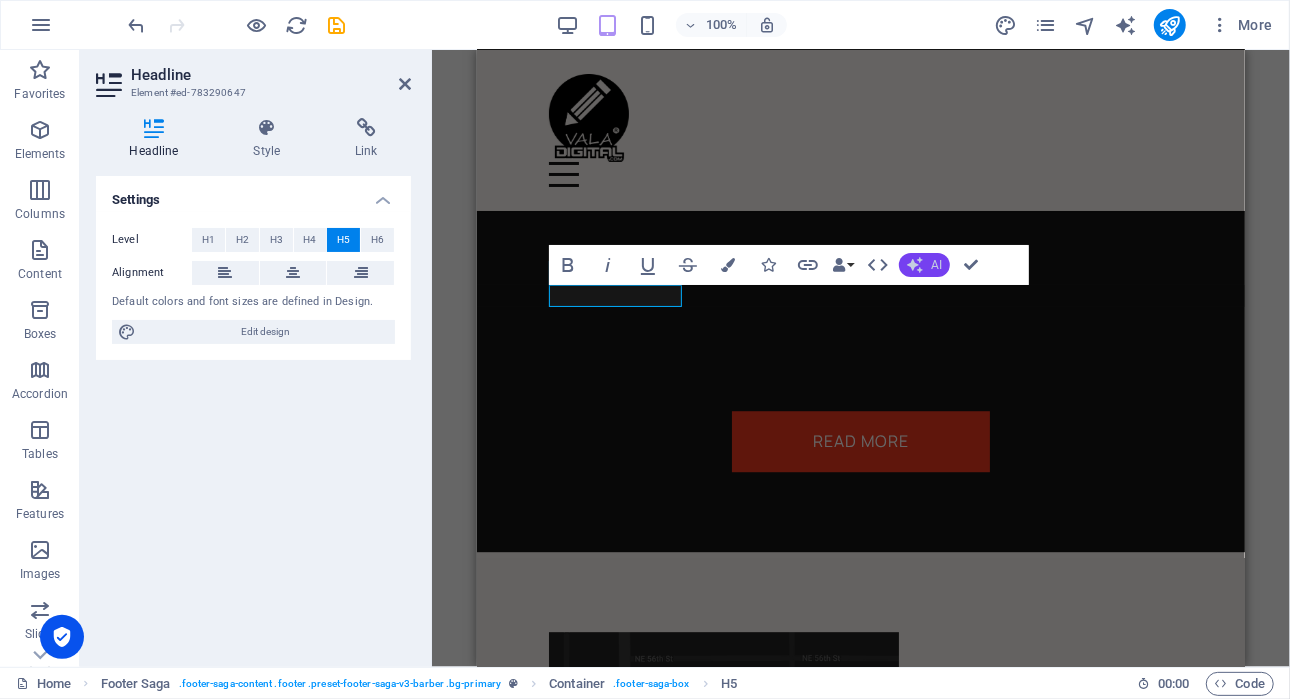 click 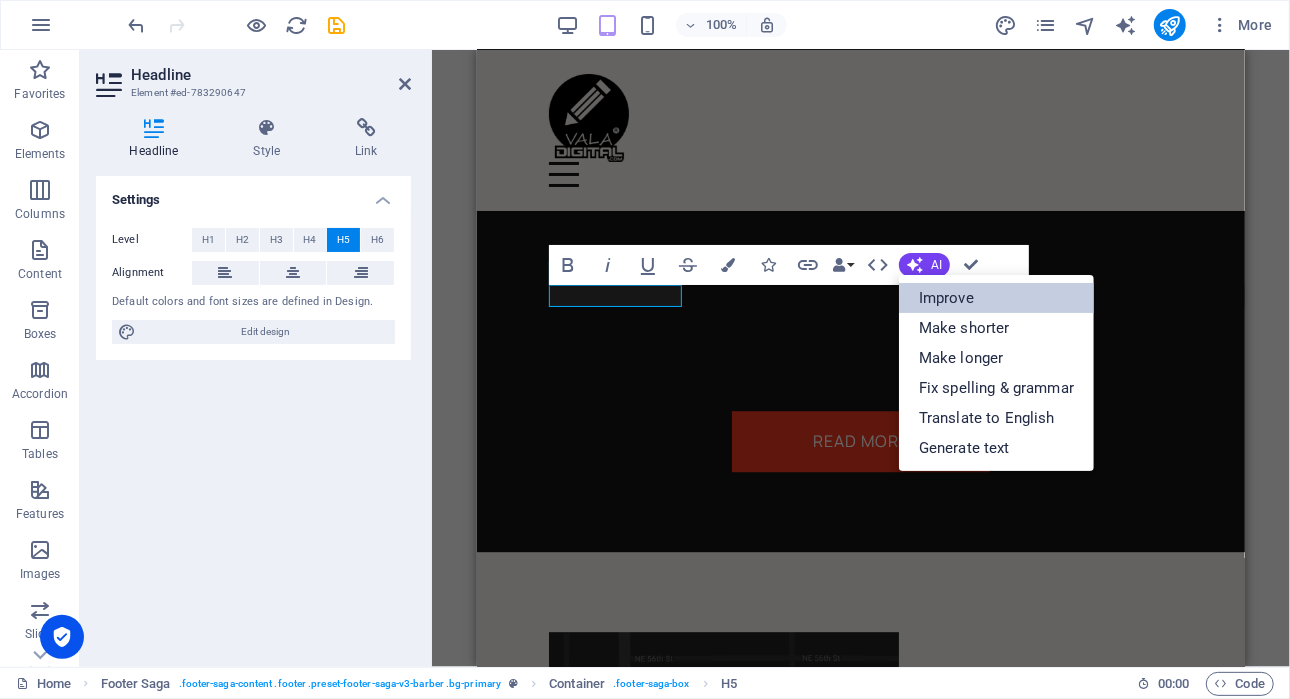 click on "Improve" at bounding box center (996, 298) 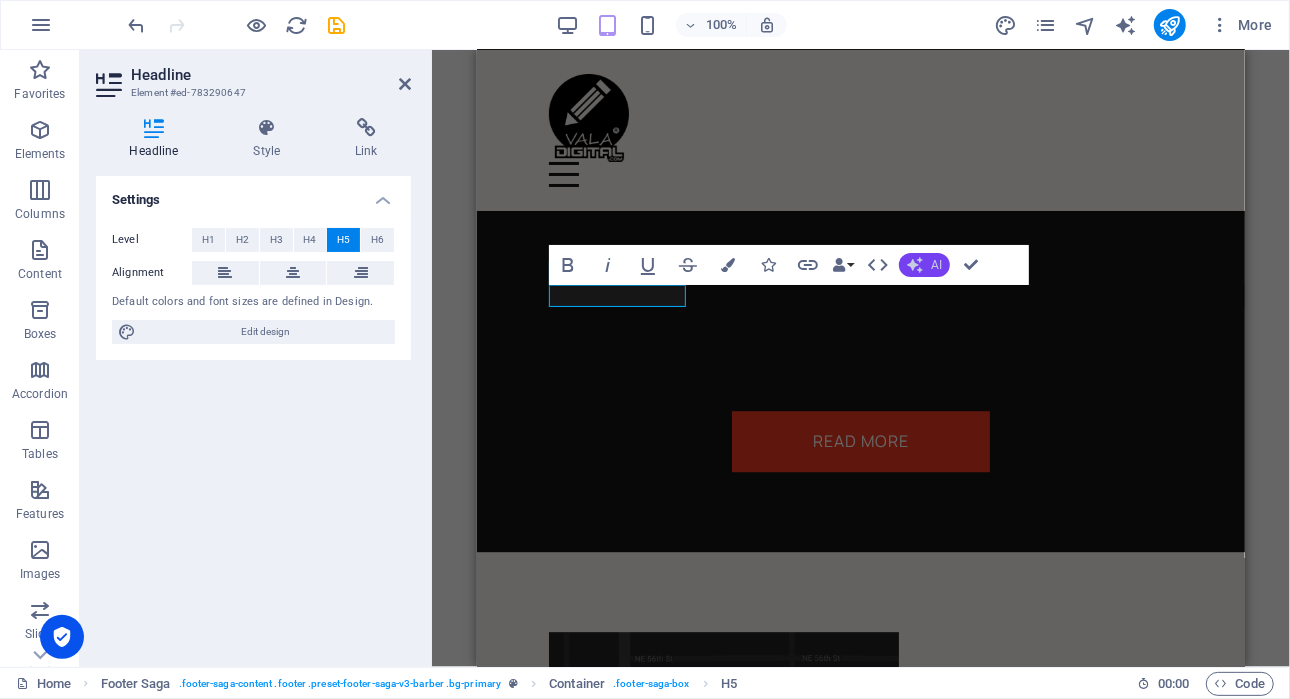 click on "AI" at bounding box center (924, 265) 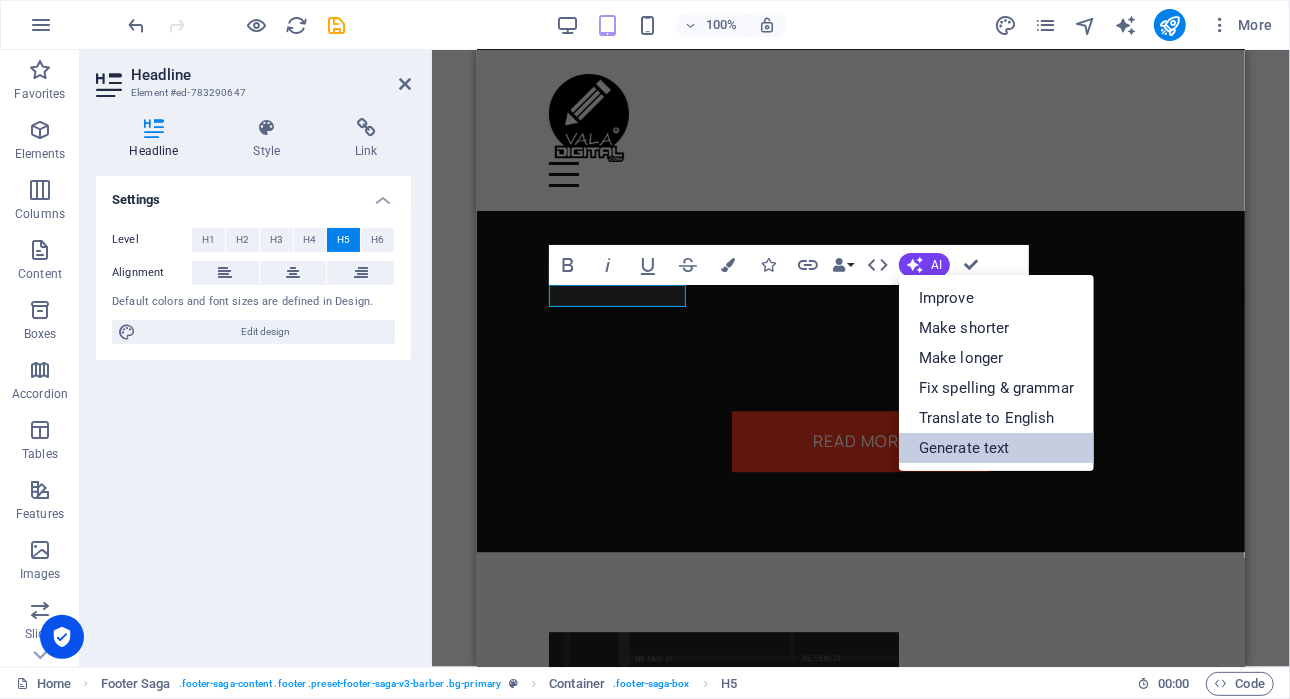click on "Generate text" at bounding box center (996, 448) 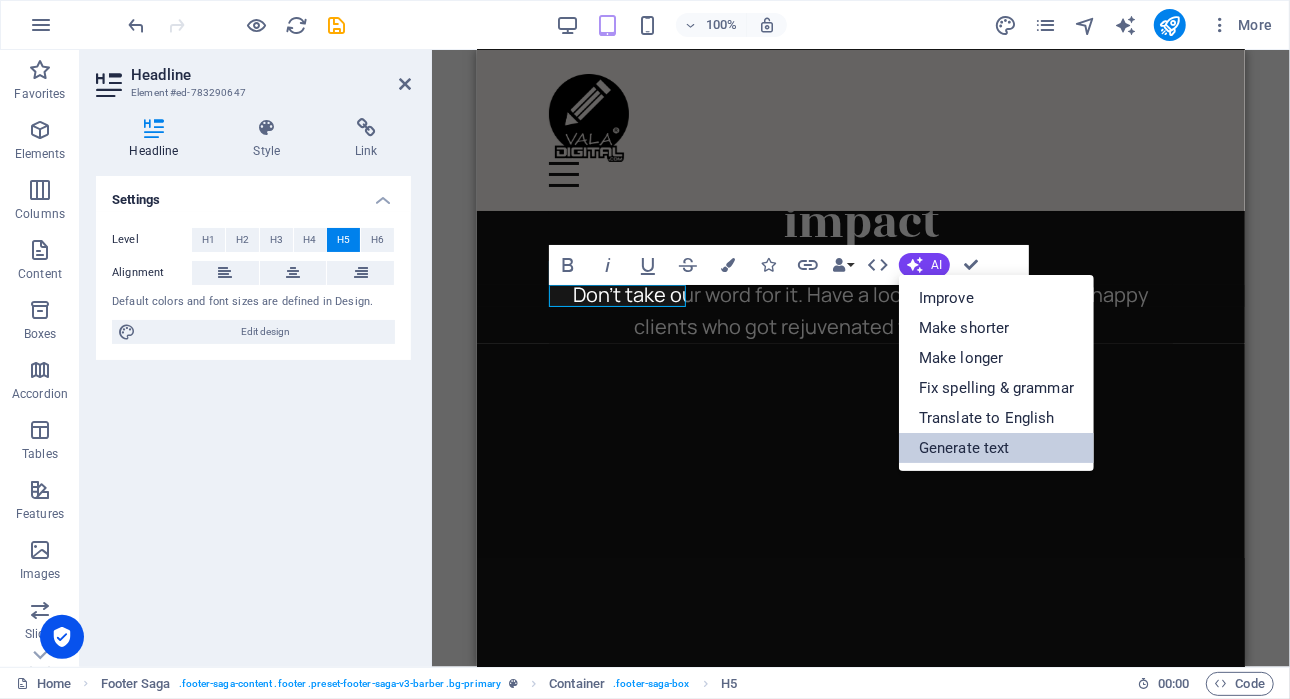 select on "English" 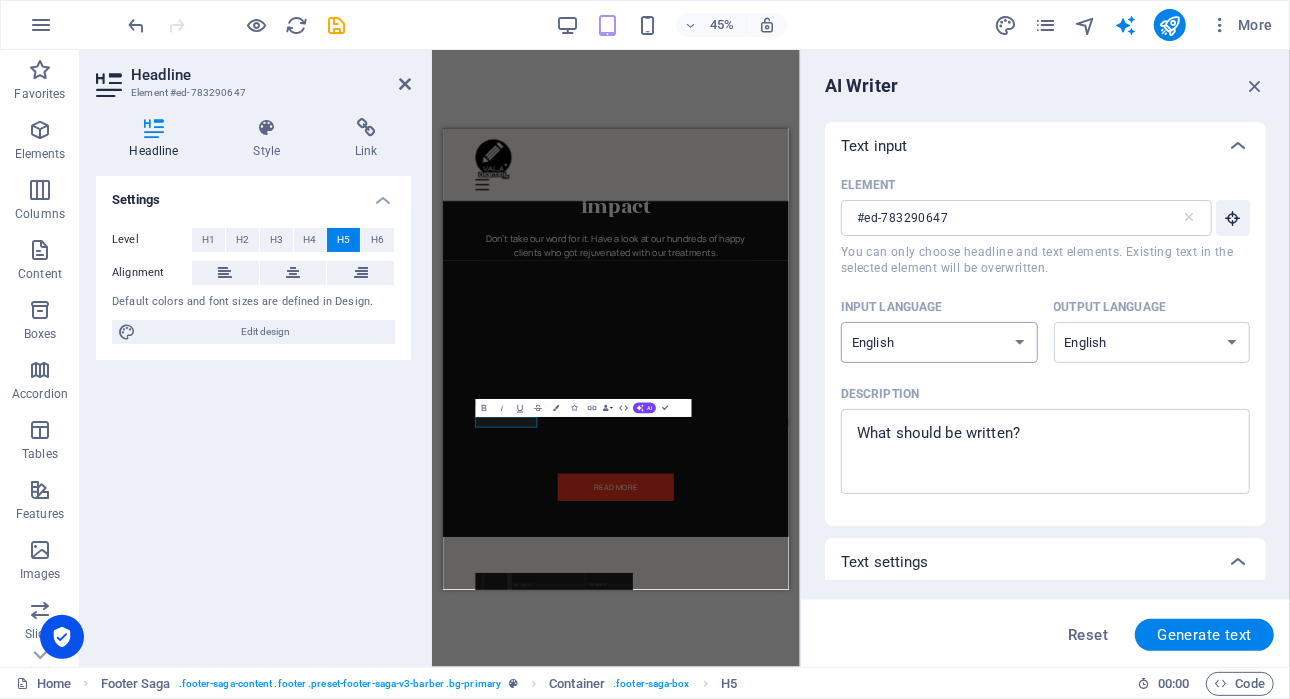 click on "Albanian Arabic Armenian Awadhi Azerbaijani Bashkir Basque Belarusian Bengali Bhojpuri Bosnian Brazilian Portuguese Bulgarian Cantonese (Yue) Catalan Chhattisgarhi Chinese Croatian Czech Danish Dogri Dutch English Estonian Faroese Finnish French Galician Georgian German Greek Gujarati Haryanvi Hindi Hungarian Indonesian Irish Italian Japanese Javanese Kannada Kashmiri Kazakh Konkani Korean Kyrgyz Latvian Lithuanian Macedonian Maithili Malay Maltese Mandarin Mandarin Chinese Marathi Marwari Min Nan Moldovan Mongolian Montenegrin Nepali Norwegian Oriya Pashto Persian (Farsi) Polish Portuguese Punjabi Rajasthani Romanian Russian Sanskrit Santali Serbian Sindhi Sinhala Slovak Slovene Slovenian Spanish Ukrainian Urdu Uzbek Vietnamese Welsh Wu" at bounding box center (939, 342) 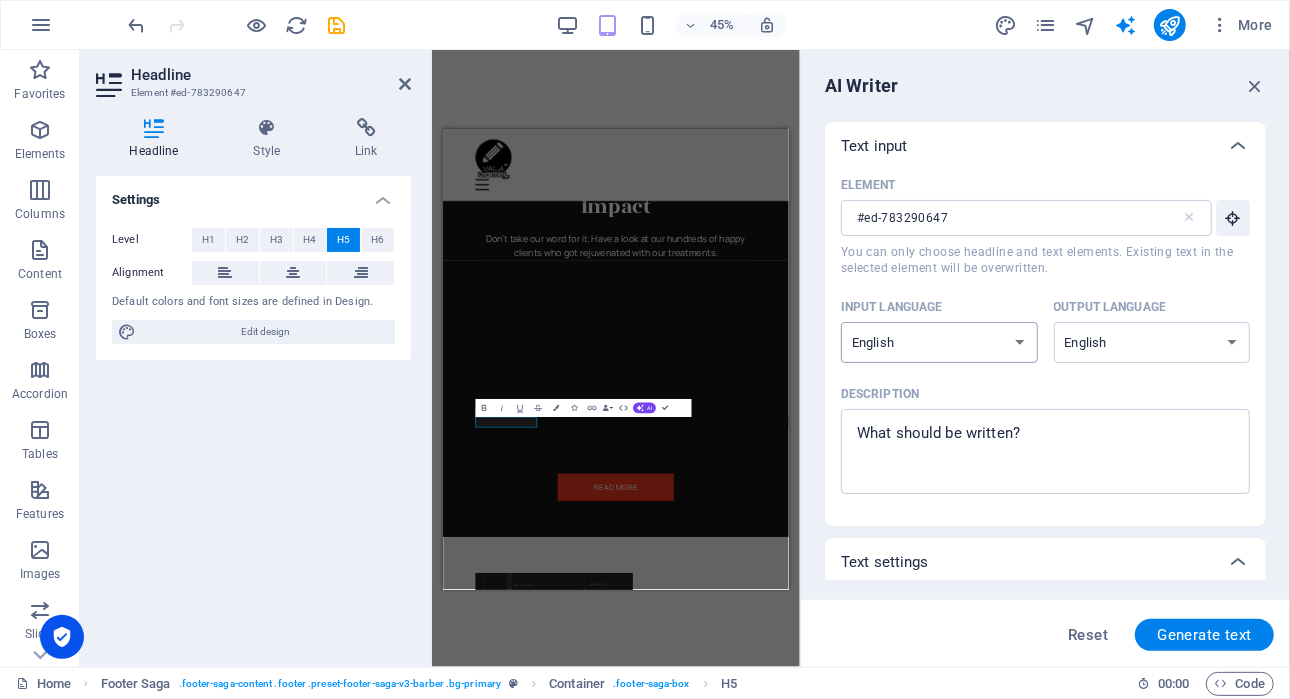 select on "Spanish" 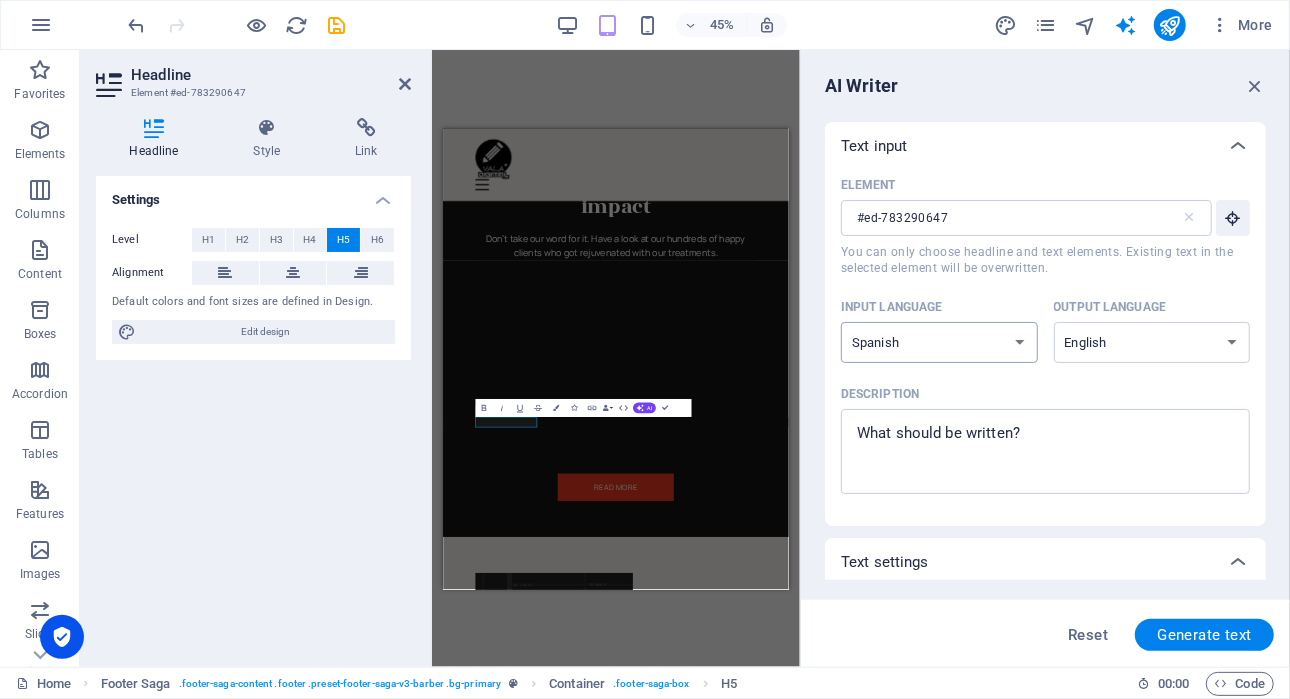 click on "Albanian Arabic Armenian Awadhi Azerbaijani Bashkir Basque Belarusian Bengali Bhojpuri Bosnian Brazilian Portuguese Bulgarian Cantonese (Yue) Catalan Chhattisgarhi Chinese Croatian Czech Danish Dogri Dutch English Estonian Faroese Finnish French Galician Georgian German Greek Gujarati Haryanvi Hindi Hungarian Indonesian Irish Italian Japanese Javanese Kannada Kashmiri Kazakh Konkani Korean Kyrgyz Latvian Lithuanian Macedonian Maithili Malay Maltese Mandarin Mandarin Chinese Marathi Marwari Min Nan Moldovan Mongolian Montenegrin Nepali Norwegian Oriya Pashto Persian (Farsi) Polish Portuguese Punjabi Rajasthani Romanian Russian Sanskrit Santali Serbian Sindhi Sinhala Slovak Slovene Slovenian Spanish Ukrainian Urdu Uzbek Vietnamese Welsh Wu" at bounding box center [939, 342] 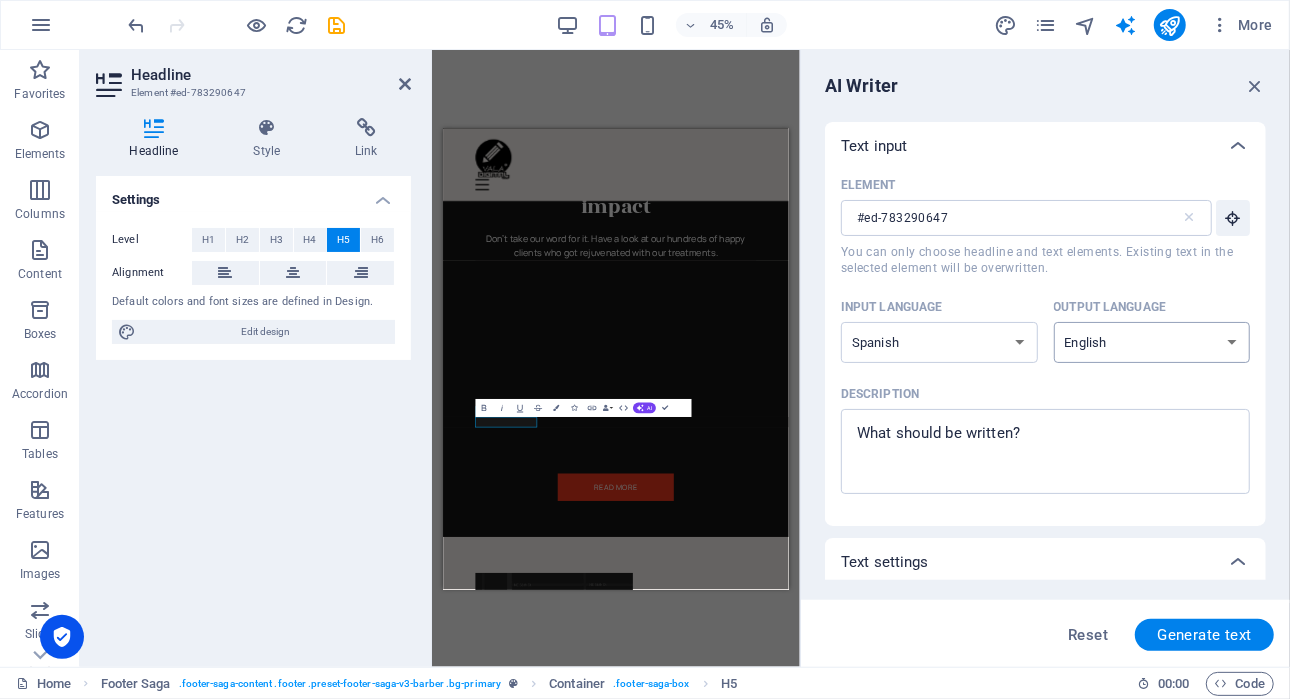 click on "Albanian Arabic Armenian Awadhi Azerbaijani Bashkir Basque Belarusian Bengali Bhojpuri Bosnian Brazilian Portuguese Bulgarian Cantonese (Yue) Catalan Chhattisgarhi Chinese Croatian Czech Danish Dogri Dutch English Estonian Faroese Finnish French Galician Georgian German Greek Gujarati Haryanvi Hindi Hungarian Indonesian Irish Italian Japanese Javanese Kannada Kashmiri Kazakh Konkani Korean Kyrgyz Latvian Lithuanian Macedonian Maithili Malay Maltese Mandarin Mandarin Chinese Marathi Marwari Min Nan Moldovan Mongolian Montenegrin Nepali Norwegian Oriya Pashto Persian (Farsi) Polish Portuguese Punjabi Rajasthani Romanian Russian Sanskrit Santali Serbian Sindhi Sinhala Slovak Slovene Slovenian Spanish Ukrainian Urdu Uzbek Vietnamese Welsh Wu" at bounding box center (1152, 342) 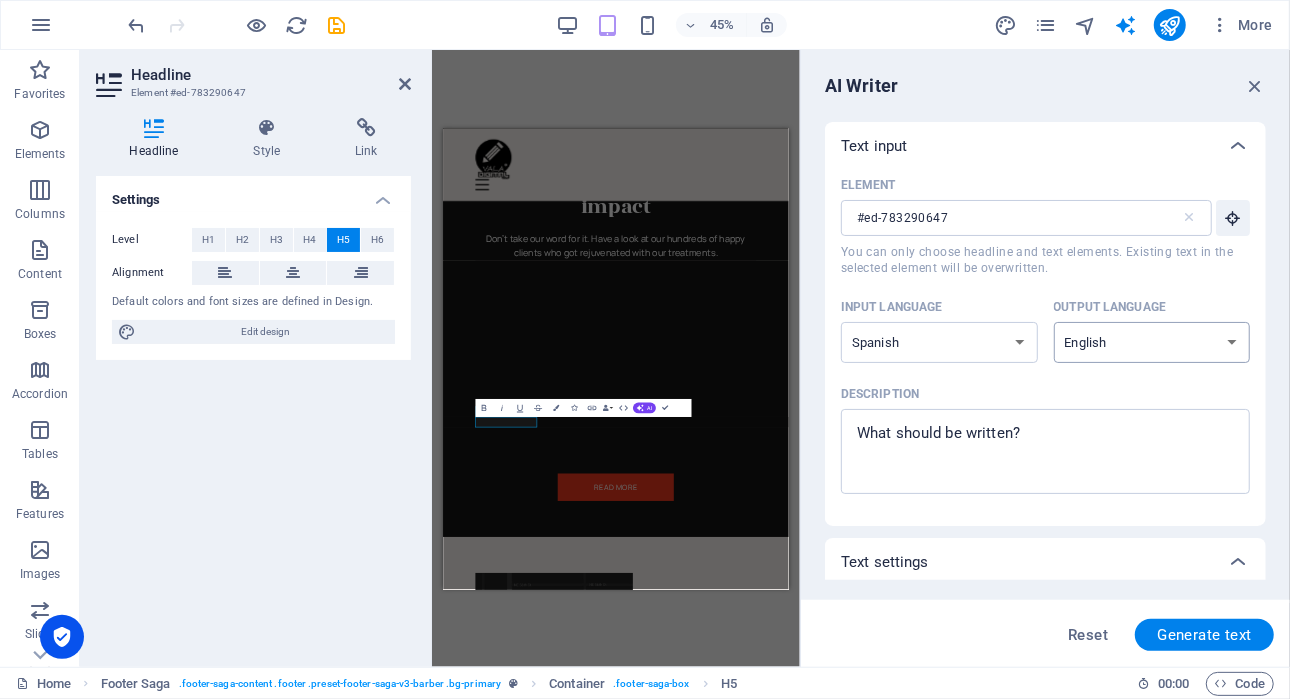 select on "Spanish" 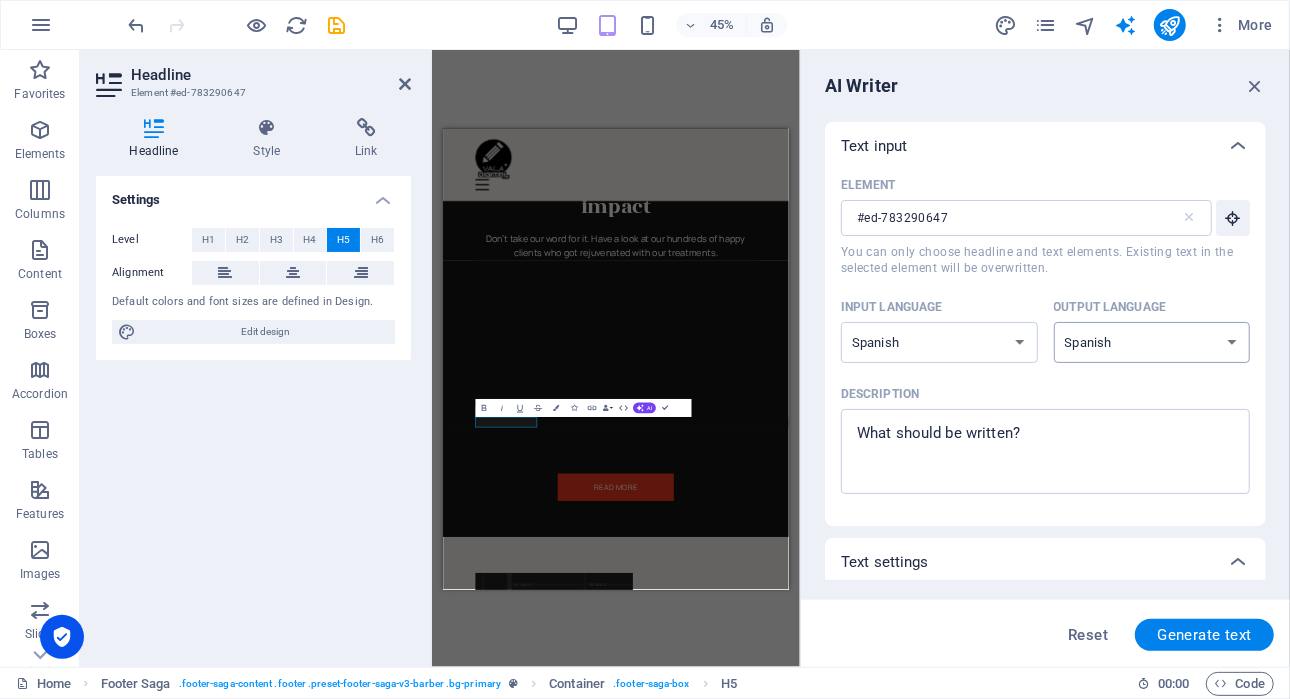 click on "Albanian Arabic Armenian Awadhi Azerbaijani Bashkir Basque Belarusian Bengali Bhojpuri Bosnian Brazilian Portuguese Bulgarian Cantonese (Yue) Catalan Chhattisgarhi Chinese Croatian Czech Danish Dogri Dutch English Estonian Faroese Finnish French Galician Georgian German Greek Gujarati Haryanvi Hindi Hungarian Indonesian Irish Italian Japanese Javanese Kannada Kashmiri Kazakh Konkani Korean Kyrgyz Latvian Lithuanian Macedonian Maithili Malay Maltese Mandarin Mandarin Chinese Marathi Marwari Min Nan Moldovan Mongolian Montenegrin Nepali Norwegian Oriya Pashto Persian (Farsi) Polish Portuguese Punjabi Rajasthani Romanian Russian Sanskrit Santali Serbian Sindhi Sinhala Slovak Slovene Slovenian Spanish Ukrainian Urdu Uzbek Vietnamese Welsh Wu" at bounding box center (1152, 342) 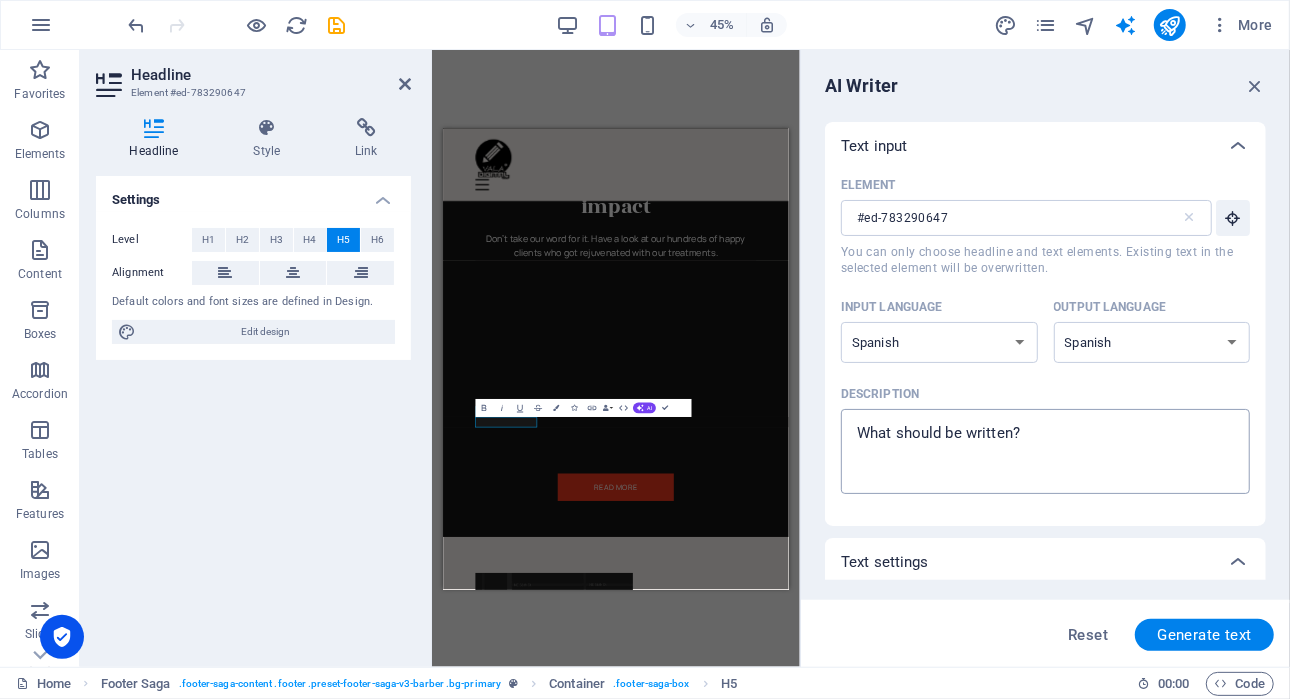 type on "x" 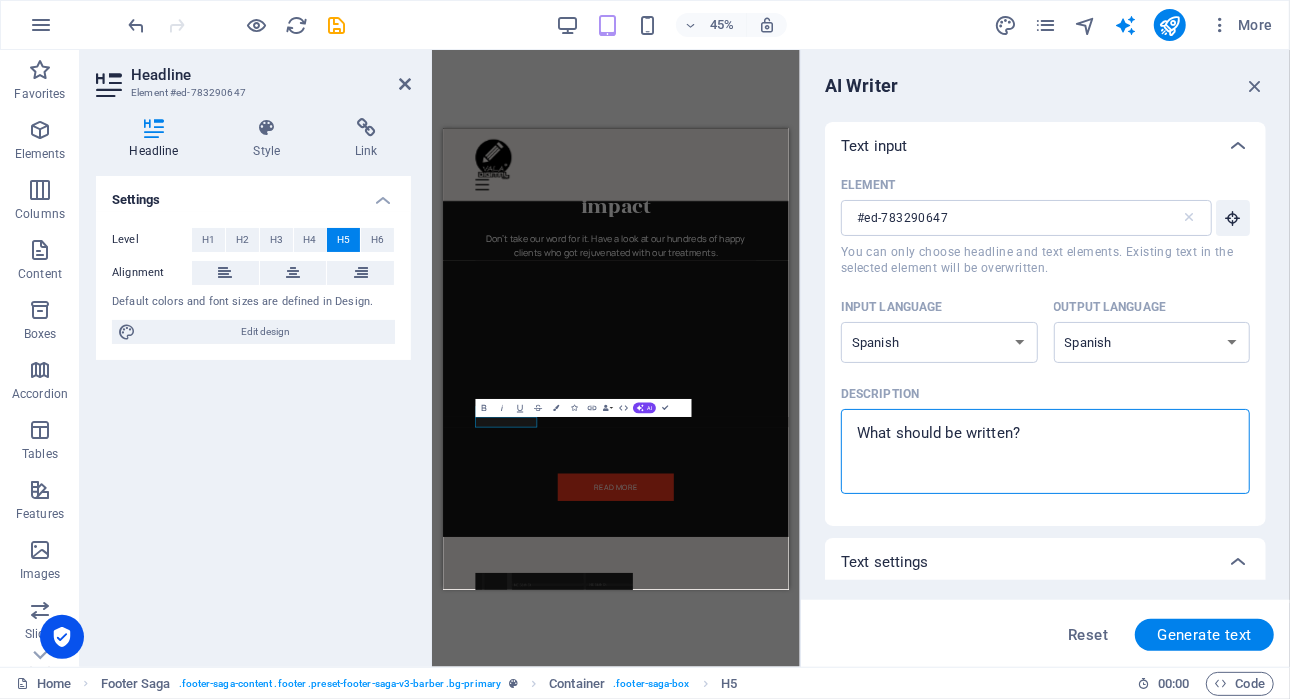 drag, startPoint x: 1032, startPoint y: 435, endPoint x: 820, endPoint y: 421, distance: 212.46176 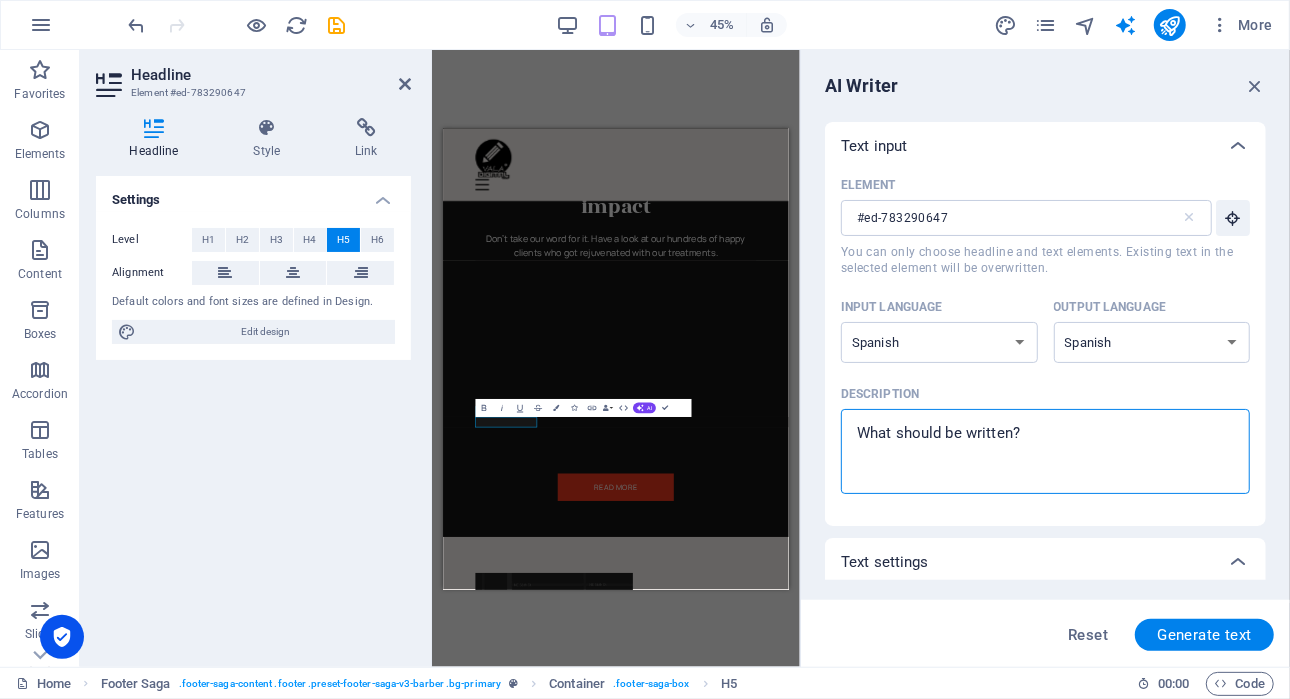click on "Description x ​" at bounding box center (1045, 451) 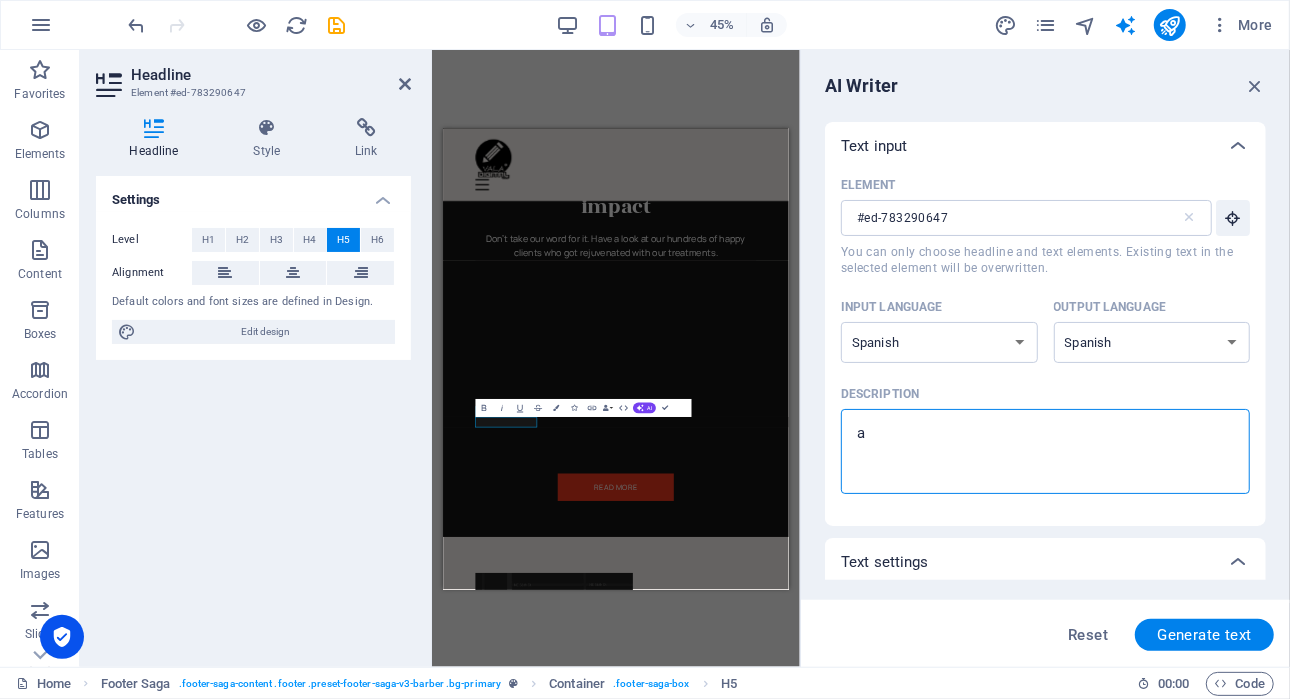 type on "as" 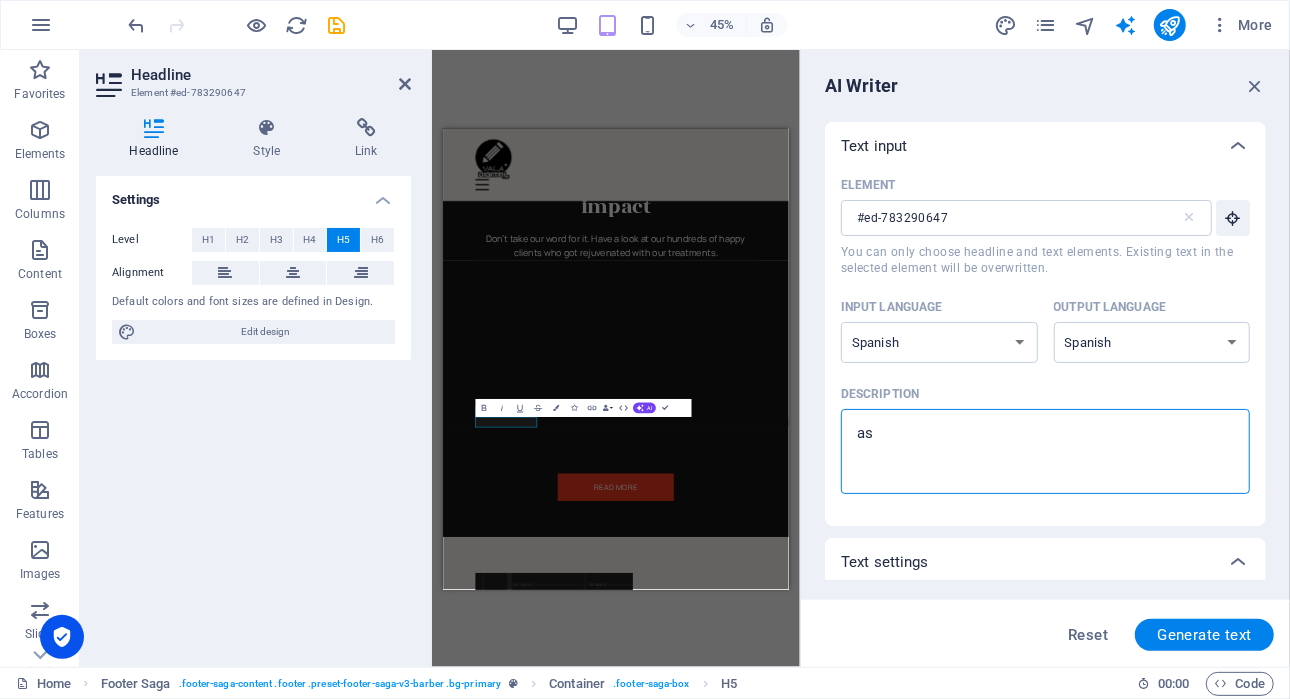 type on "a" 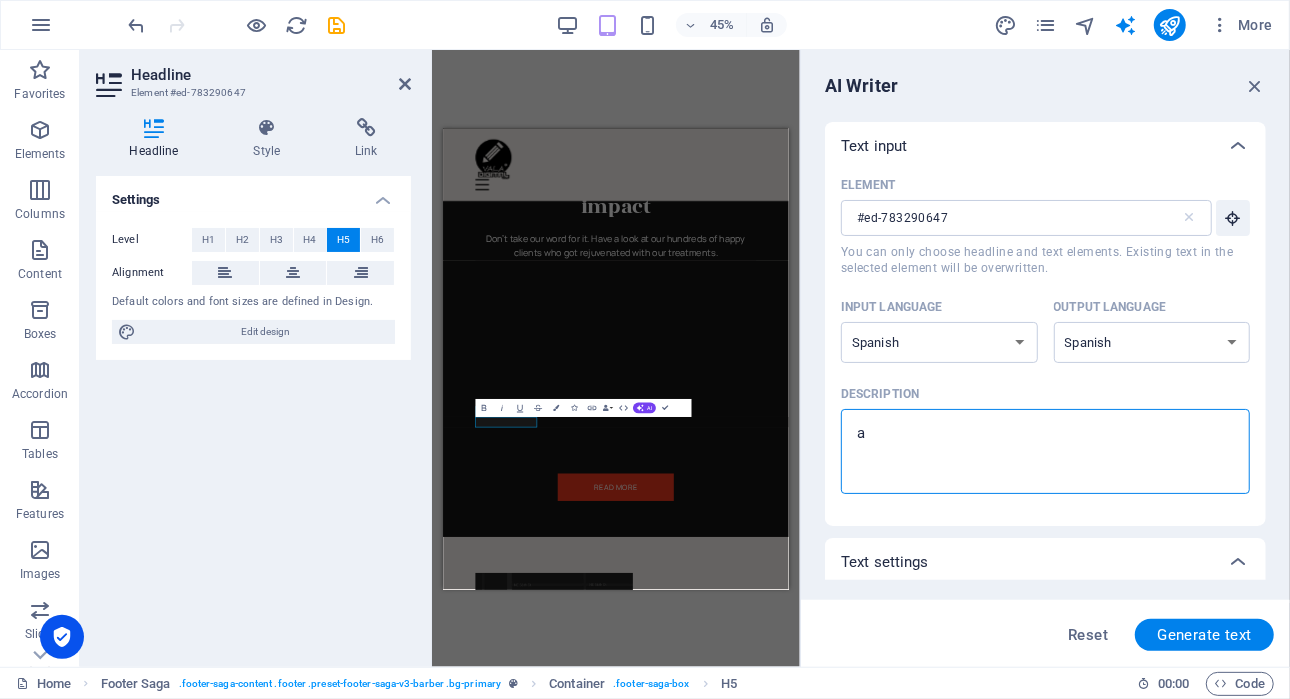 type 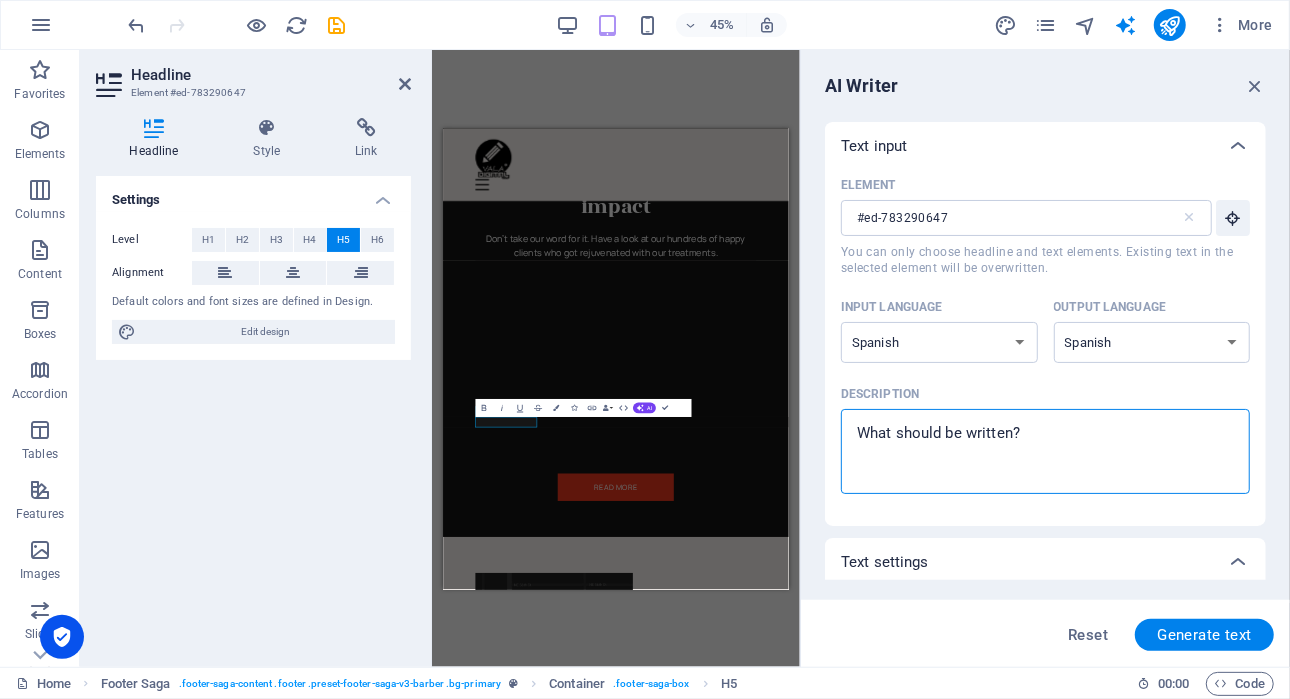 type on "S" 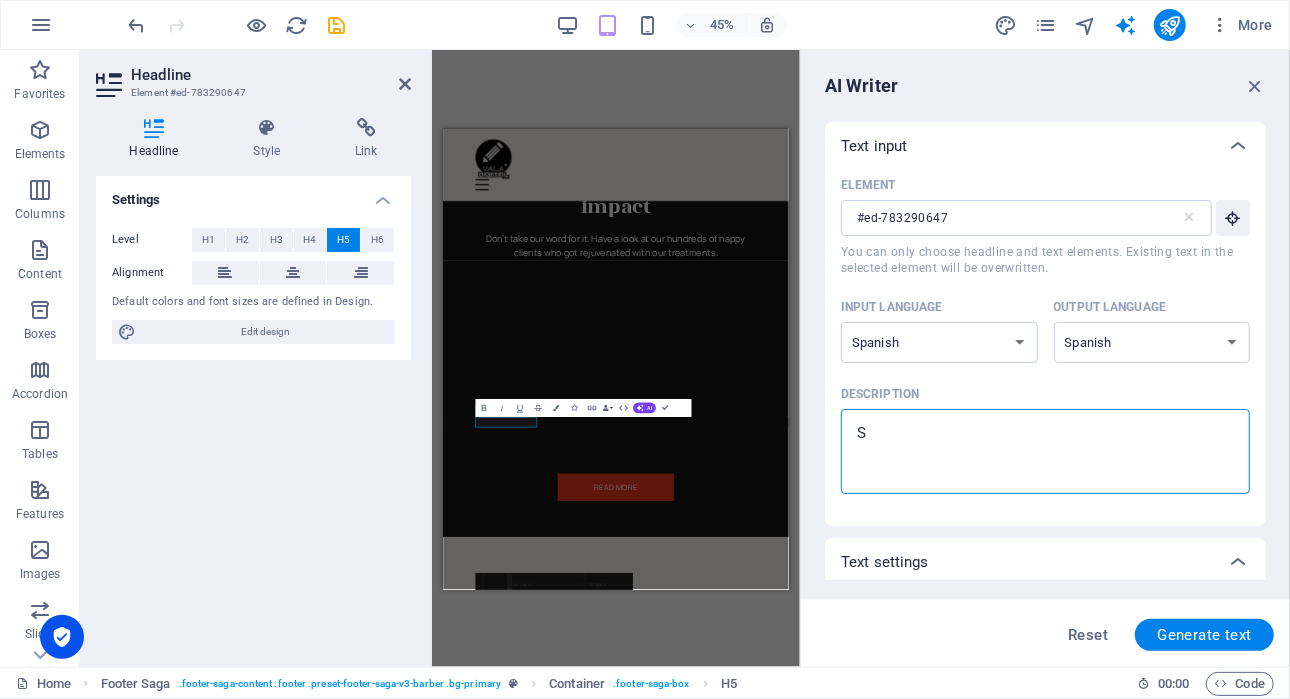type on "So" 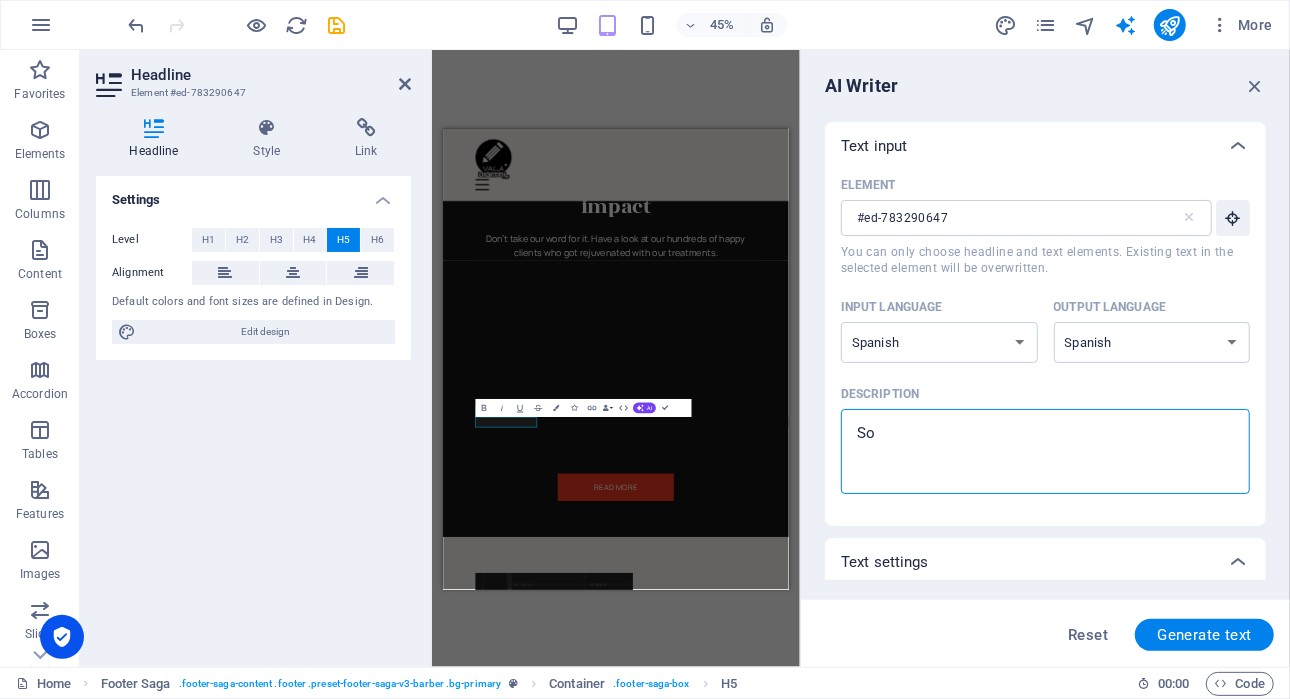 type on "Som" 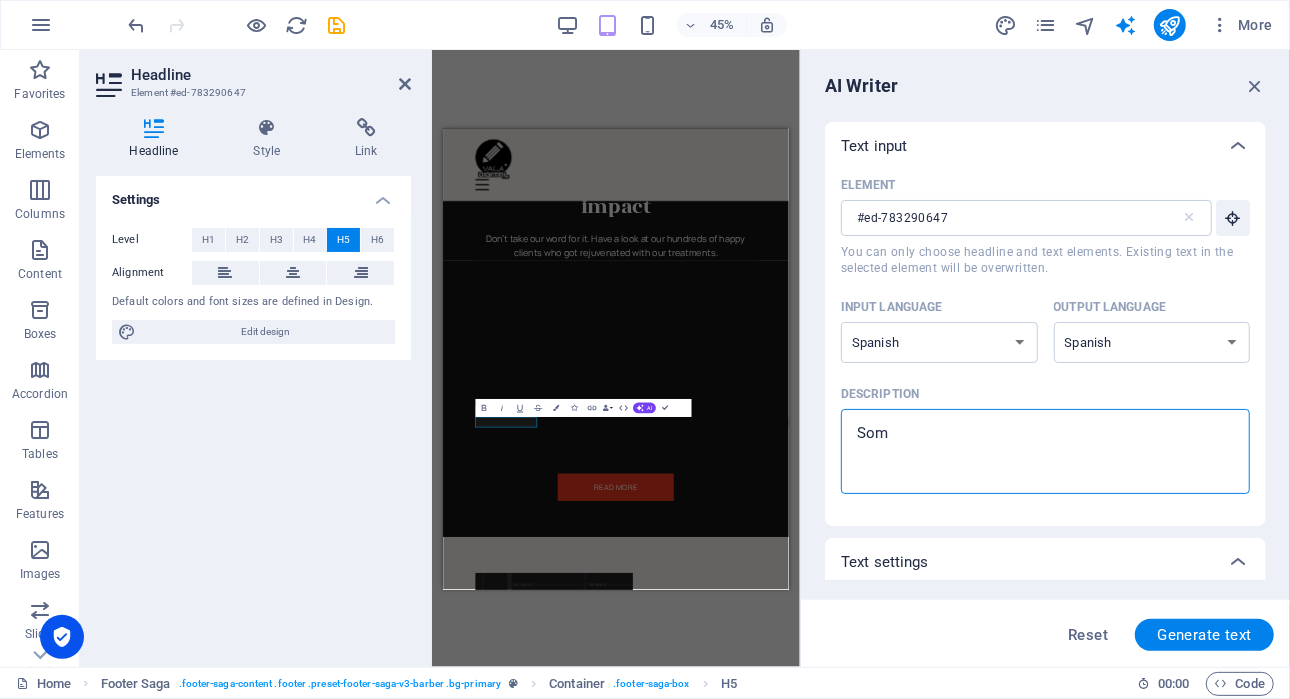 type on "Somo" 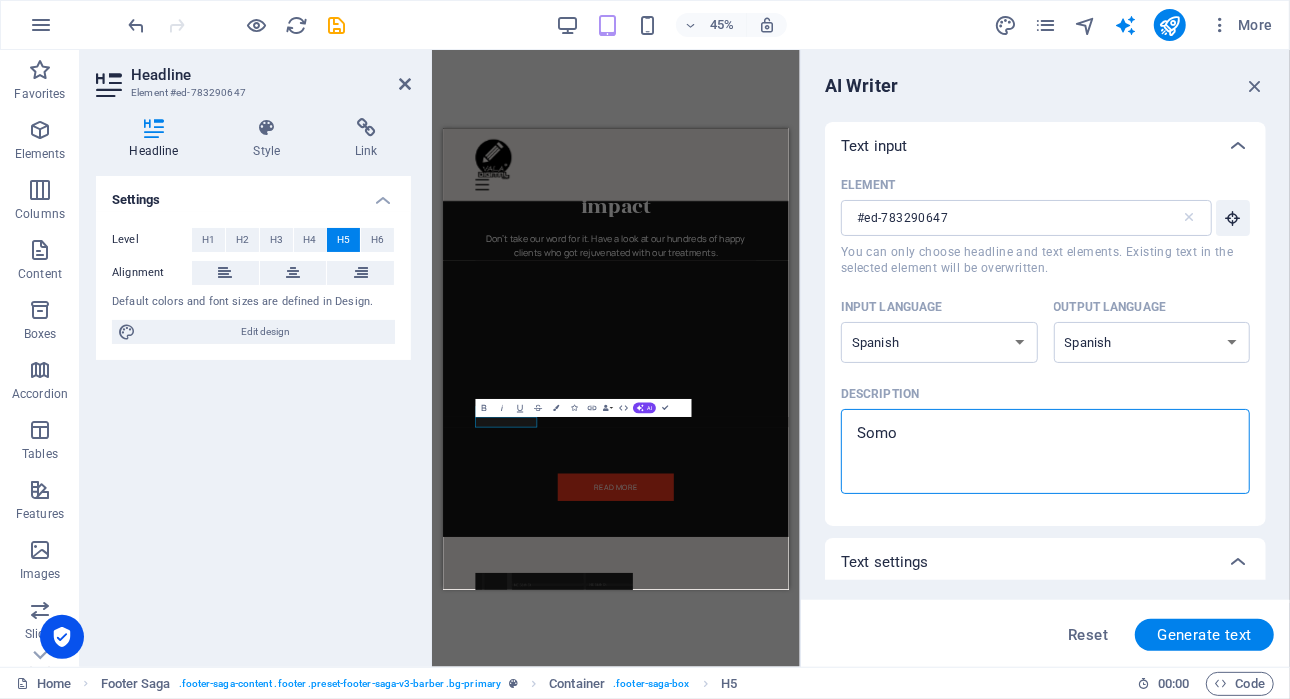 type on "Somos" 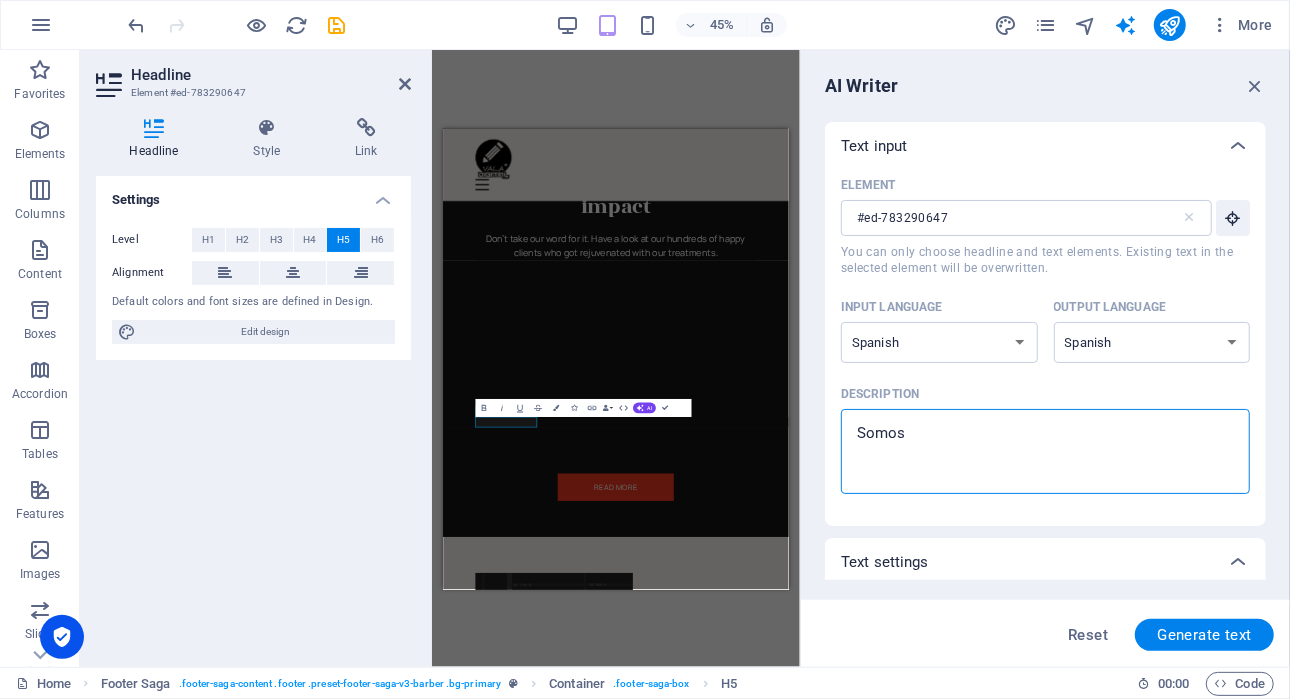 type on "Somos" 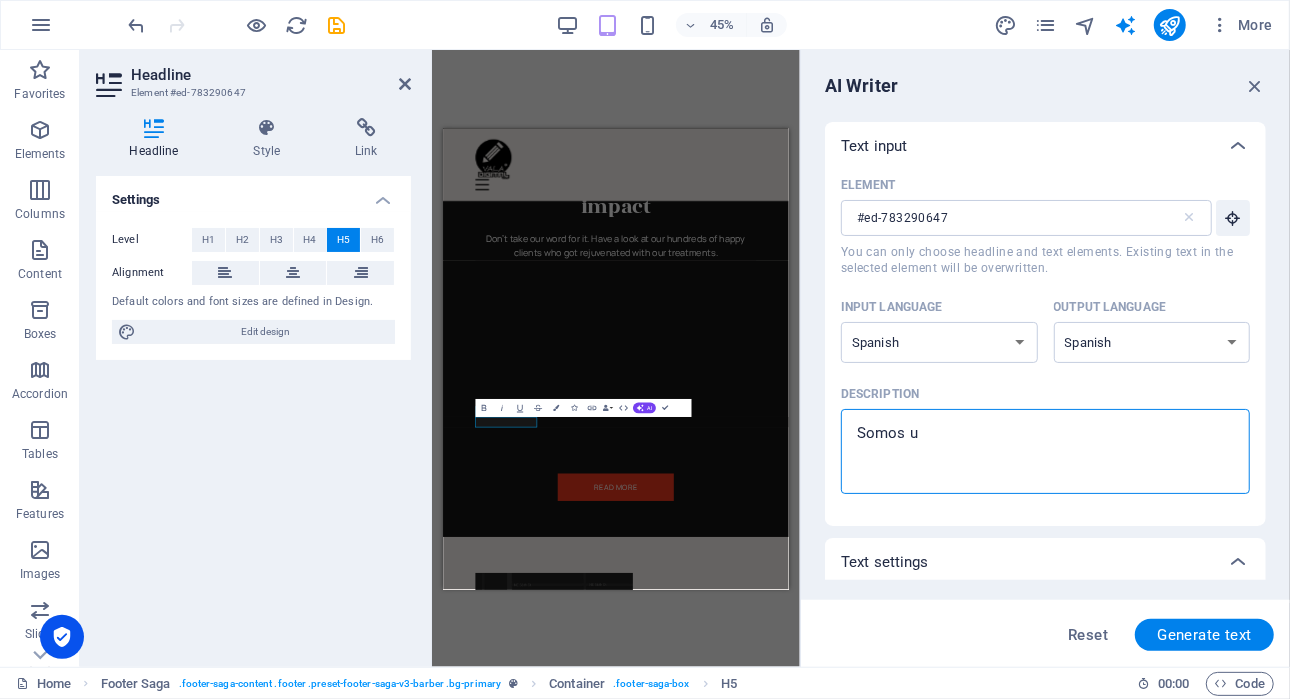 type on "Somos un" 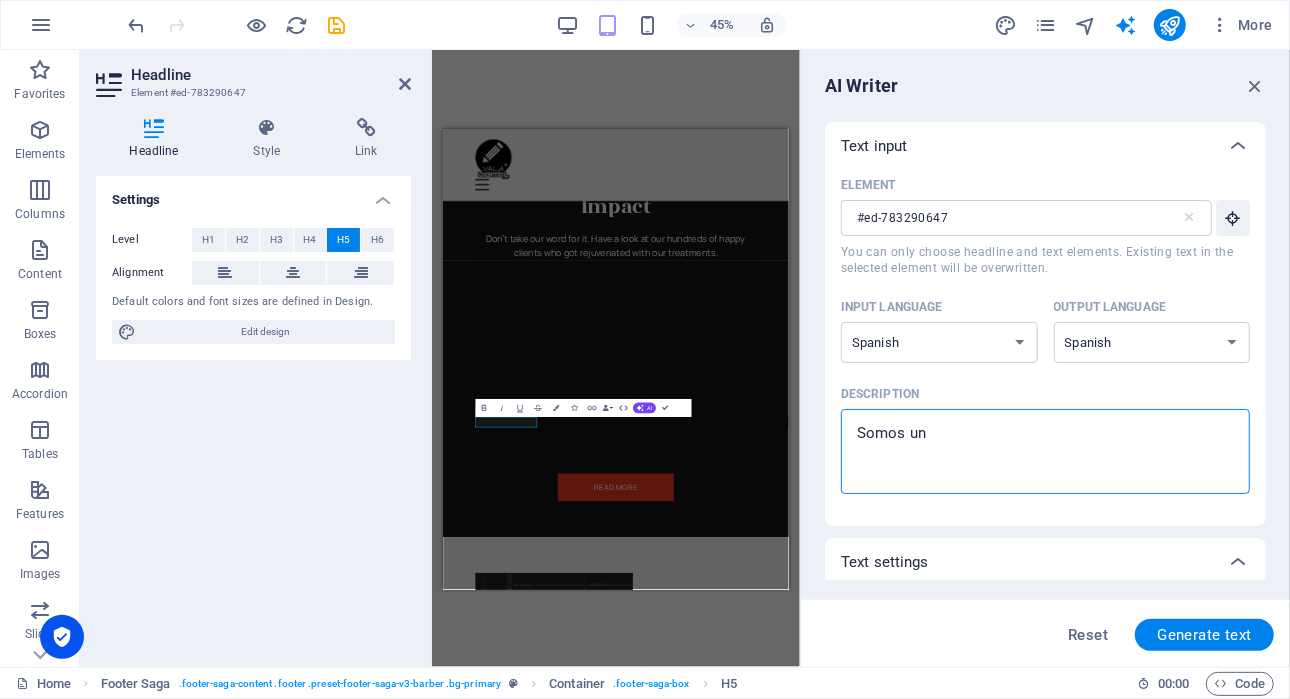 type on "Somos una" 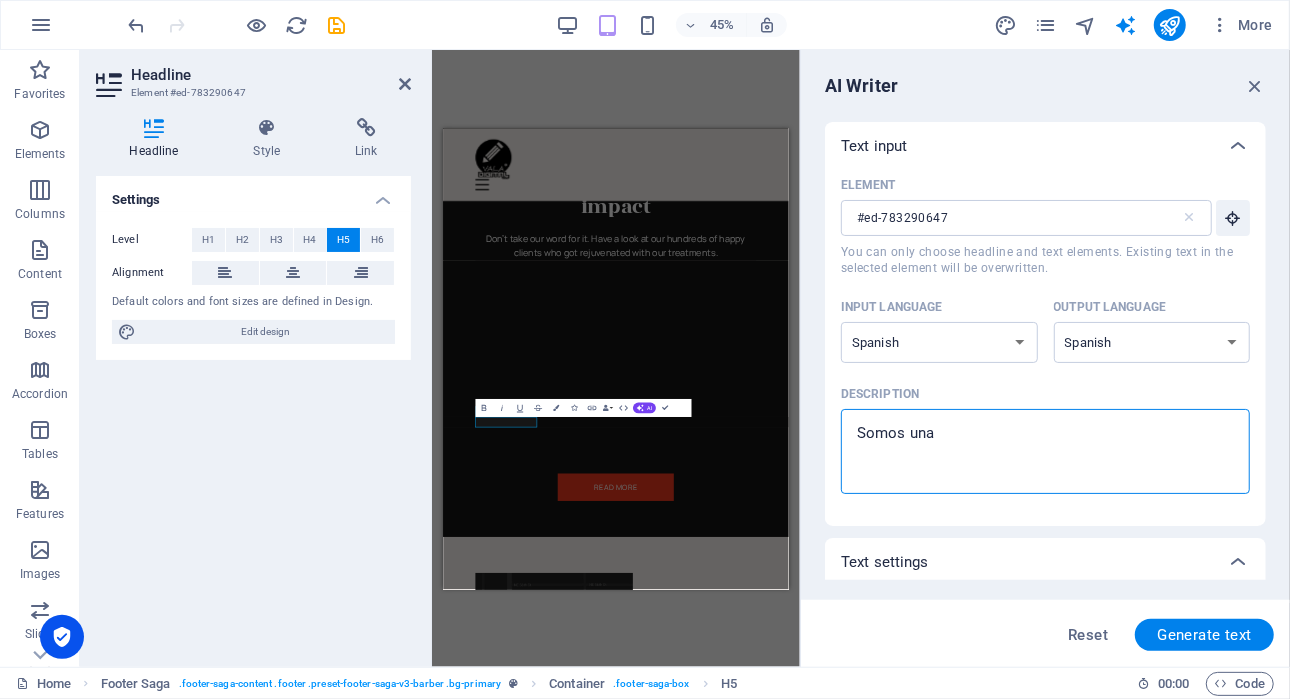 type on "Somos una" 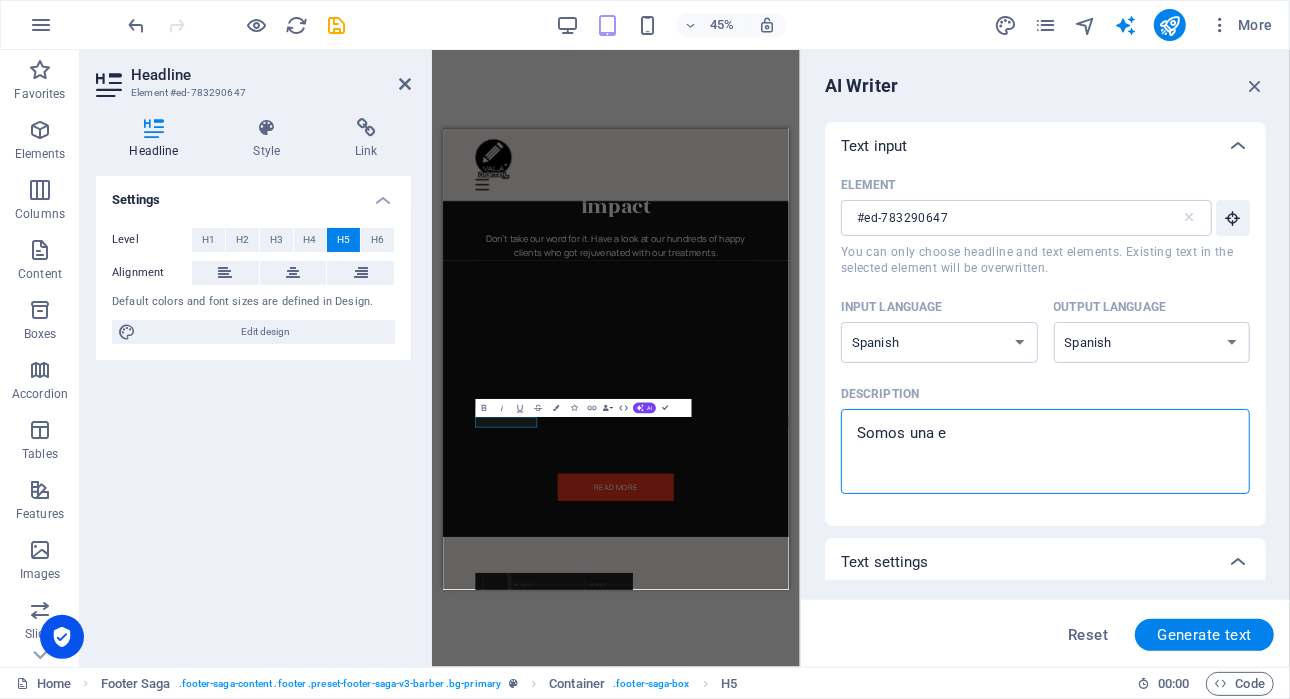 type on "Somos una em" 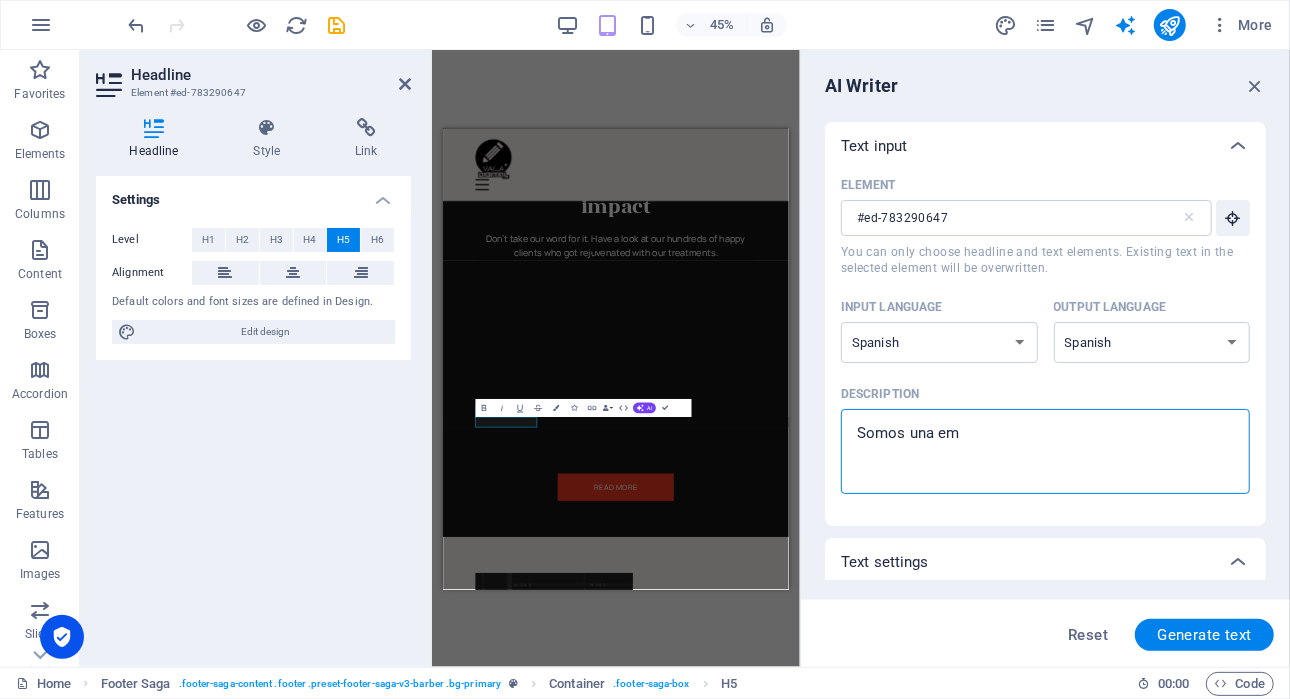 type on "Somos una emr" 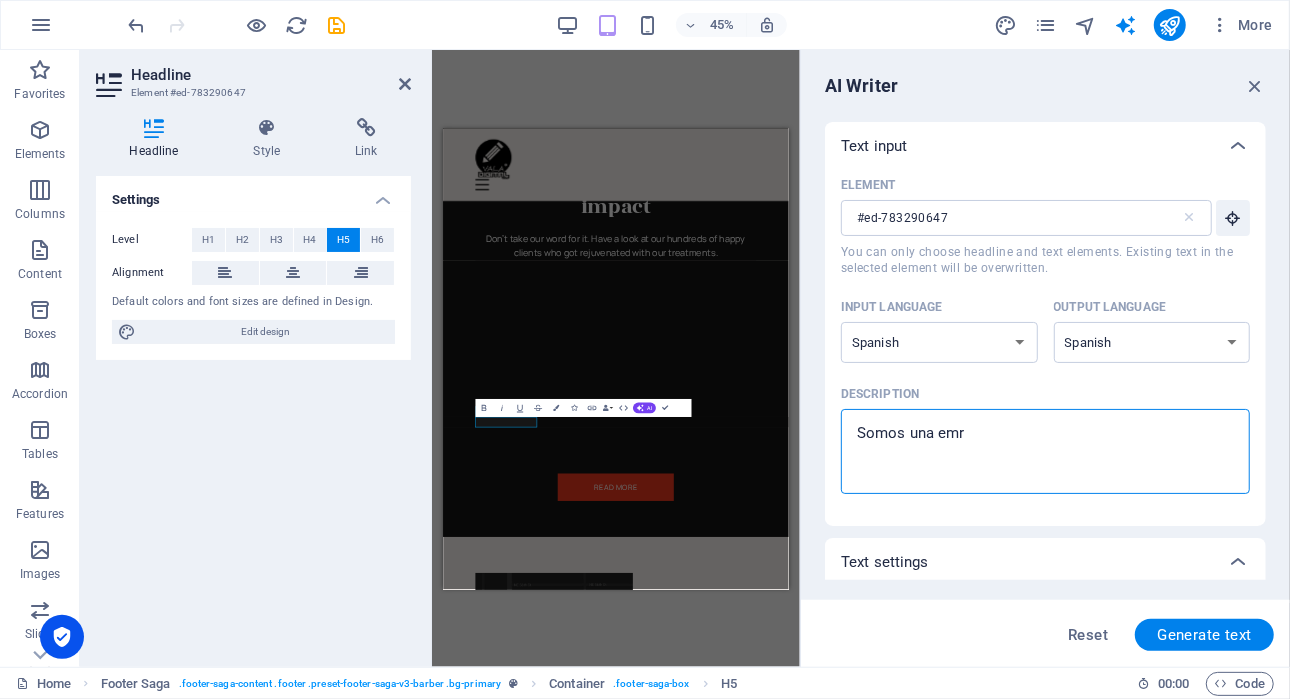 type on "Somos una em" 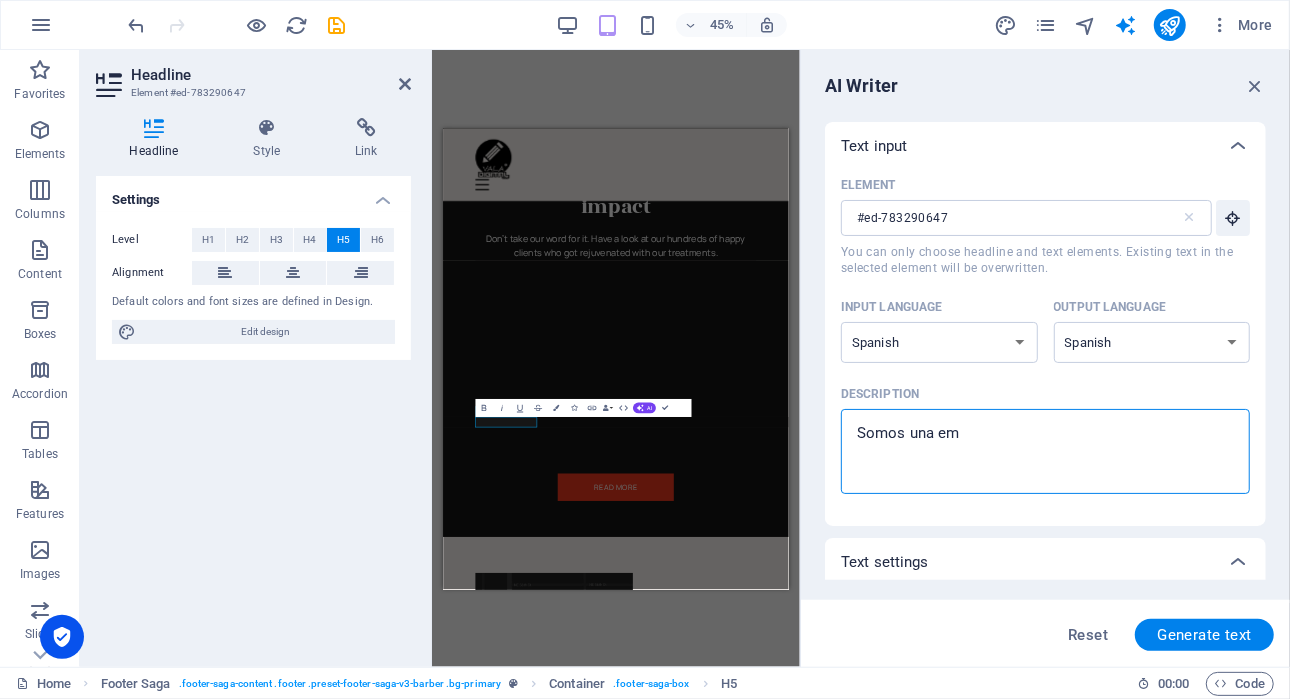 type on "Somos una emp" 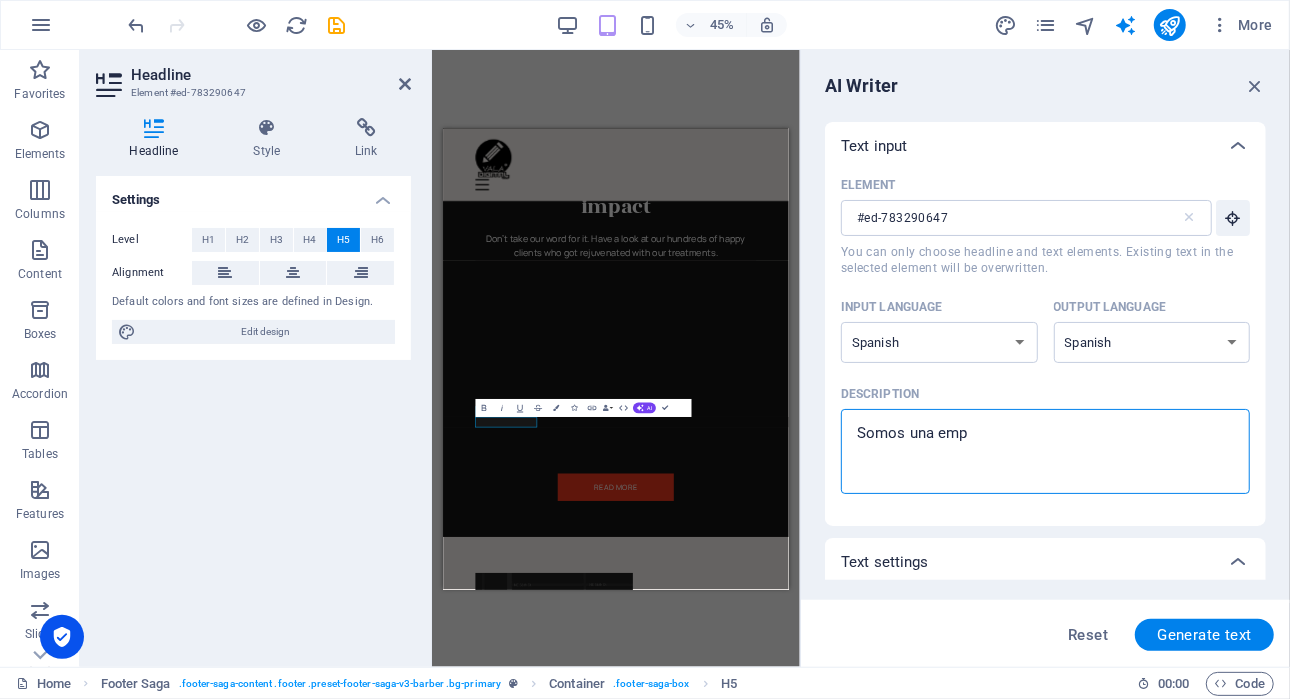 type on "Somos una empr" 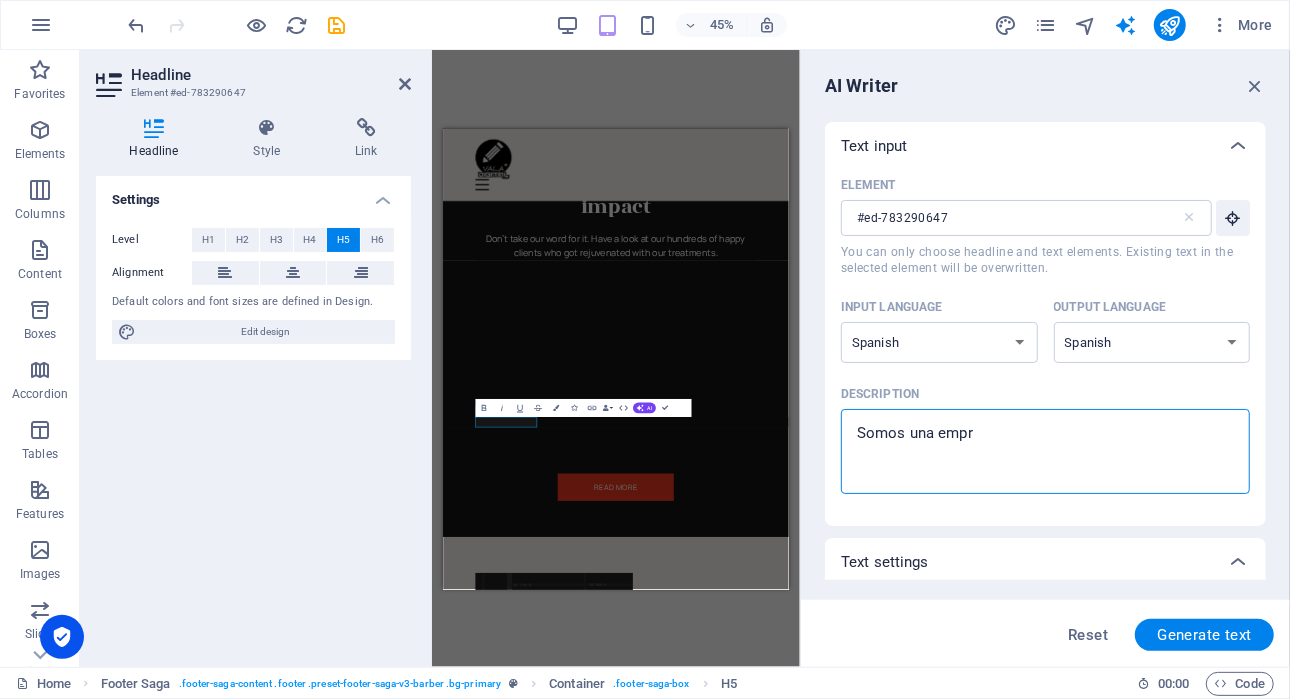 type on "Somos una empre" 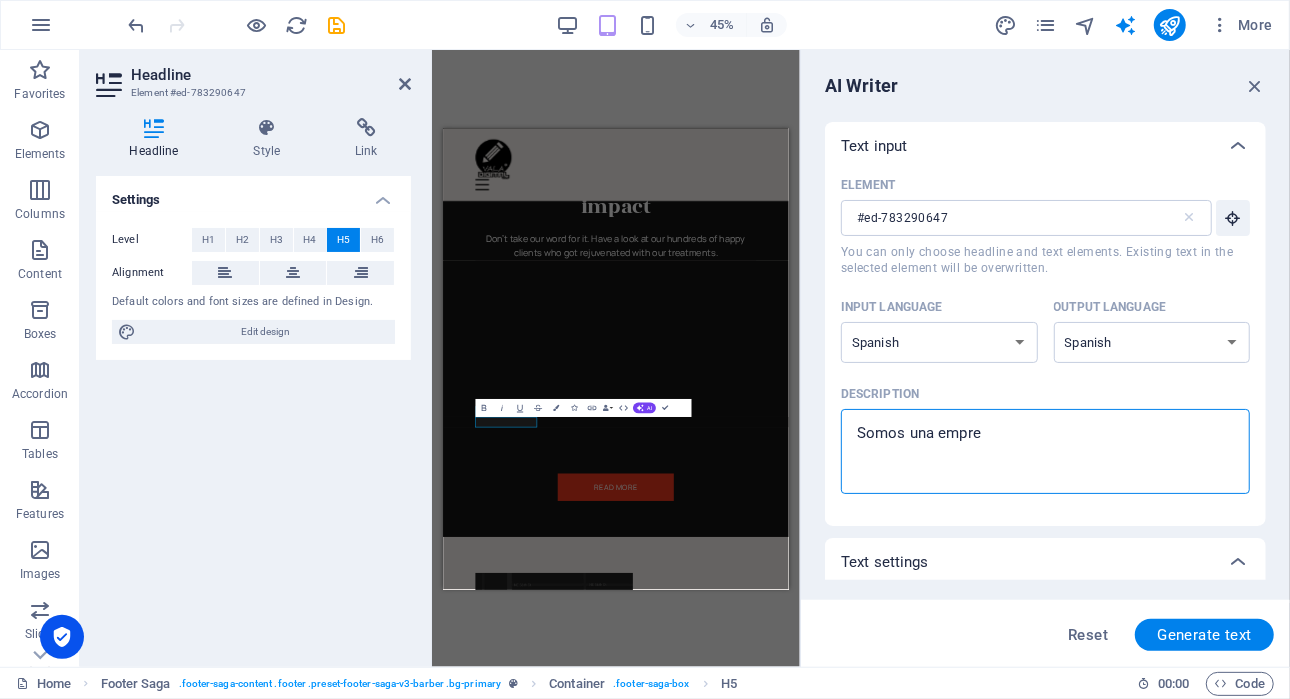 type on "x" 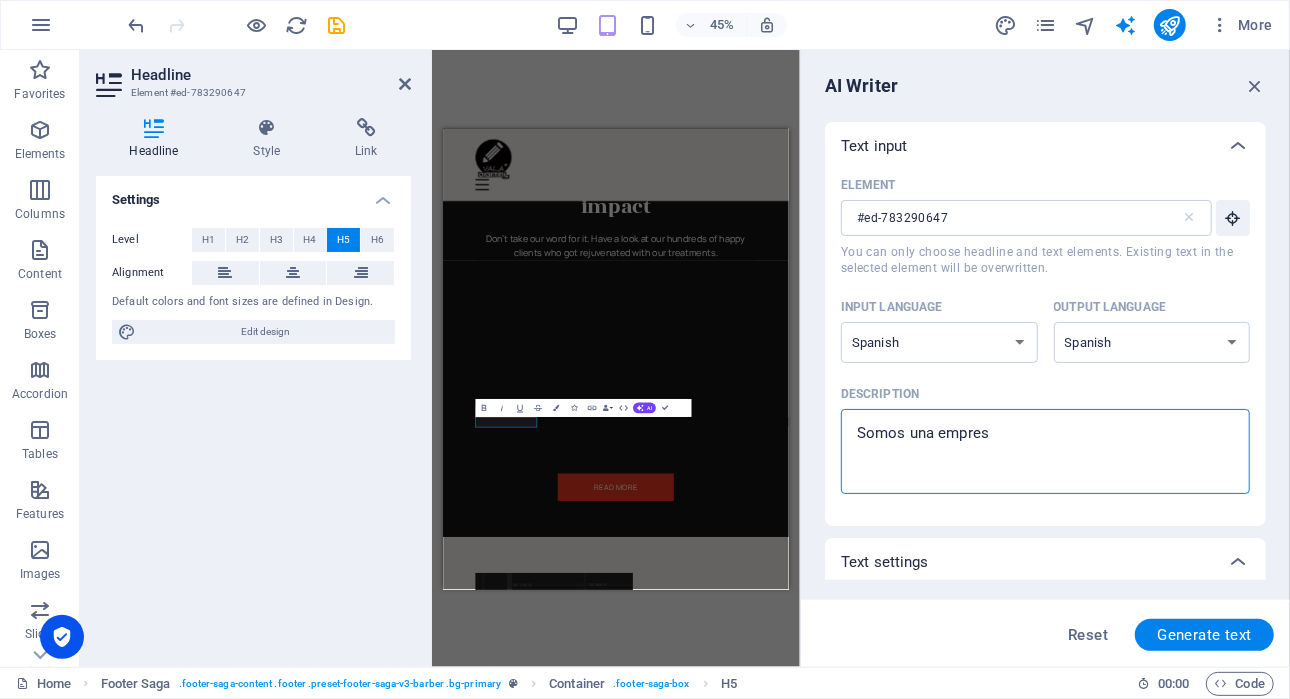 type on "Somos una empresa" 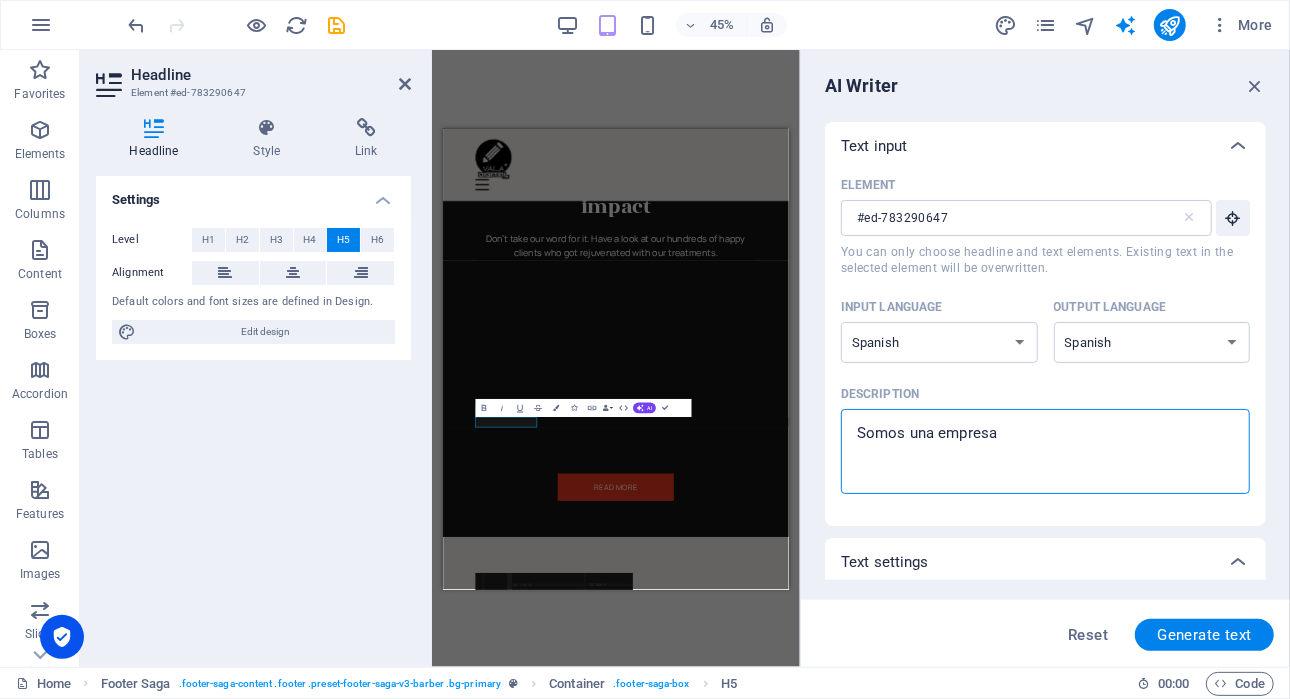 type on "Somos una empresa" 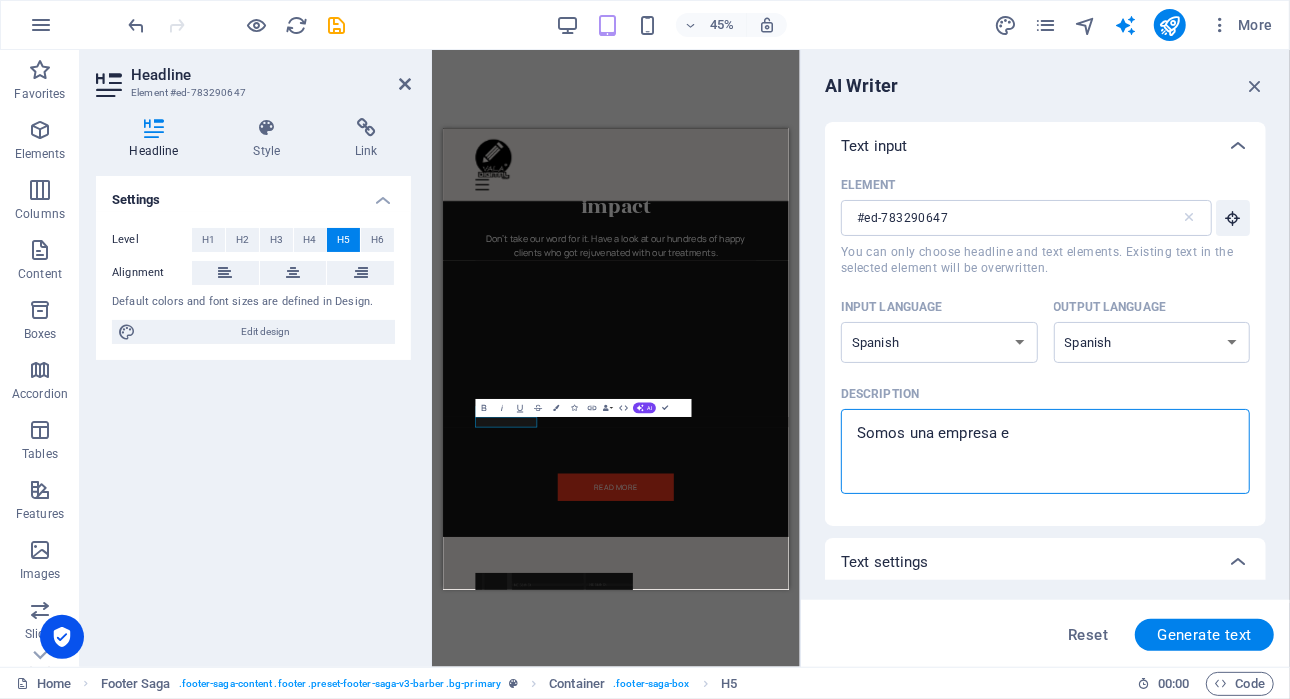type on "x" 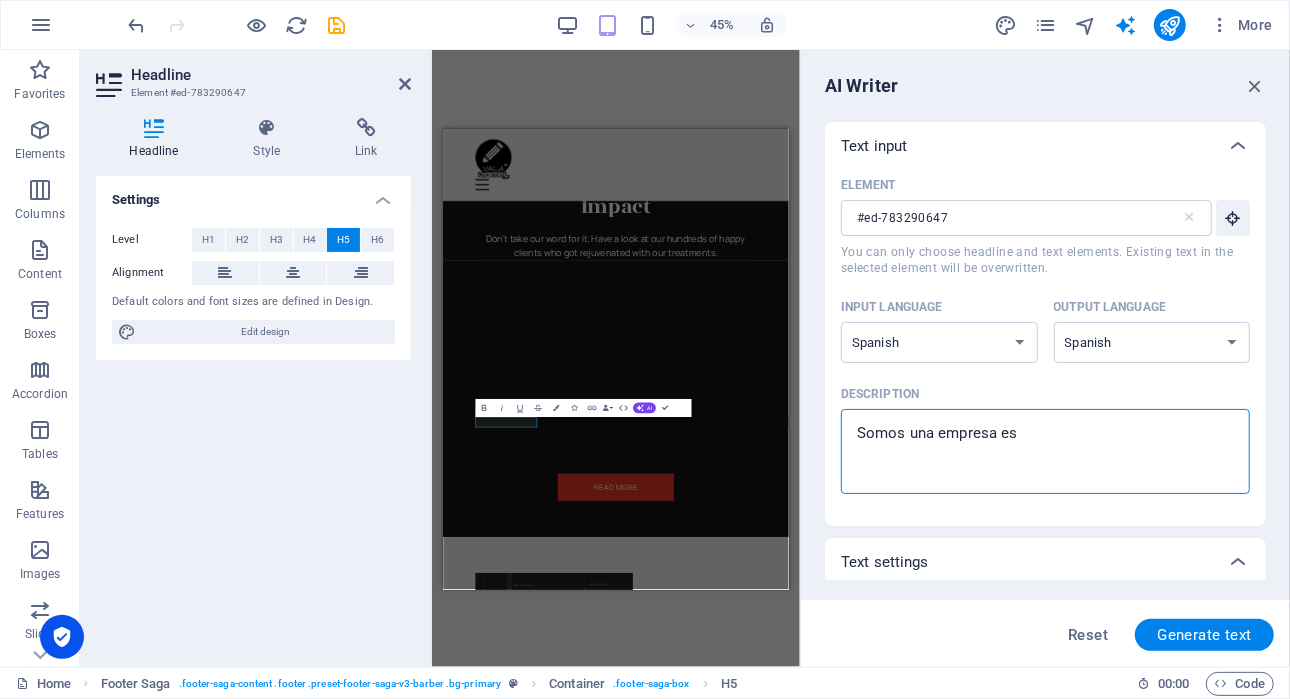 type on "Somos una empresa esp" 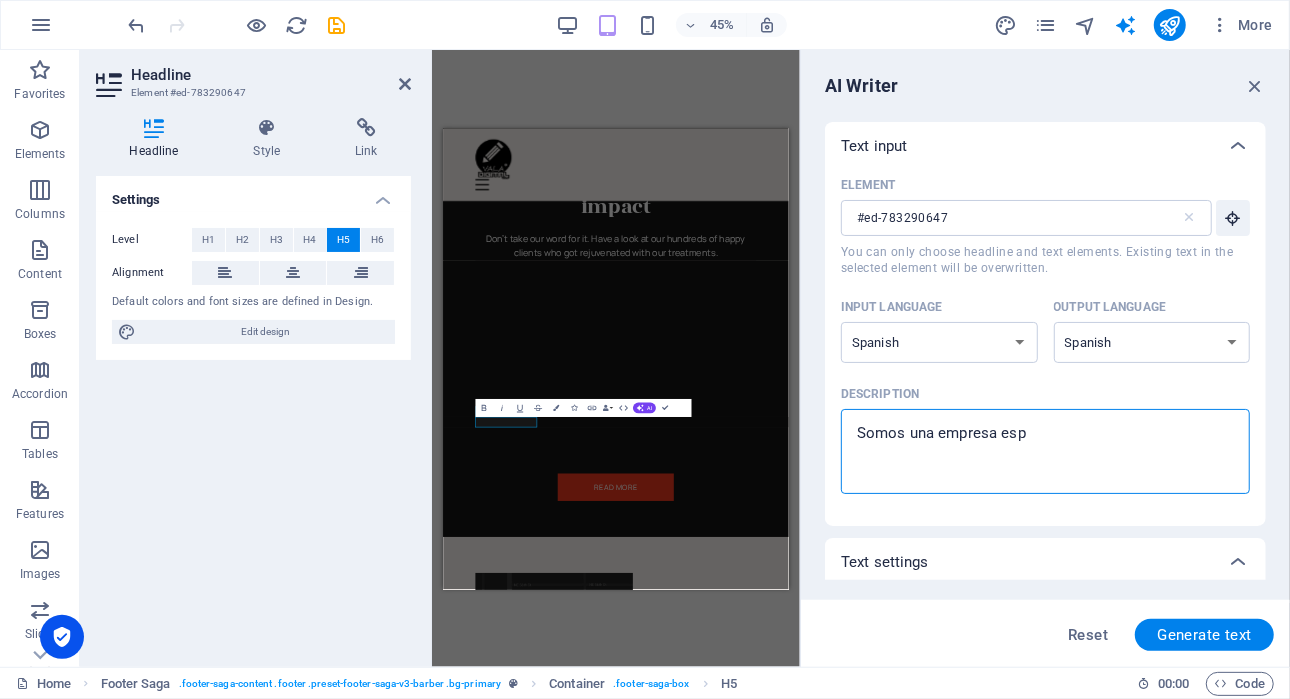 type on "Somos una empresa espe" 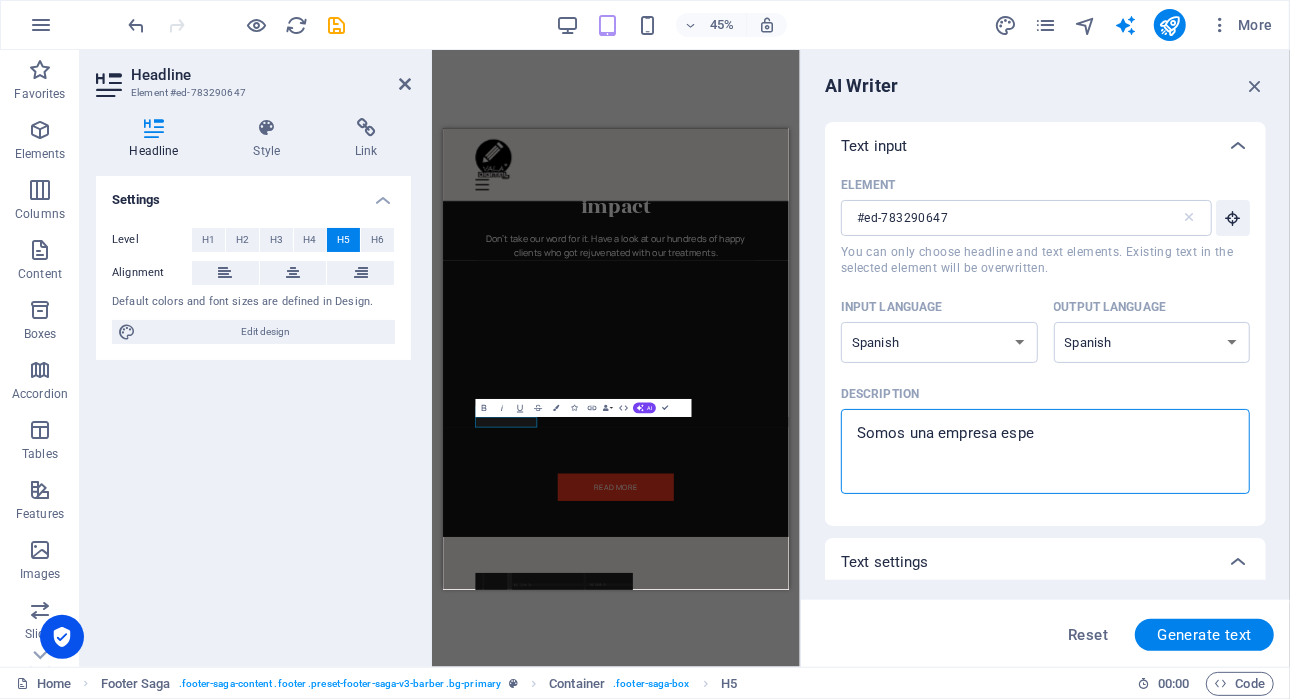 type on "Somos una empresa espec" 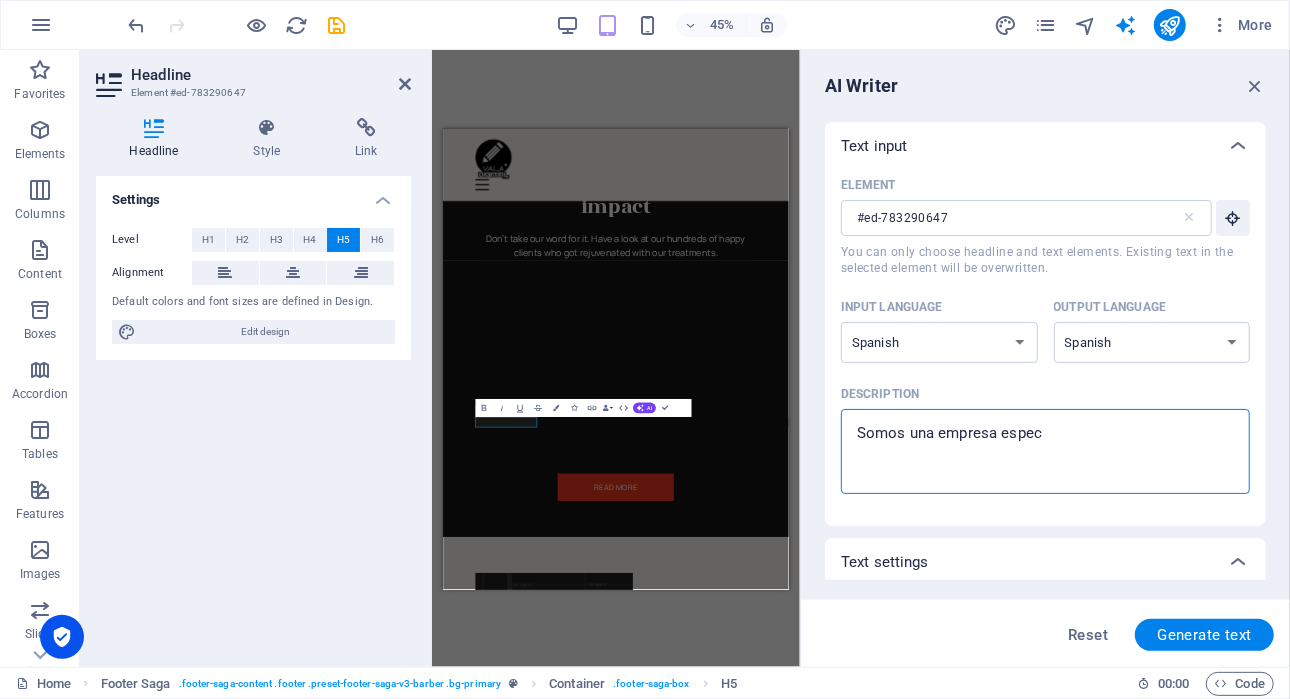 type on "Somos una empresa especi" 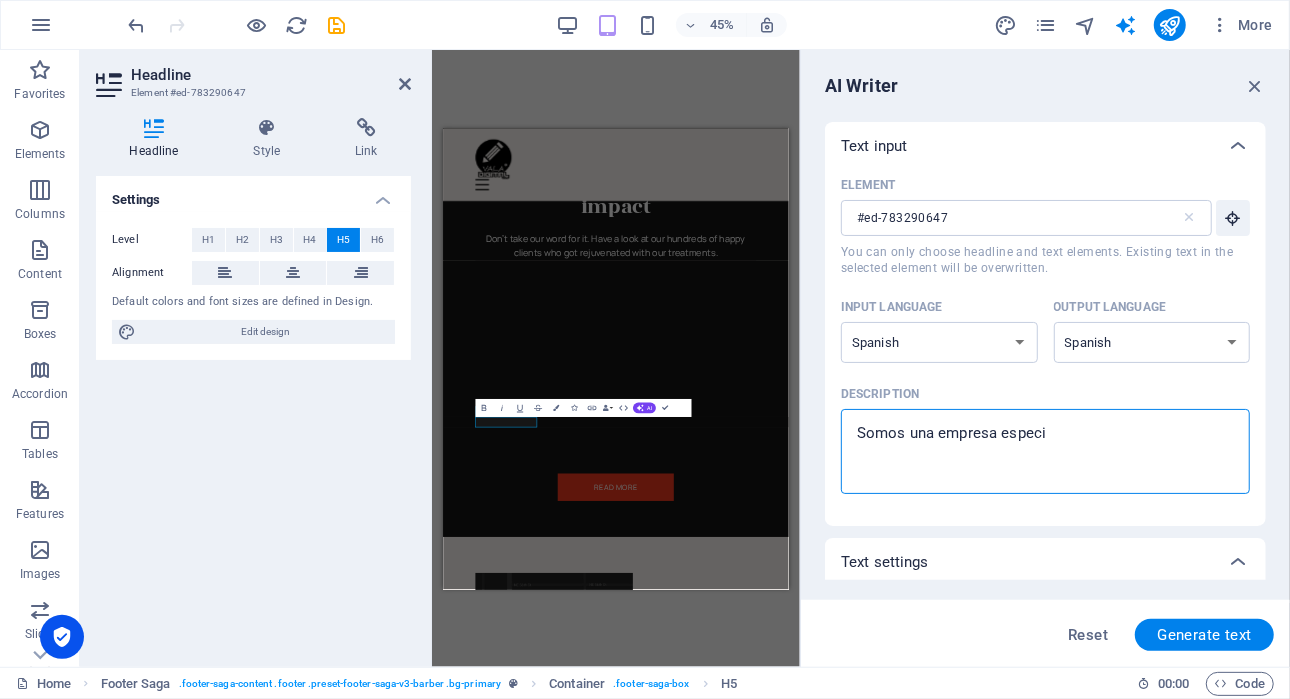 type on "Somos una empresa especia" 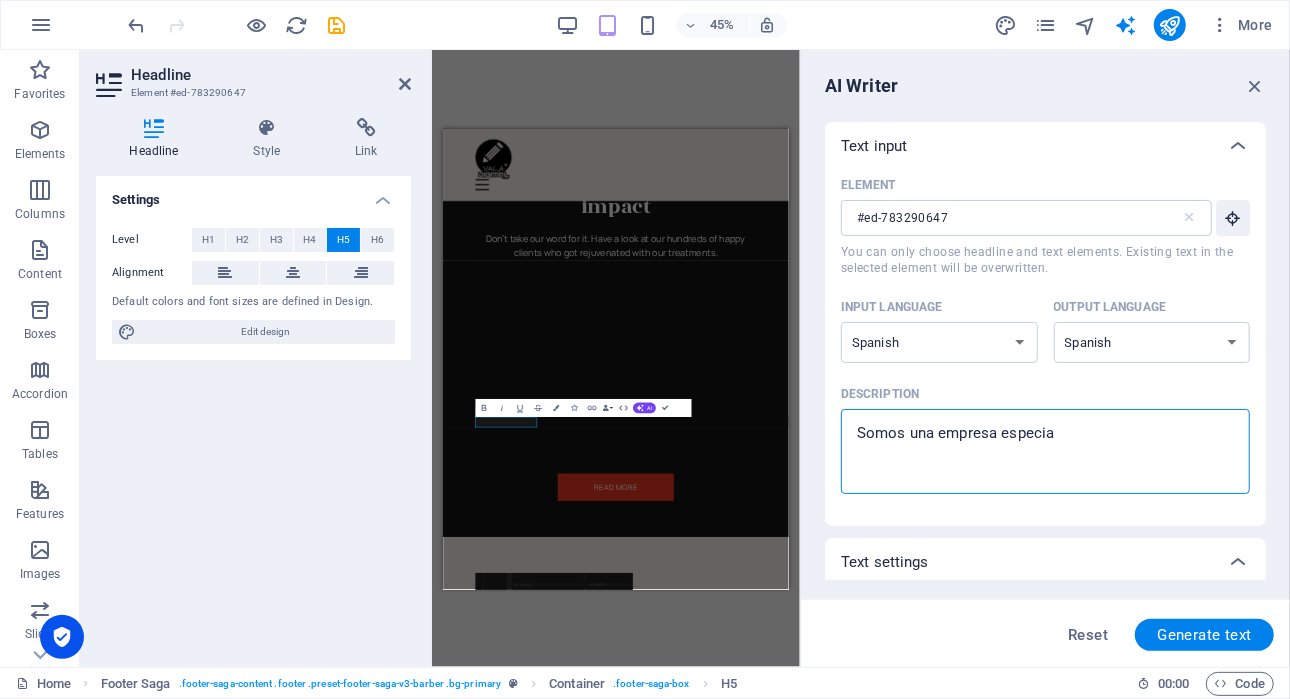 type on "x" 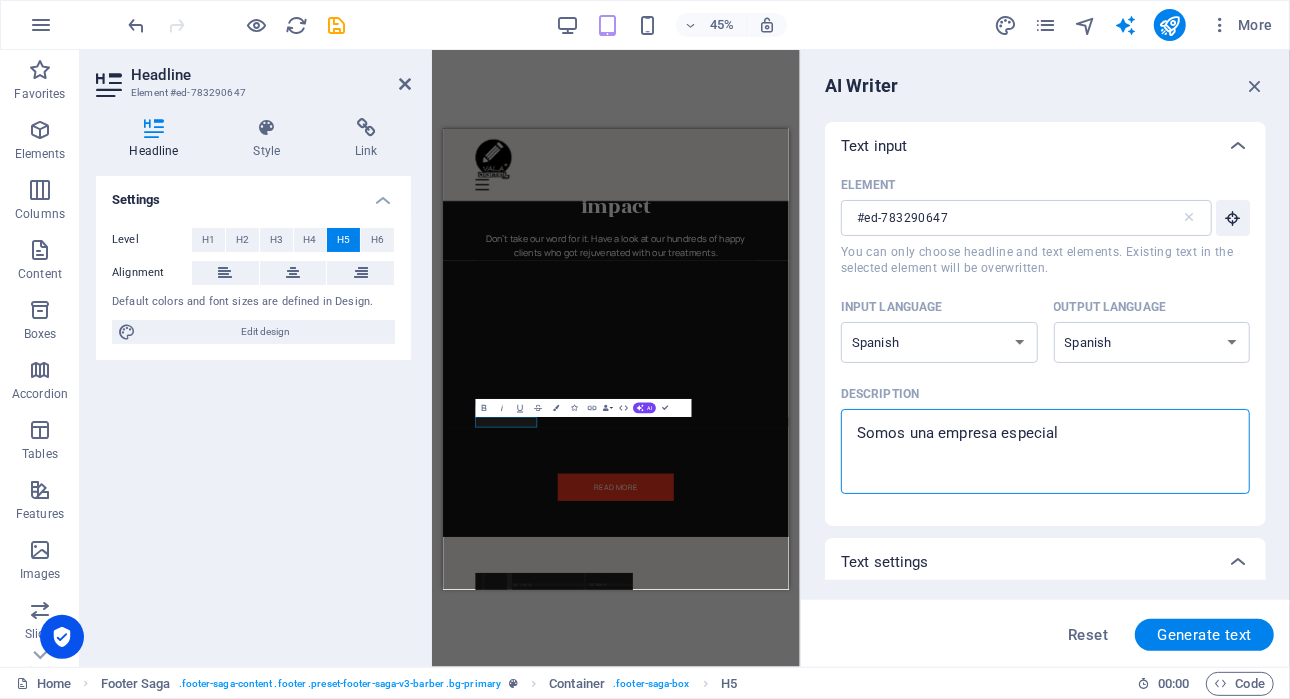 type on "x" 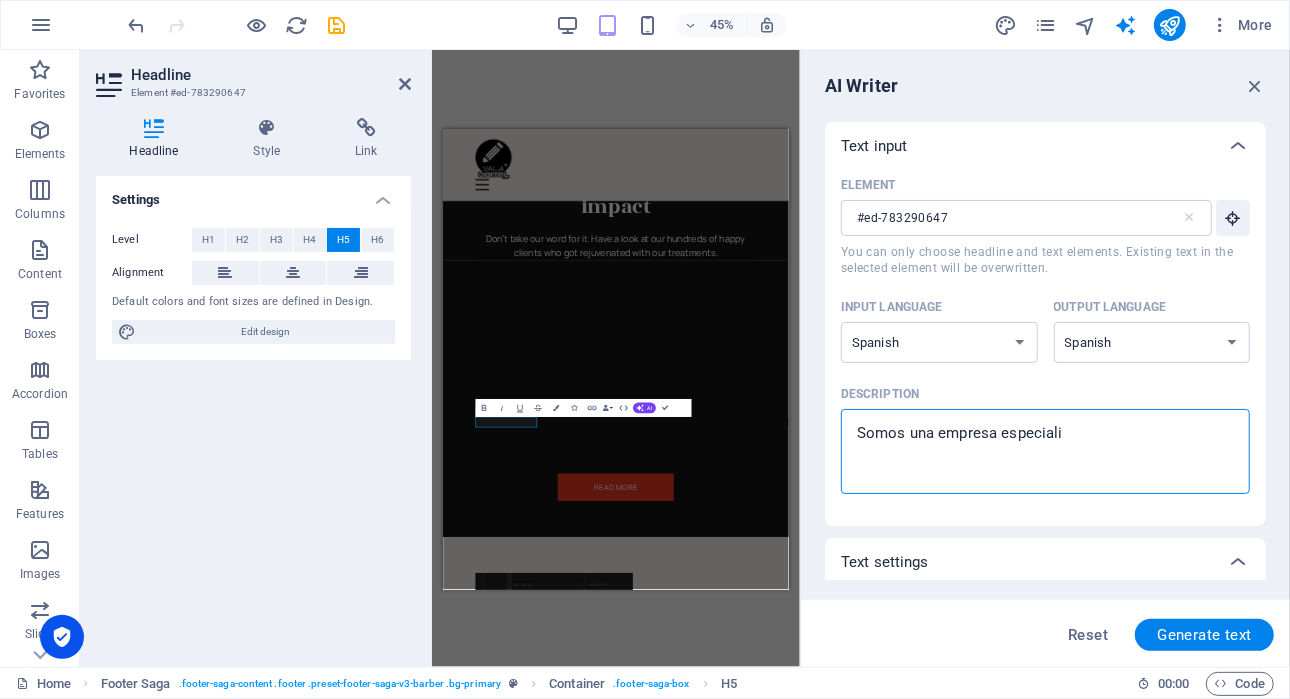 type on "Somos una empresa especializ" 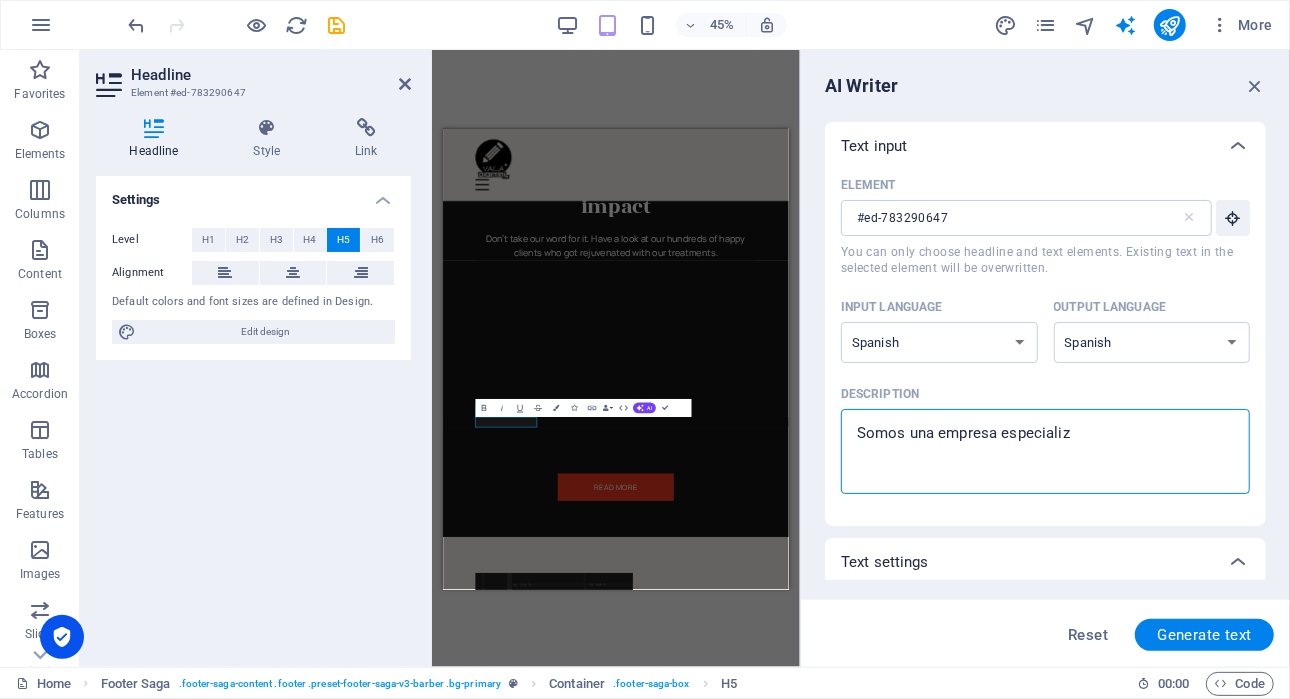 type on "x" 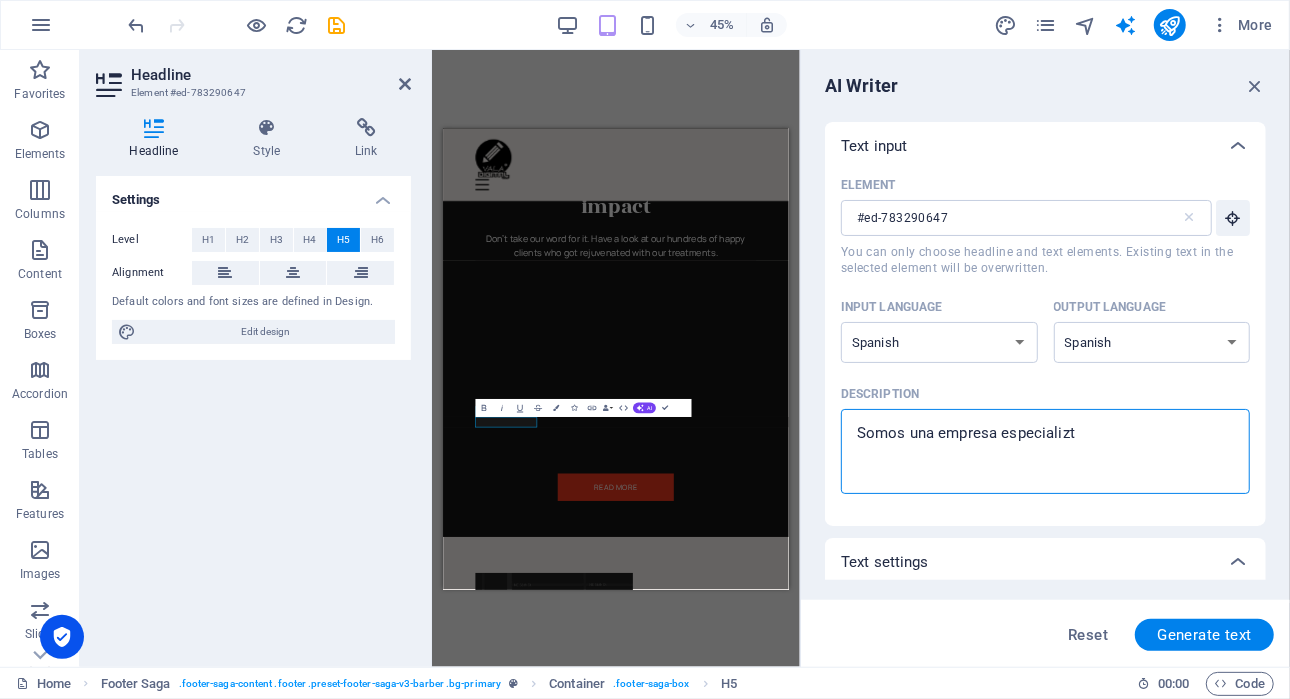 type on "Somos una empresa especializ" 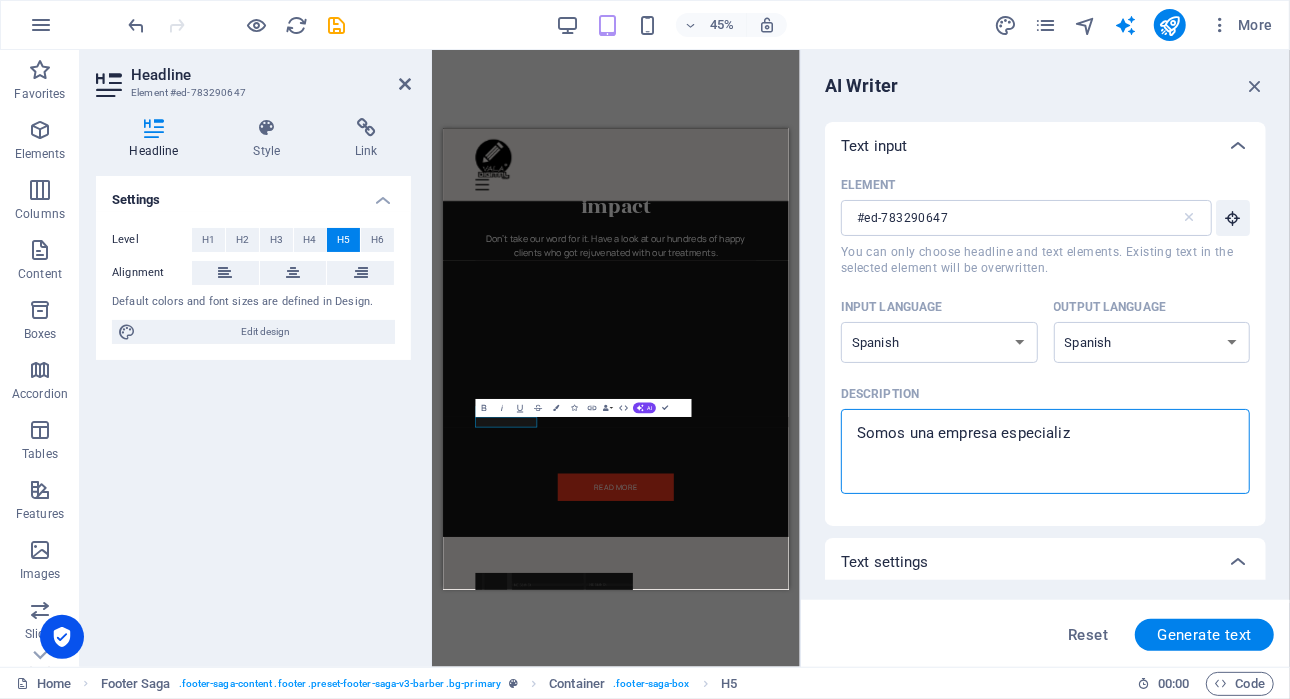 type on "Somos una empresa especiali" 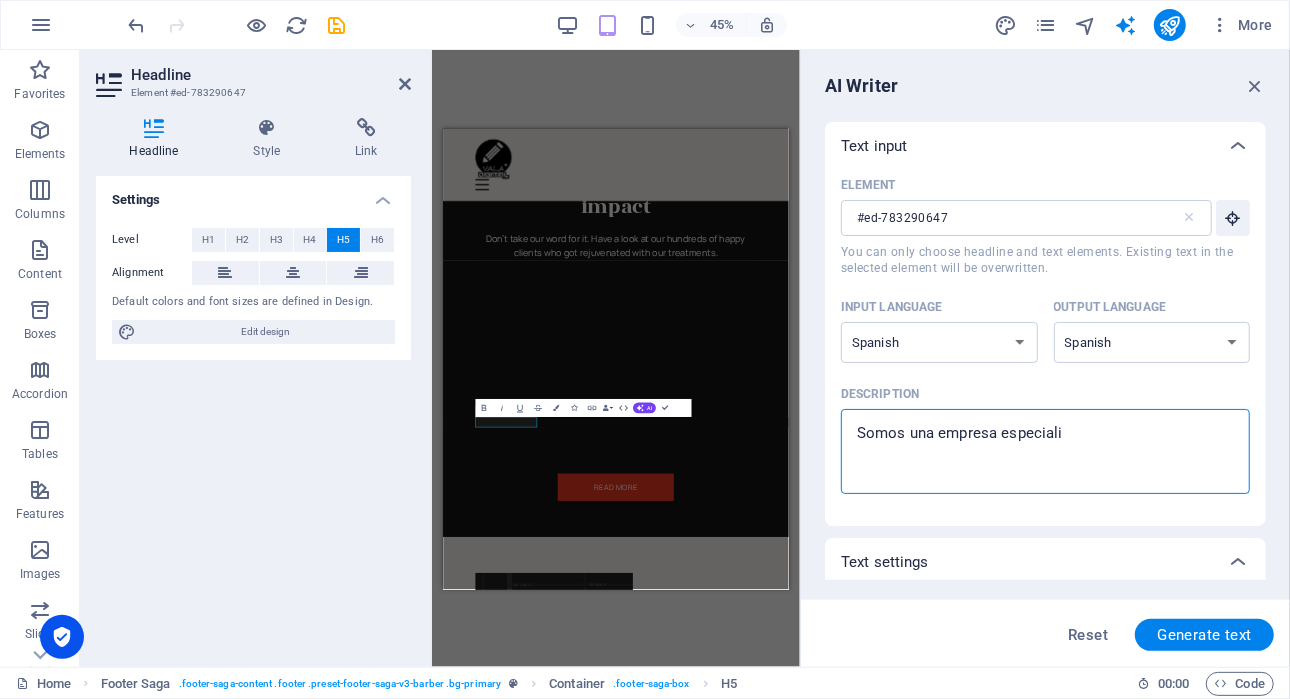 type on "Somos una empresa especialis" 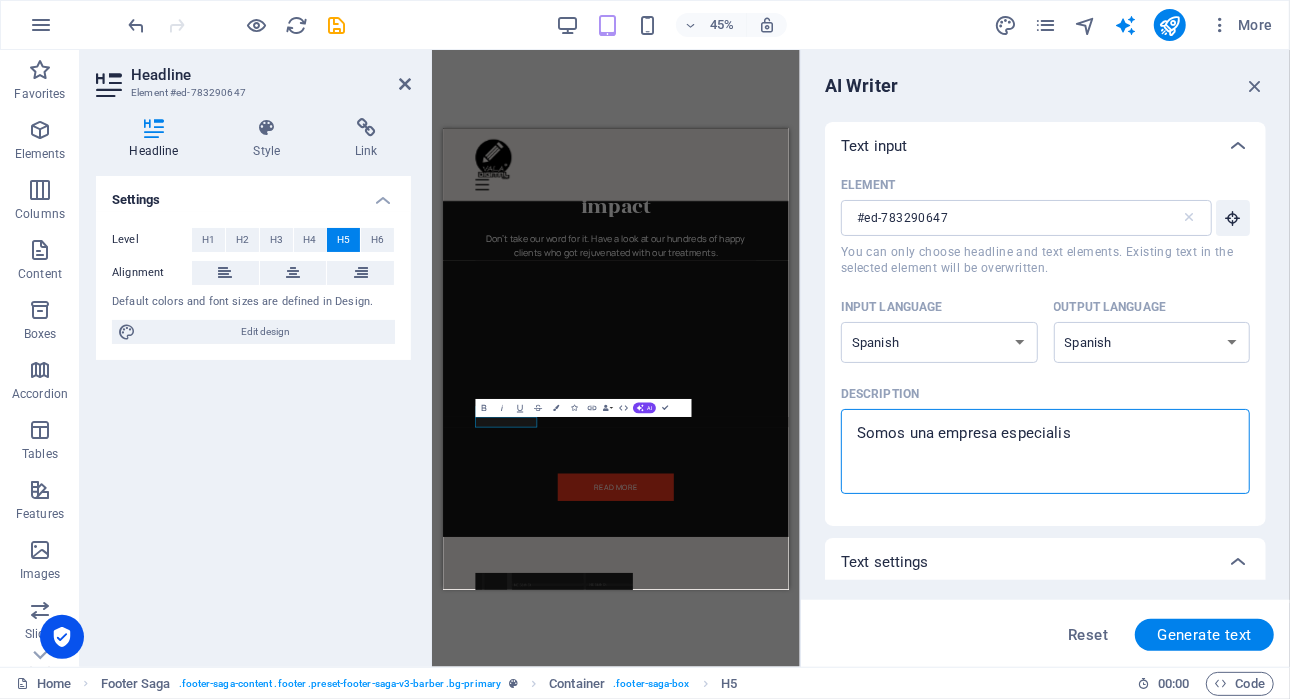 type on "Somos una empresa especialist" 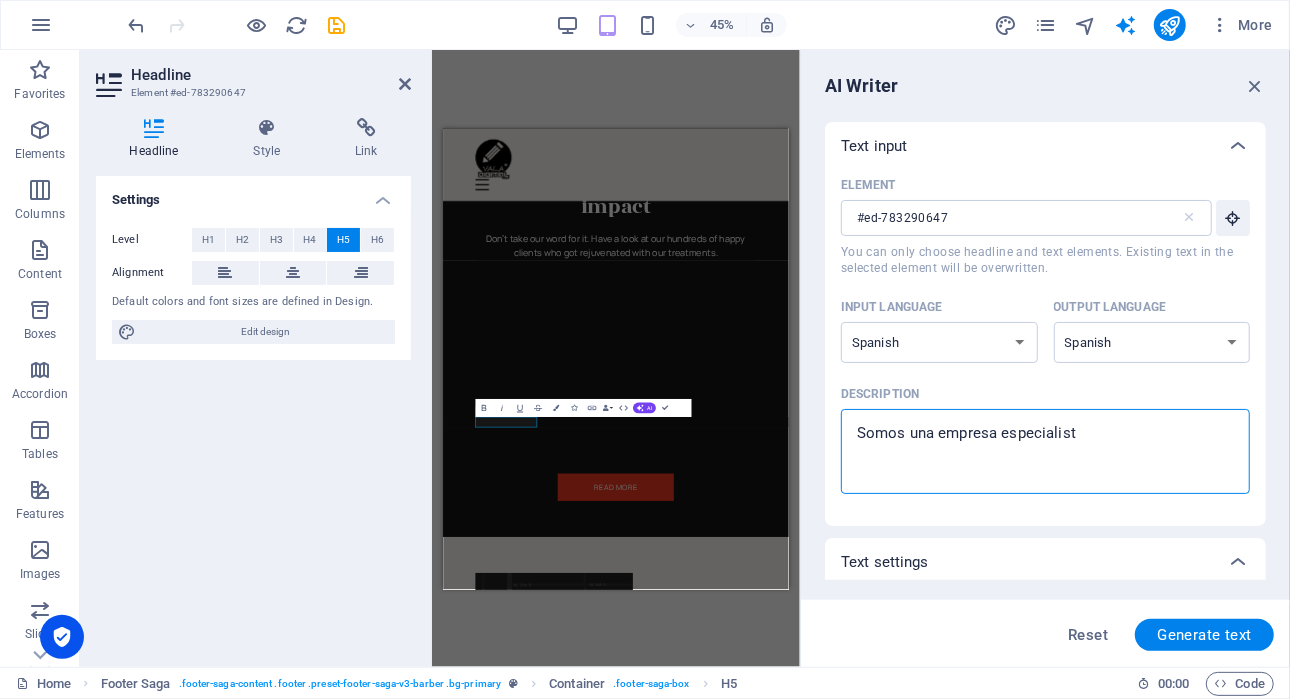 type on "Somos una empresa especialista" 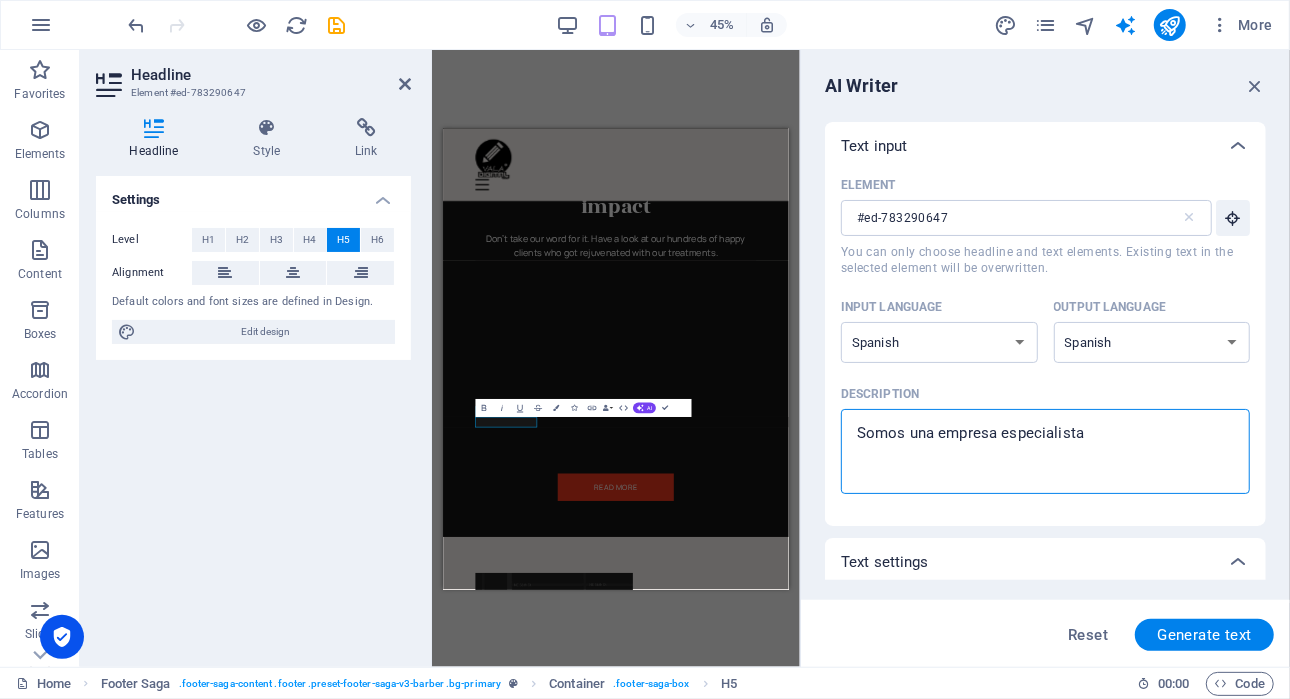 type on "Somos una empresa especialistas" 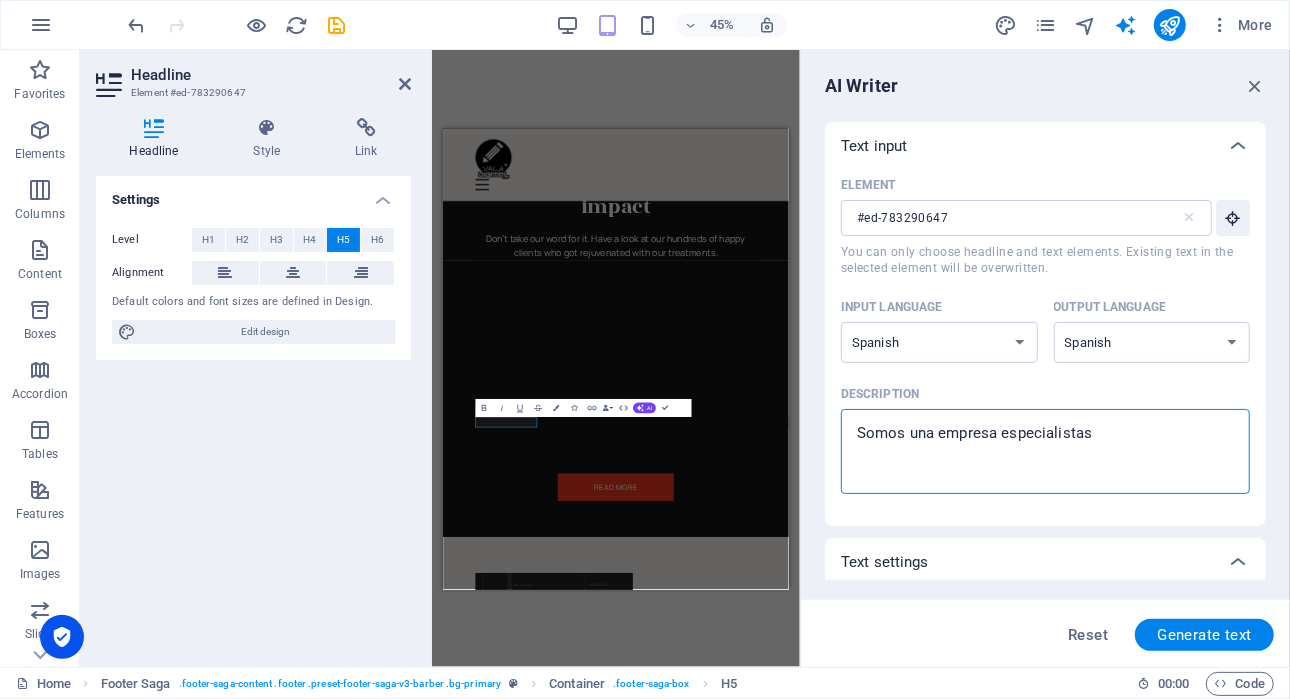 type on "Somos una empresa especialistas" 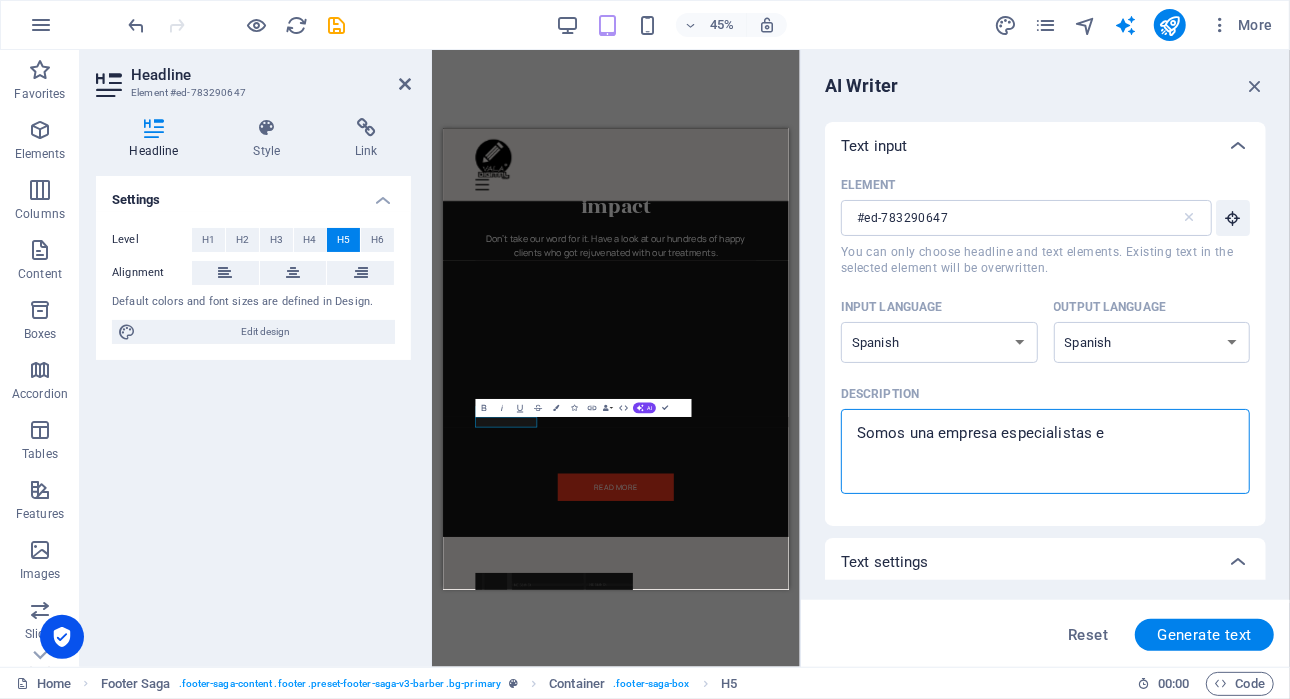 type on "x" 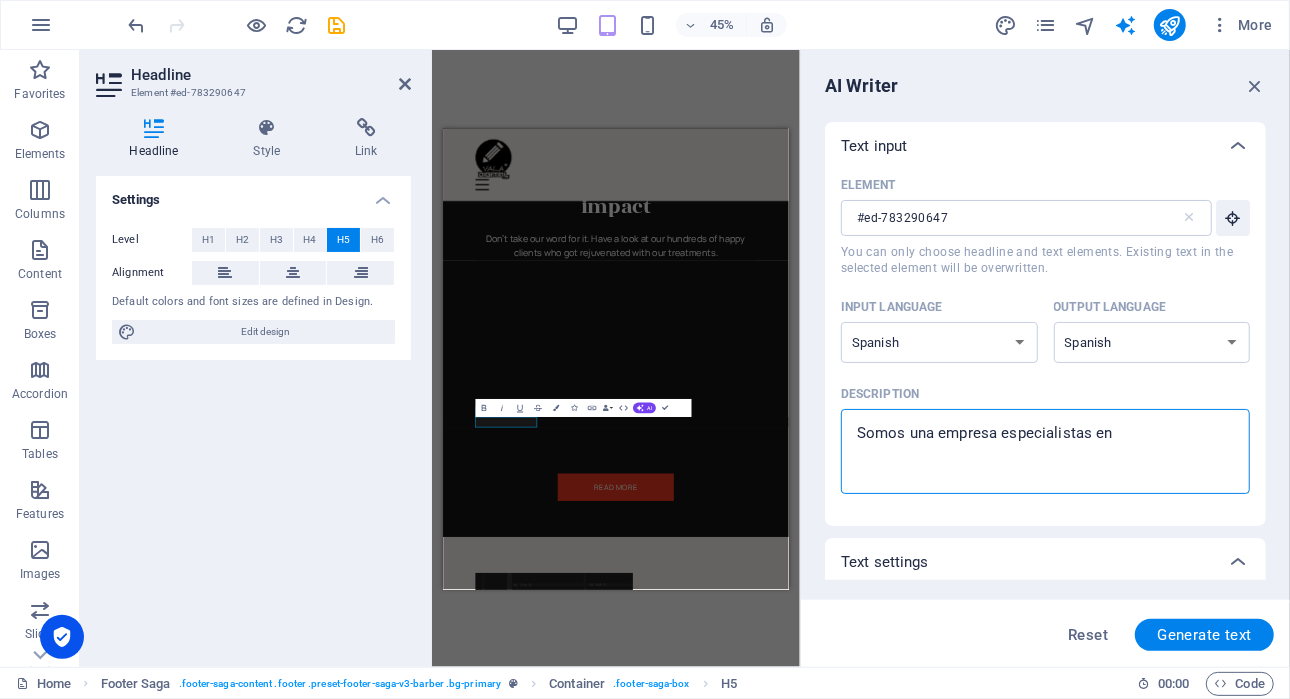 type on "Somos una empresa especialistas en" 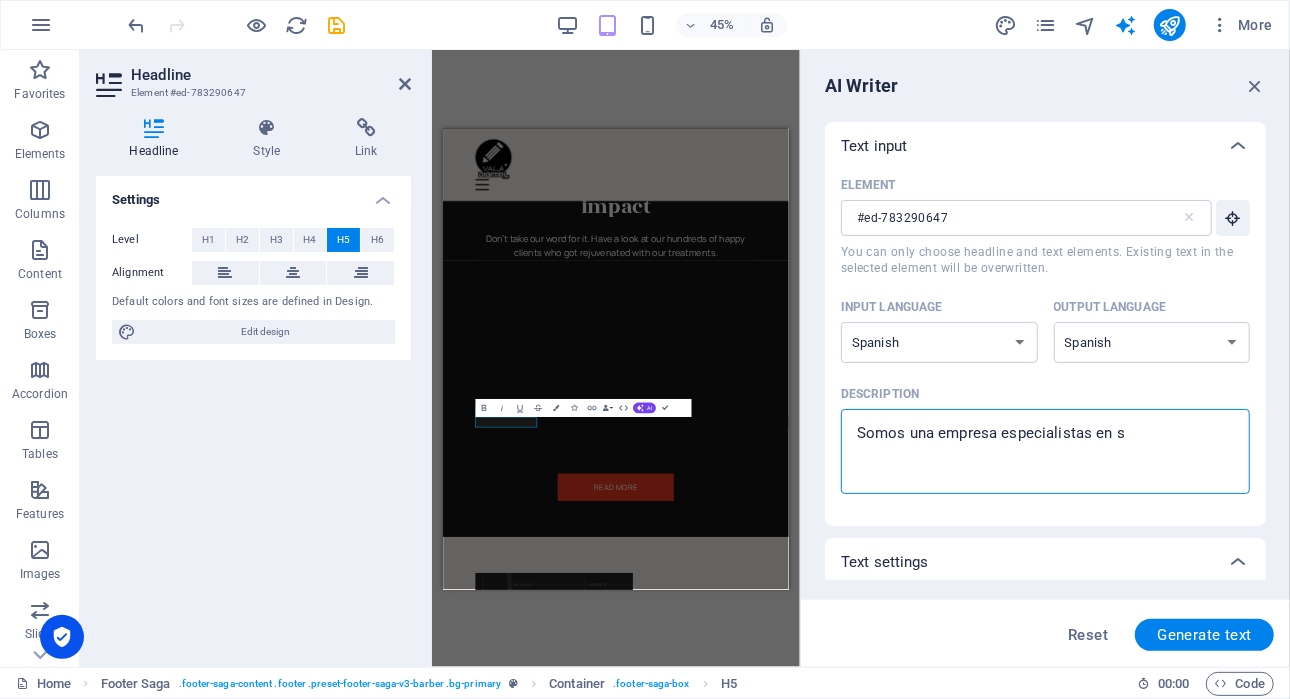 type on "Somos una empresa especialistas en sa" 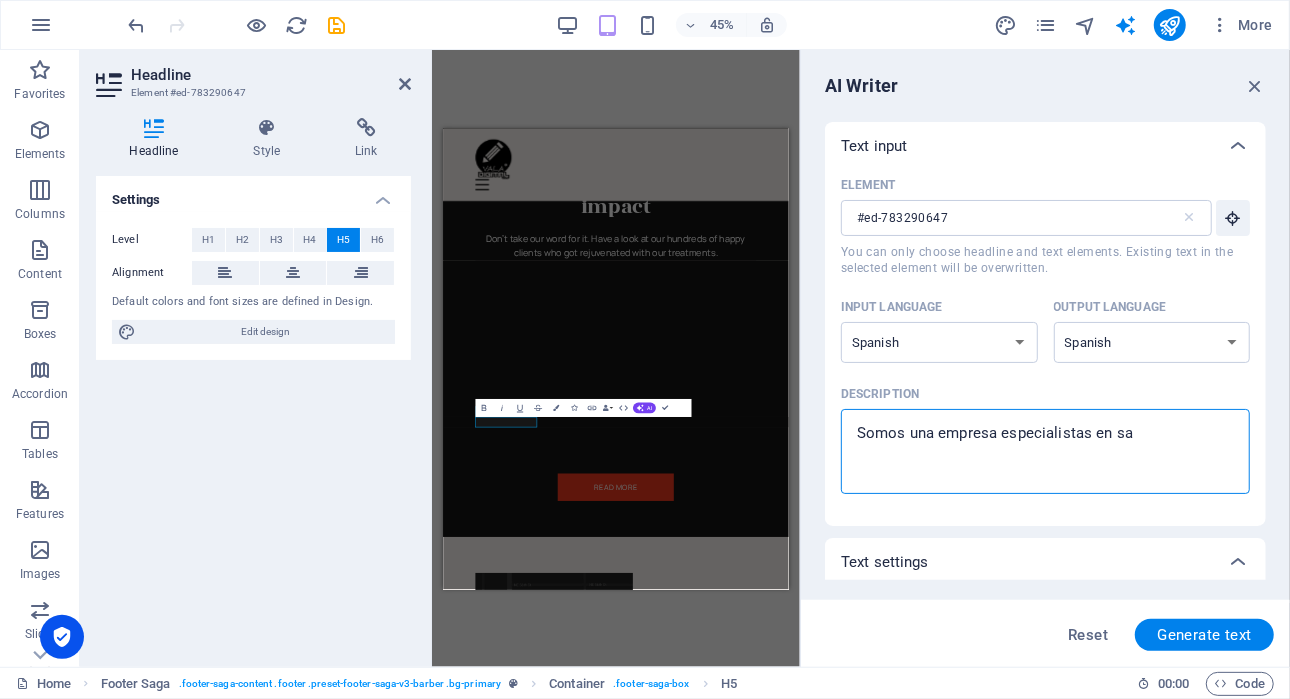 type on "Somos una empresa especialistas en sac" 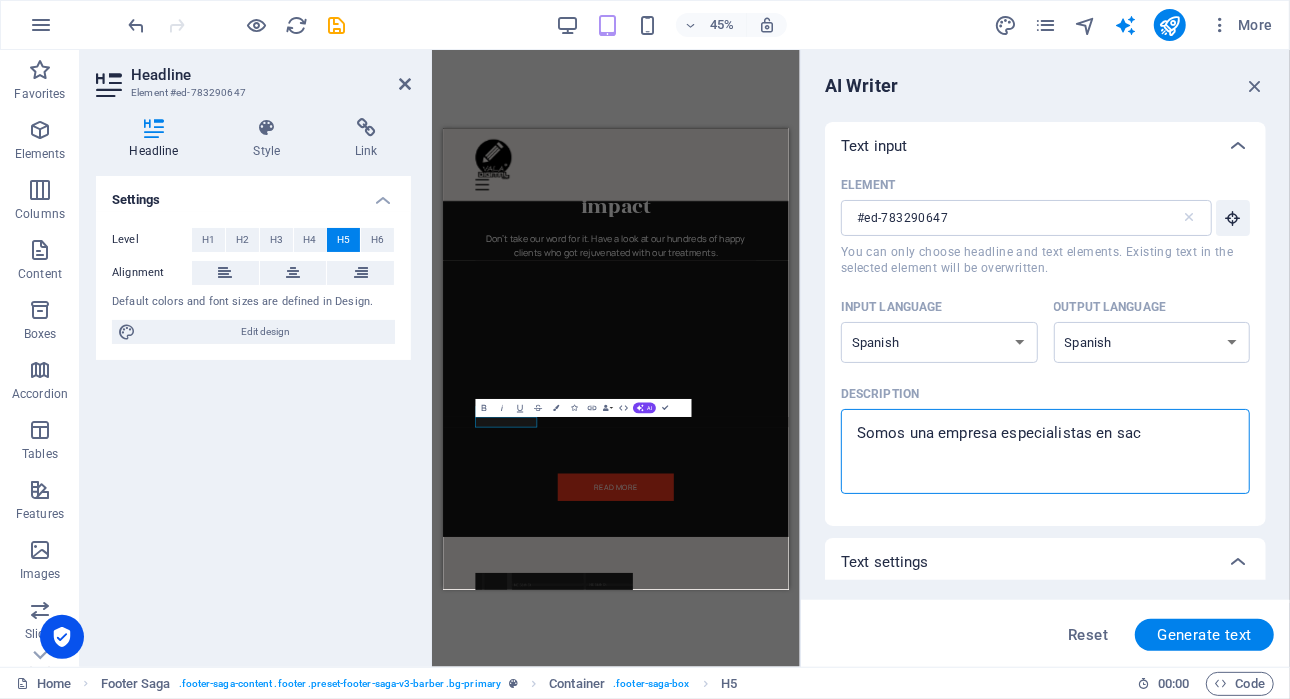 type on "Somos una empresa especialistas en saca" 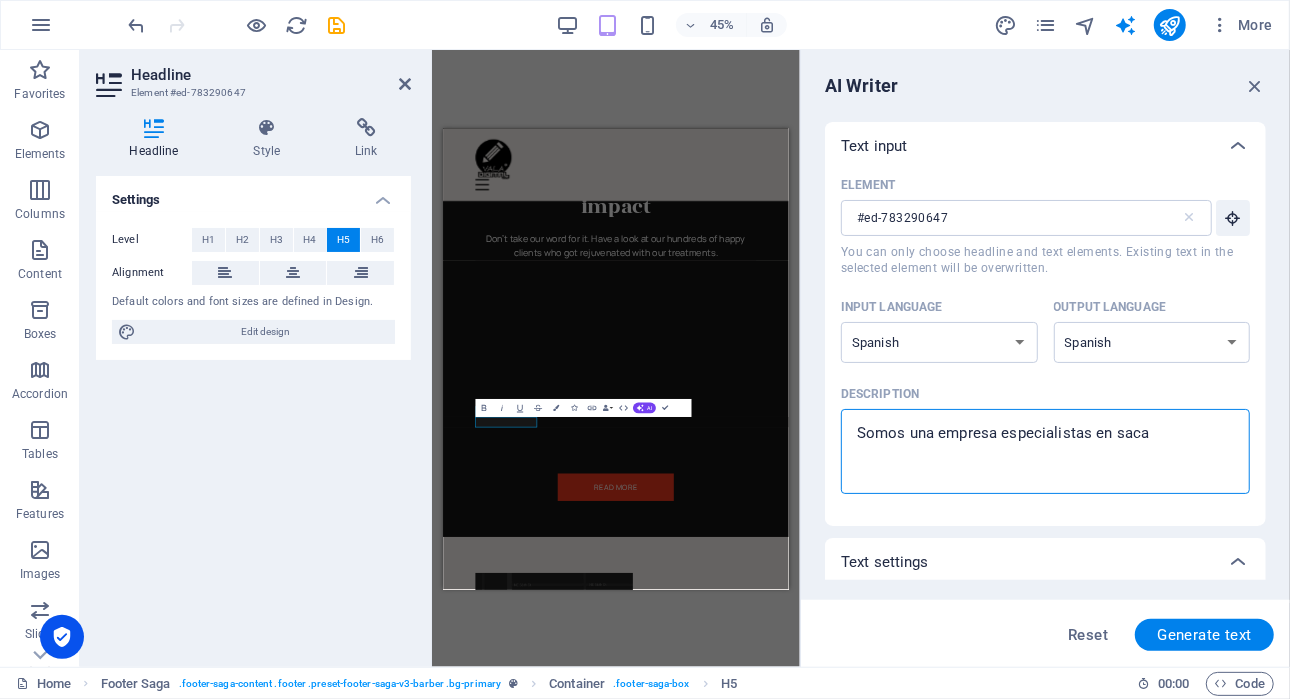 type on "Somos una empresa especialistas en sacar" 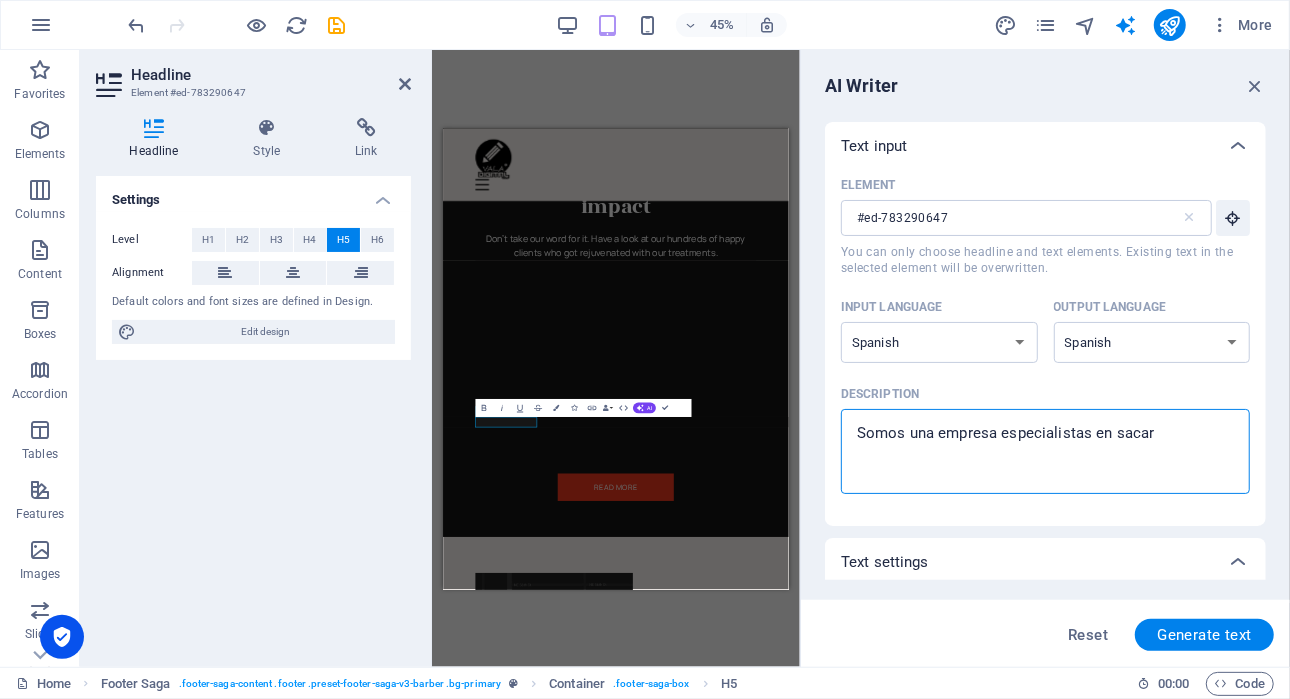 type on "Somos una empresa especialistas en sacar" 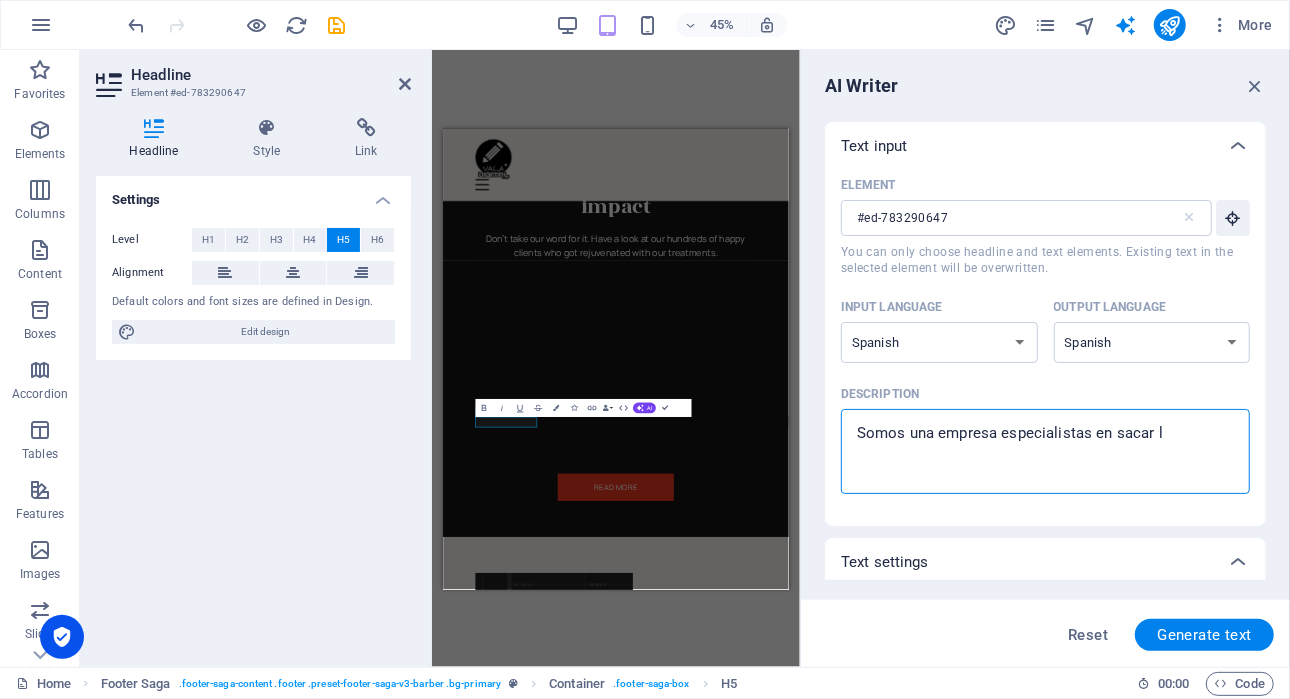 type on "Somos una empresa especialistas en sacar lo" 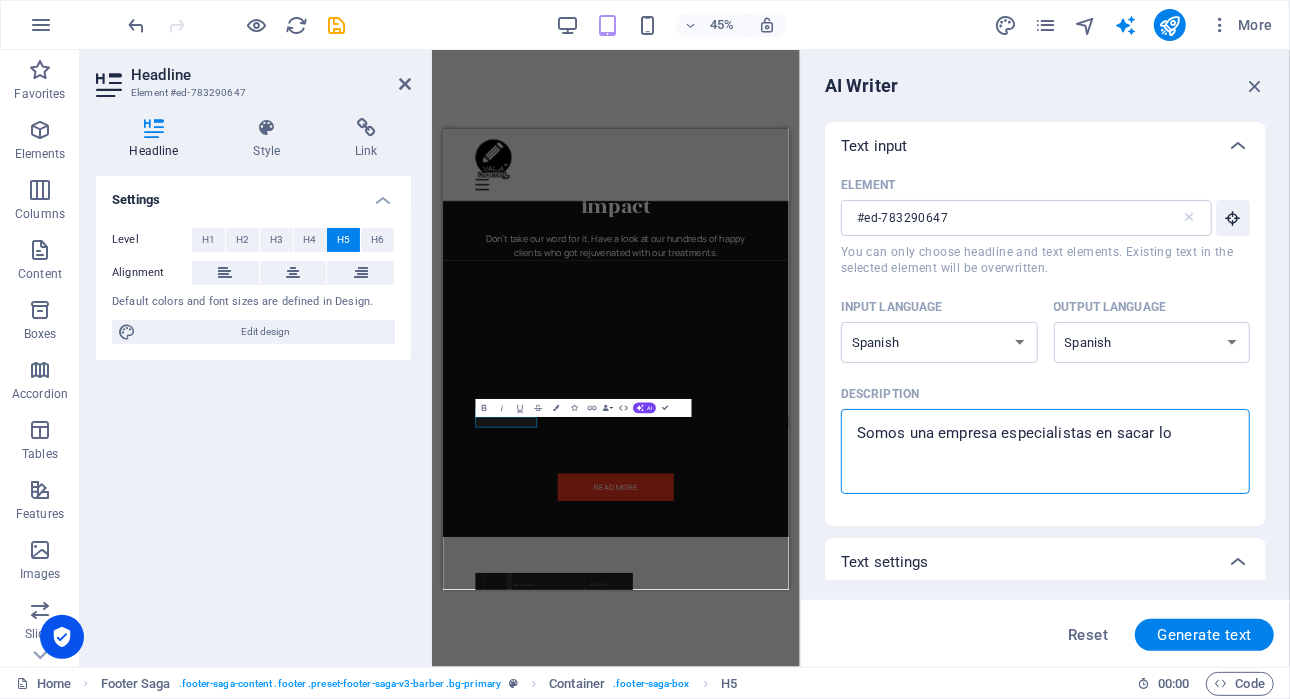 type on "Somos una empresa especialistas en sacar lo" 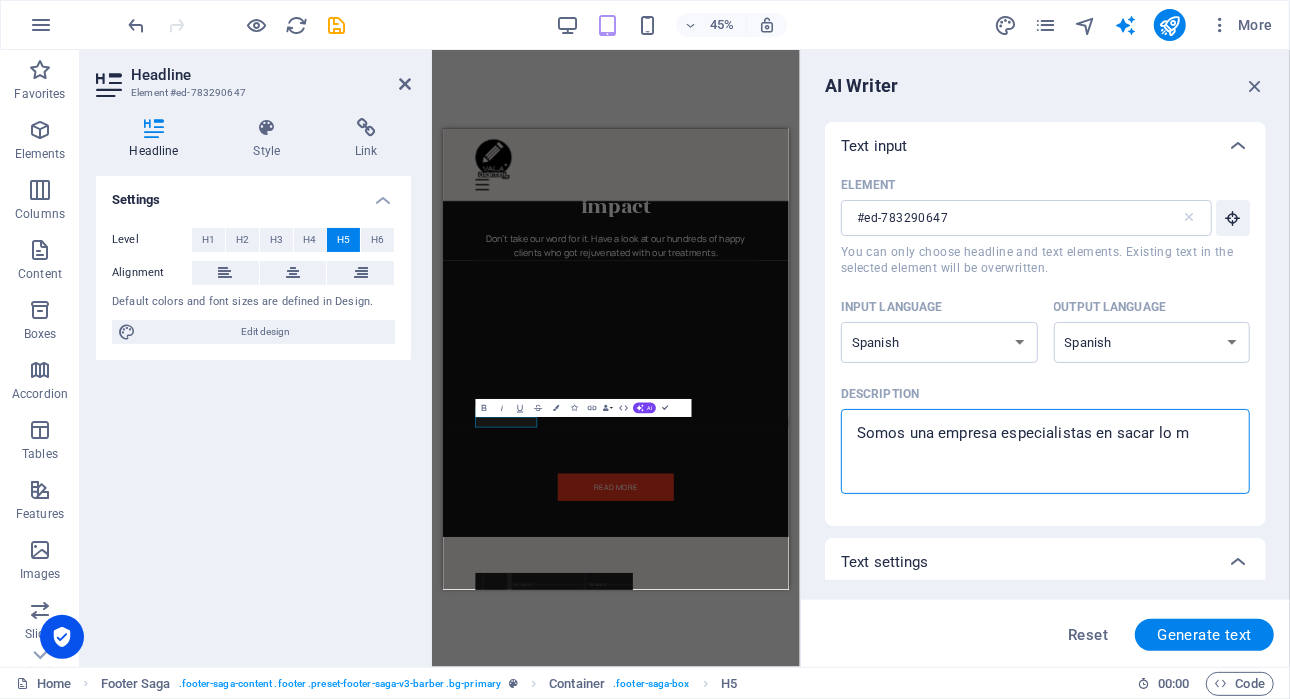 type on "Somos una empresa especialistas en sacar lo me" 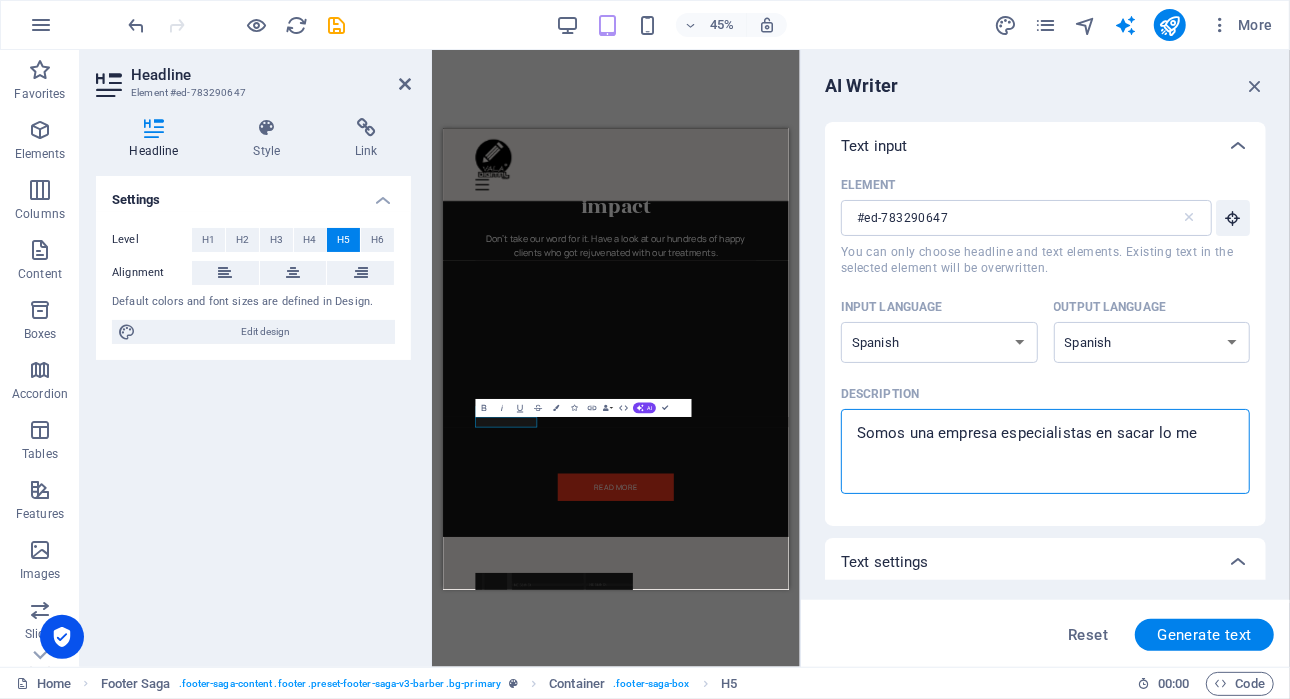 type on "Somos una empresa especialistas en sacar lo mej" 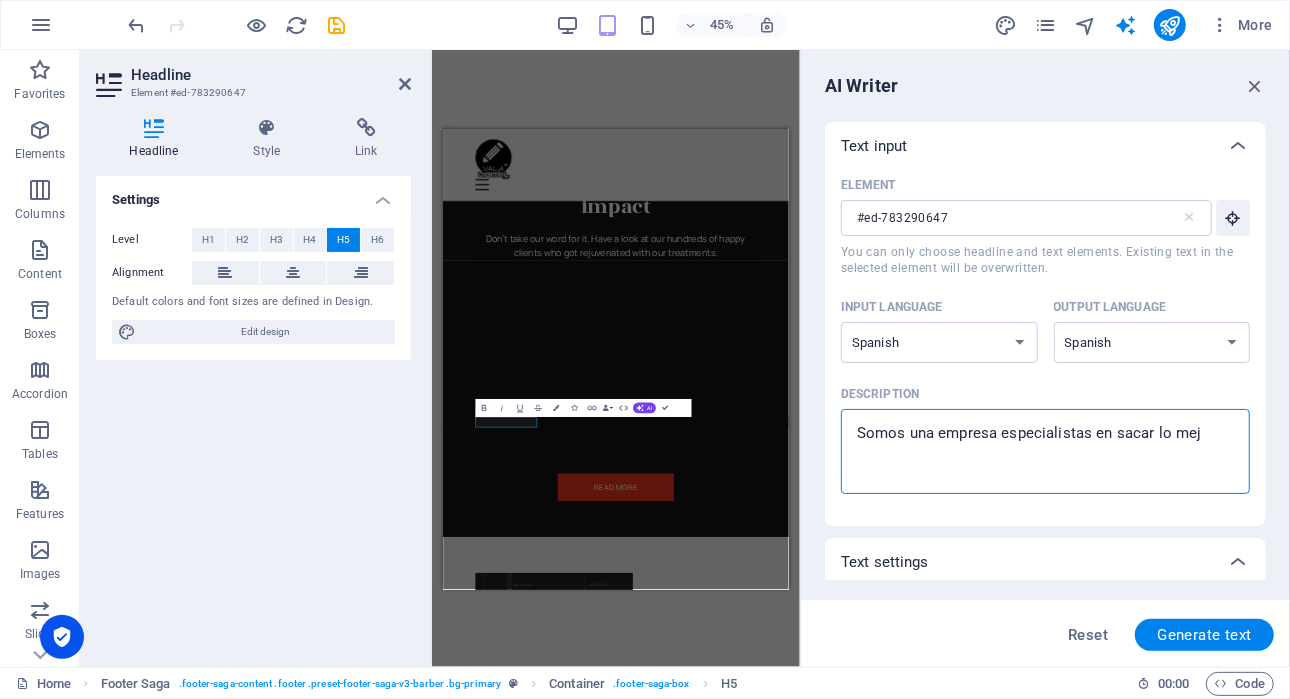 type on "Somos una empresa especialistas en sacar lo mejo" 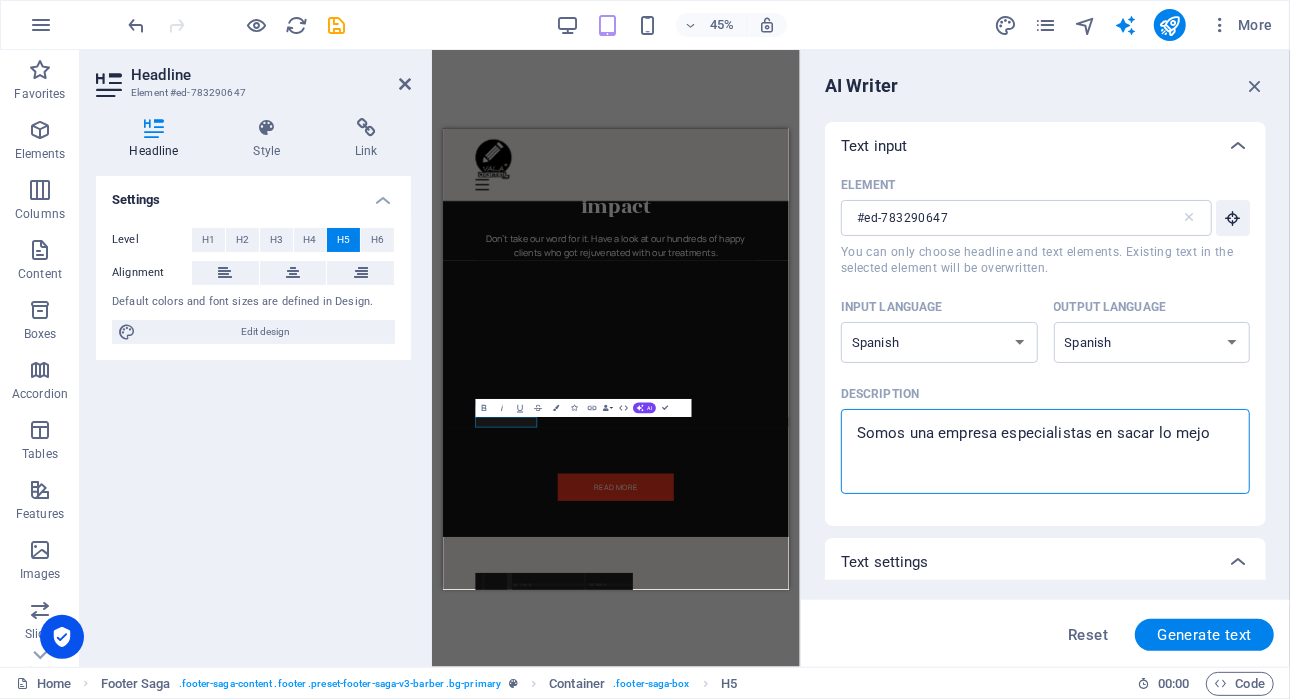 type on "Somos una empresa especialistas en sacar lo mejor" 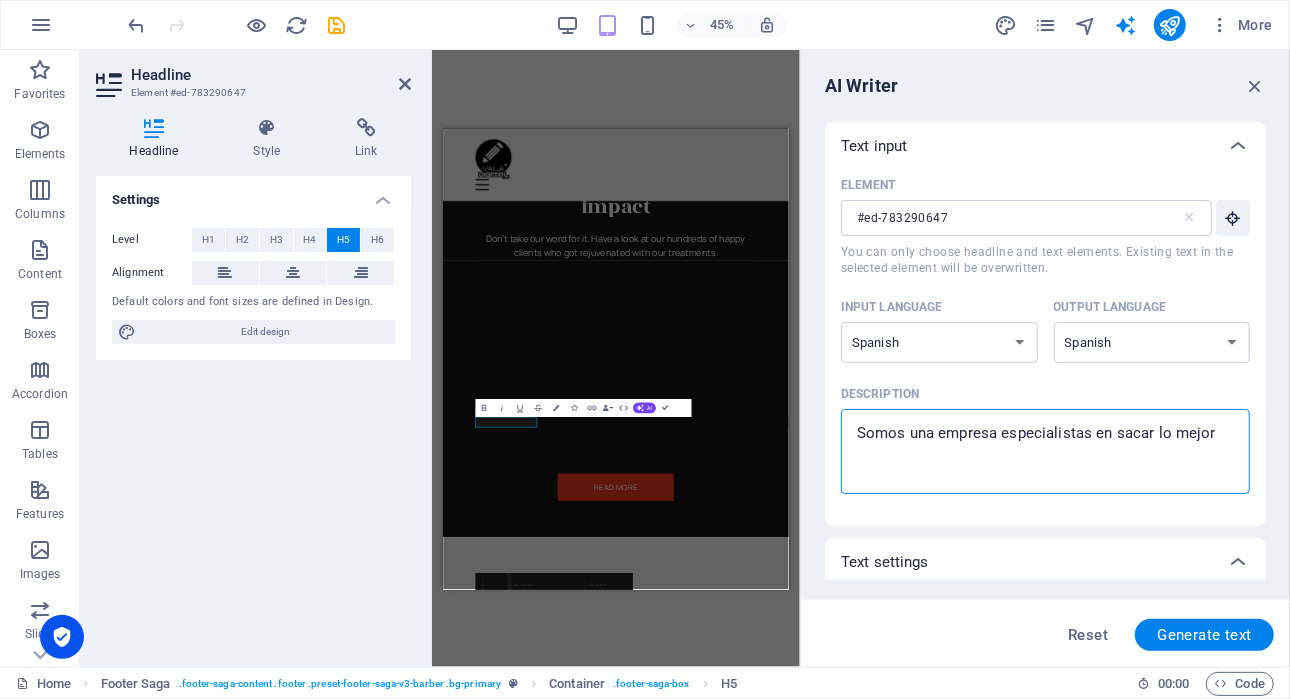 type on "Somos una empresa especialistas en sacar lo mejor" 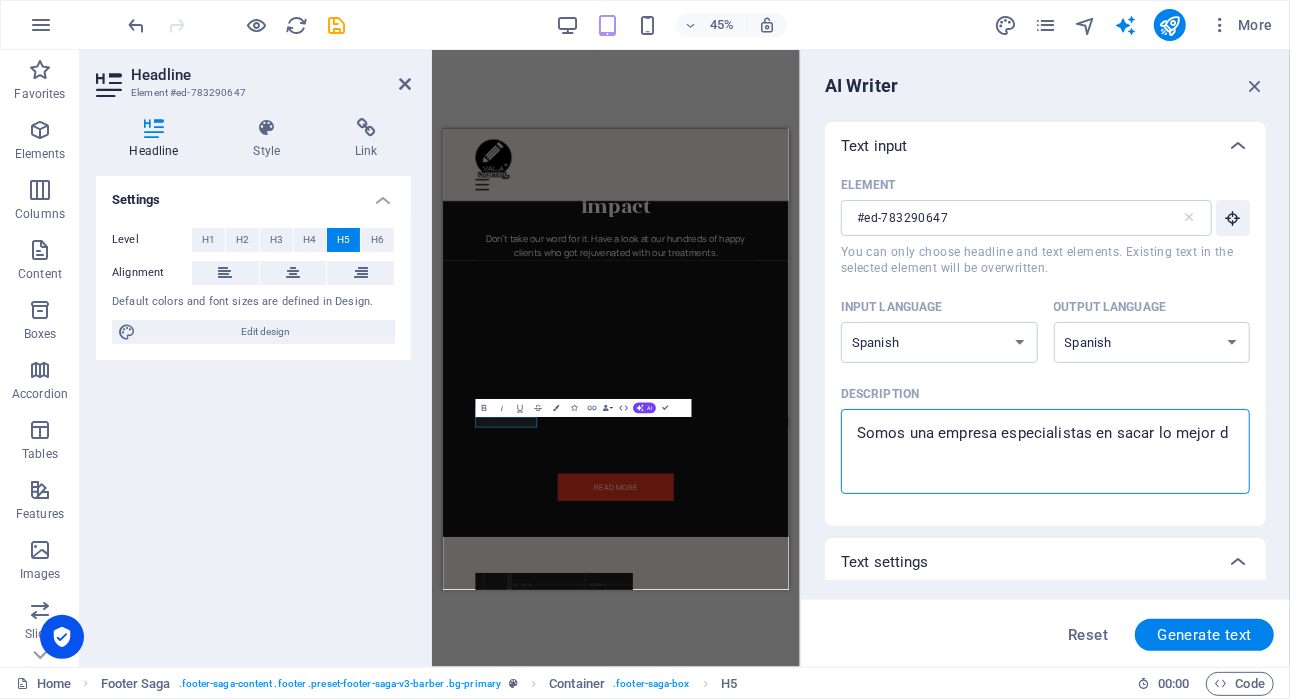 type on "Somos una empresa especialistas en sacar lo mejor de" 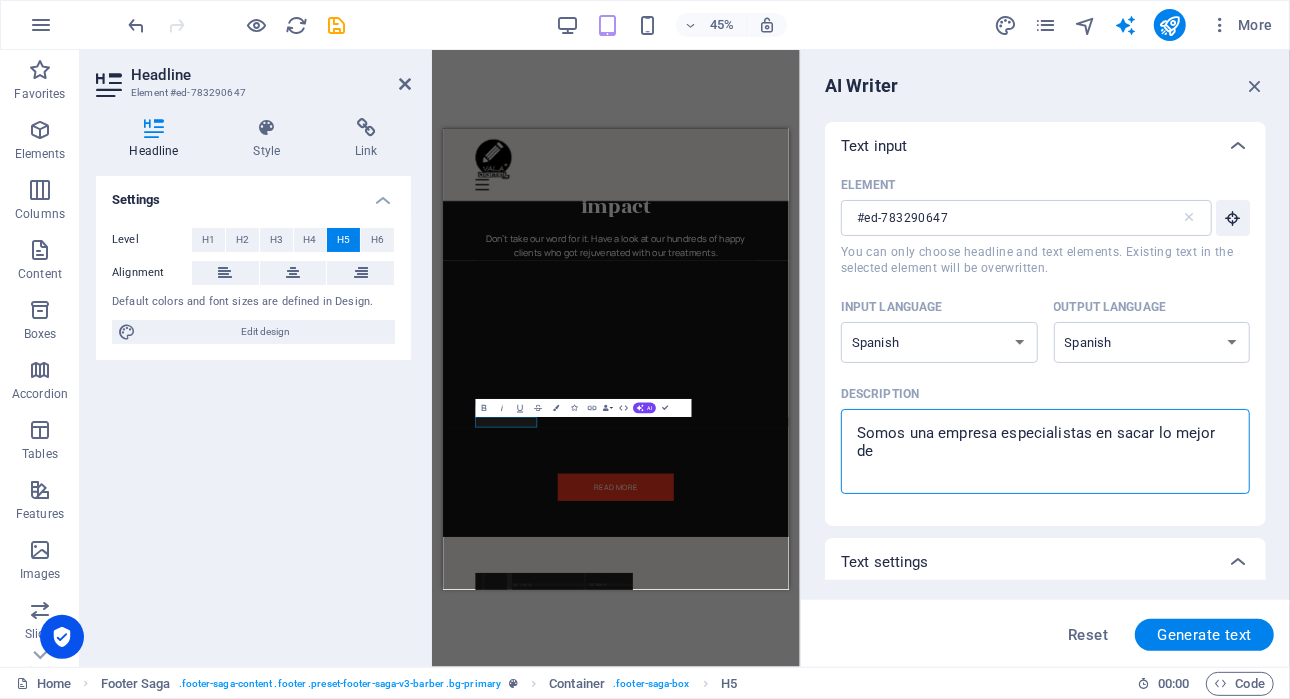type on "Somos una empresa especialistas en sacar lo mejor de" 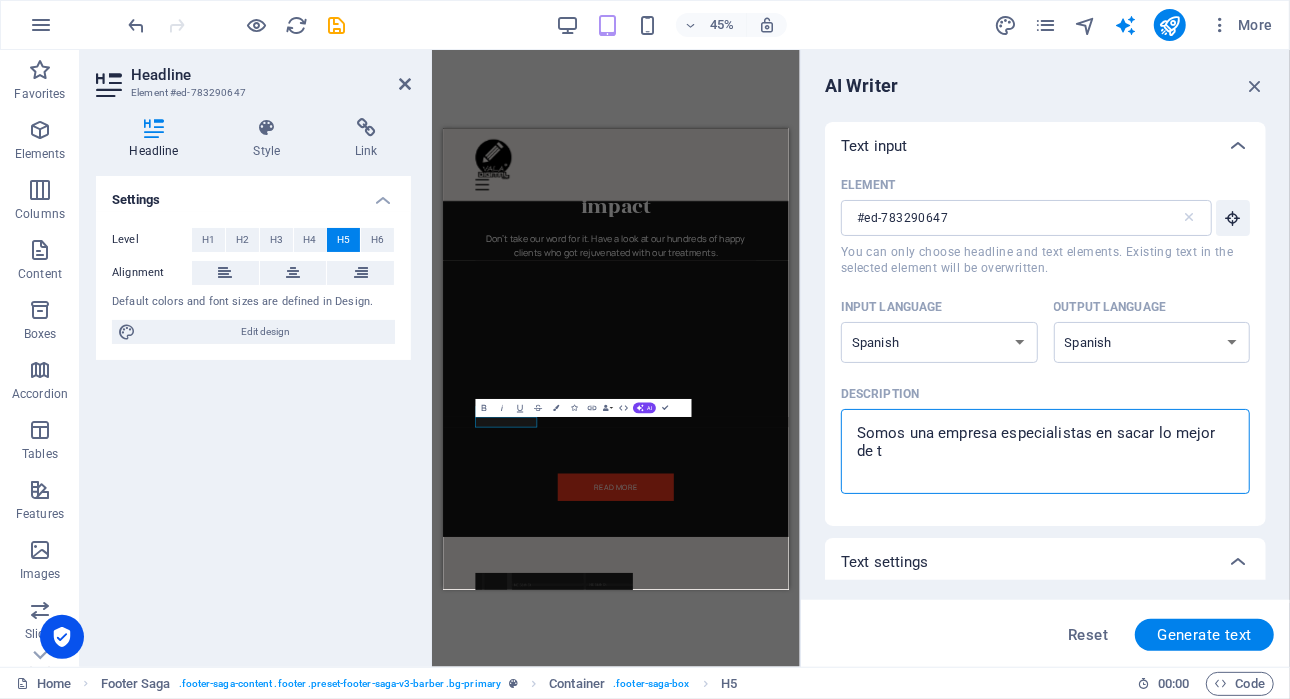 type on "Somos una empresa especialistas en sacar lo mejor de tu" 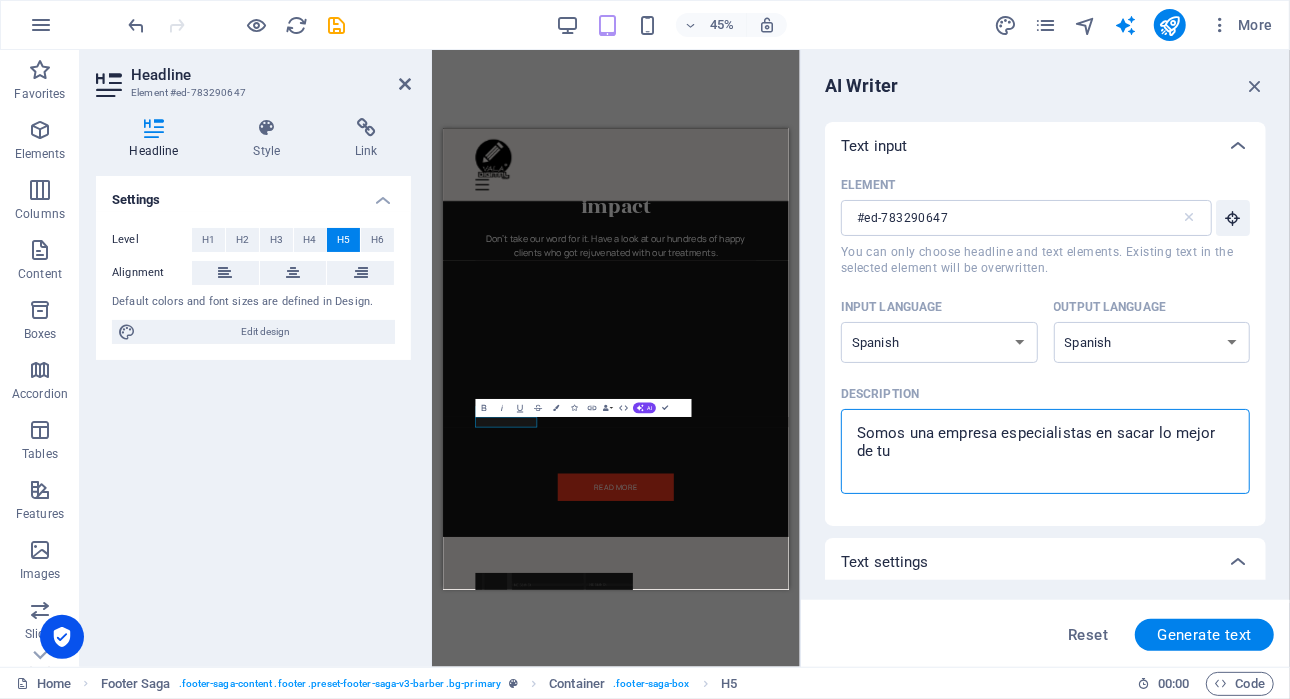 type on "Somos una empresa especialistas en sacar lo mejor de tu" 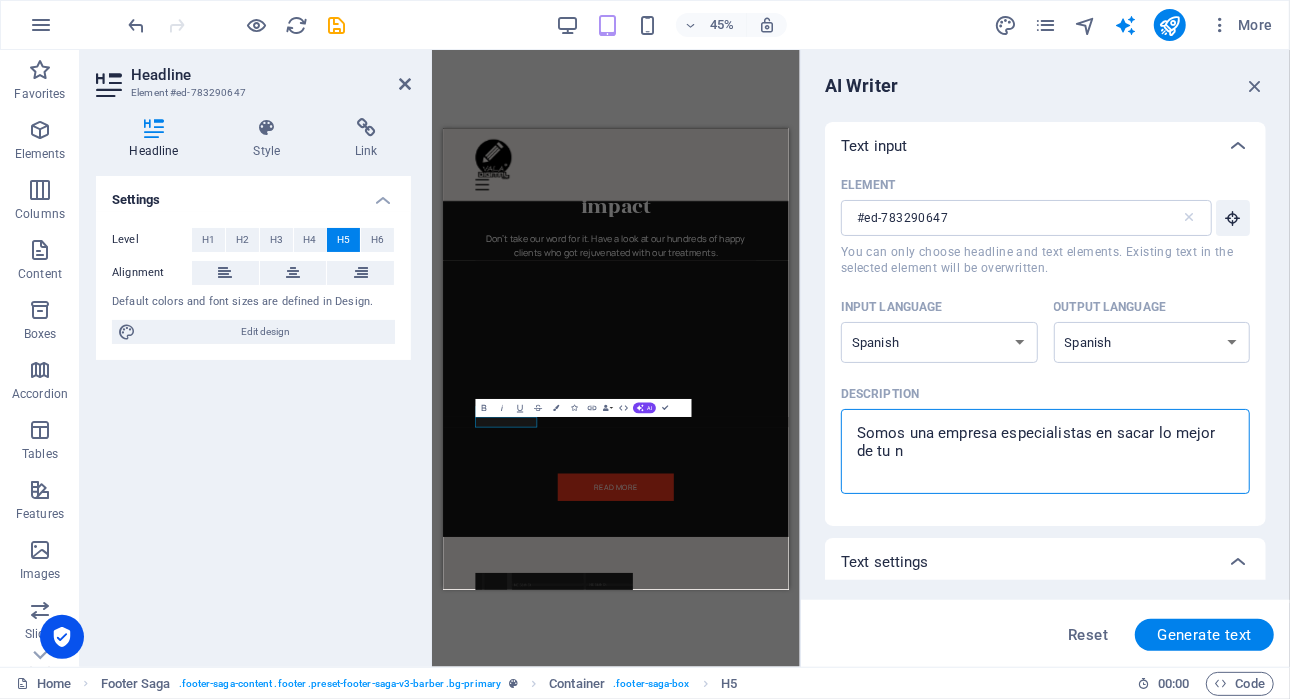 type on "Somos una empresa especialistas en sacar lo mejor de tu ne" 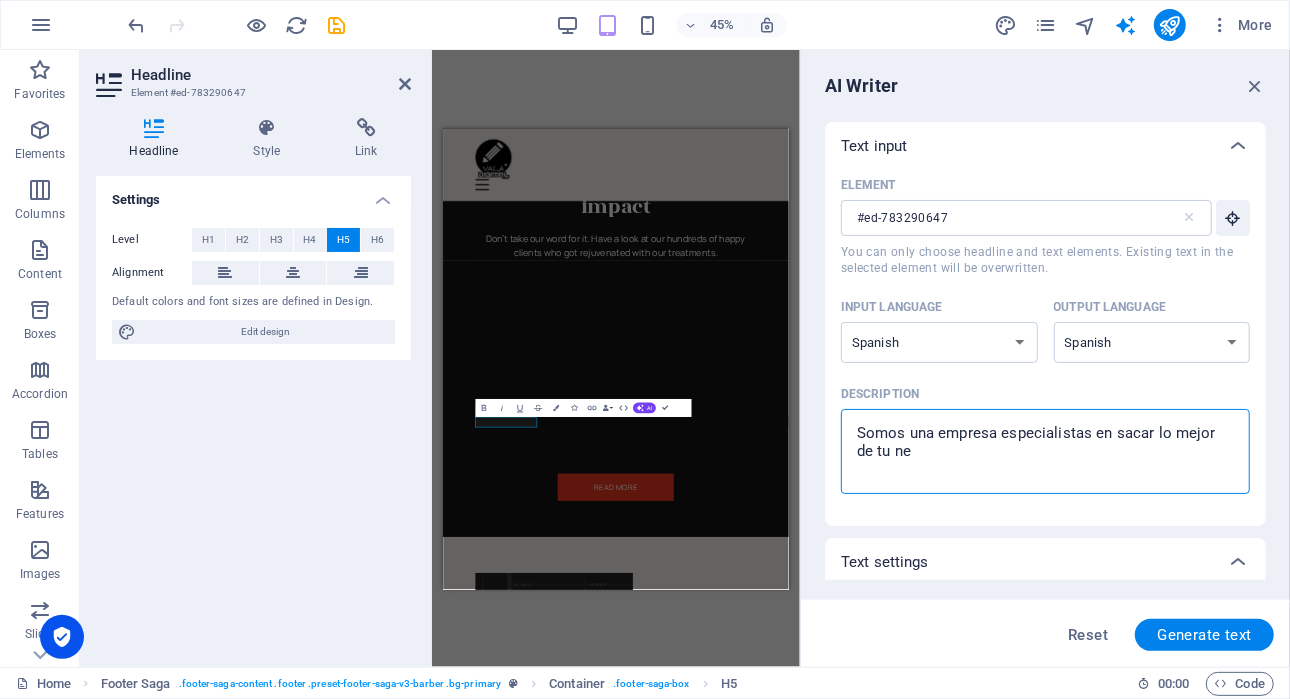 type on "x" 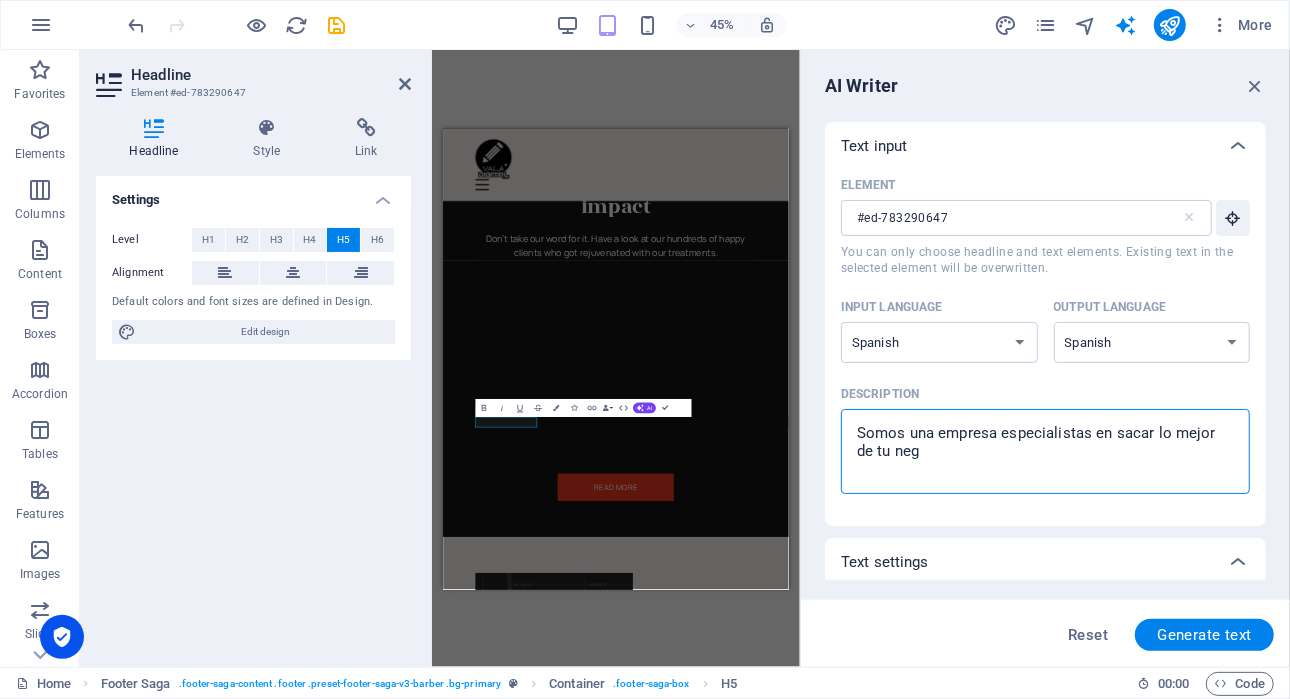 type on "Somos una empresa especialistas en sacar lo mejor de tu nego" 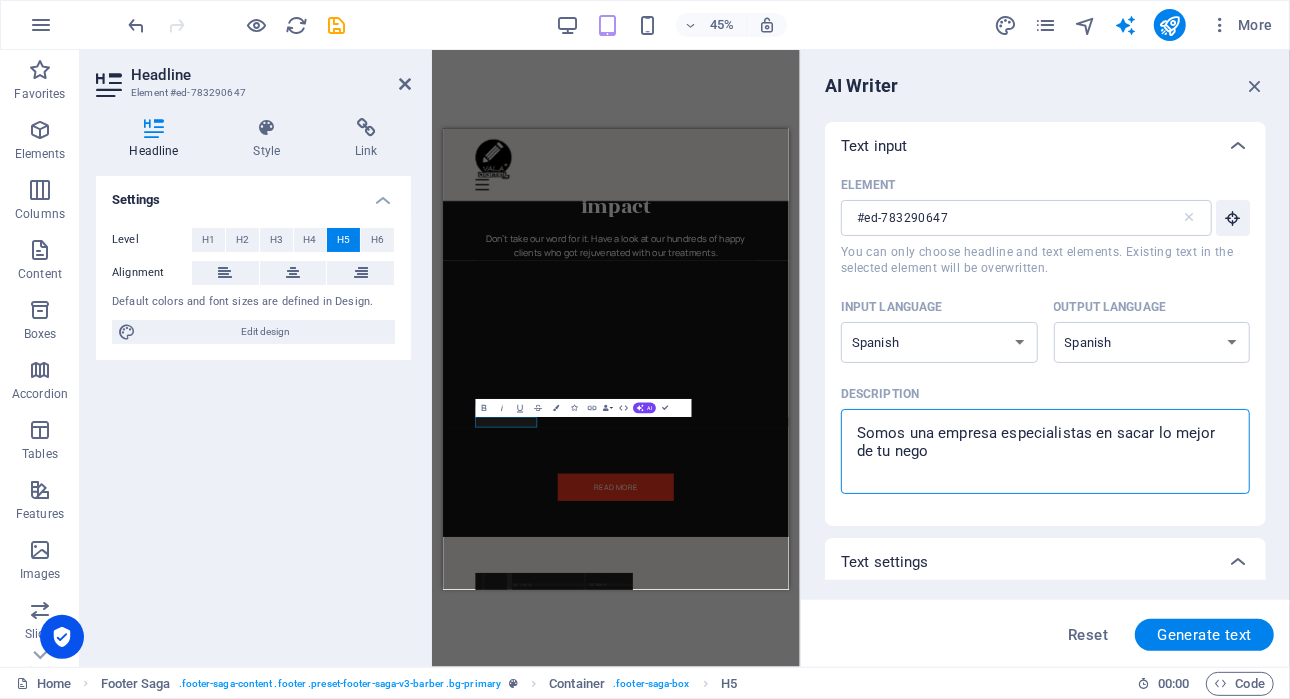 type on "Somos una empresa especialistas en sacar lo mejor de tu negoc" 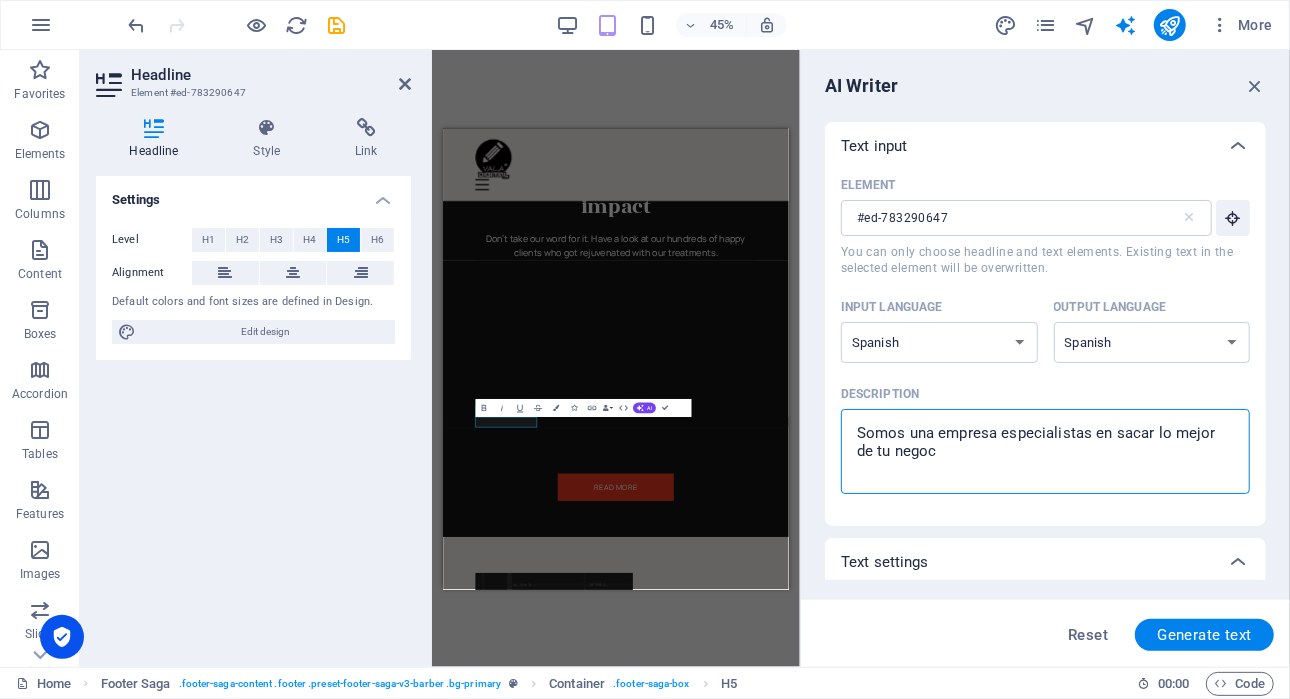 type on "Somos una empresa especialistas en sacar lo mejor de tu negoci" 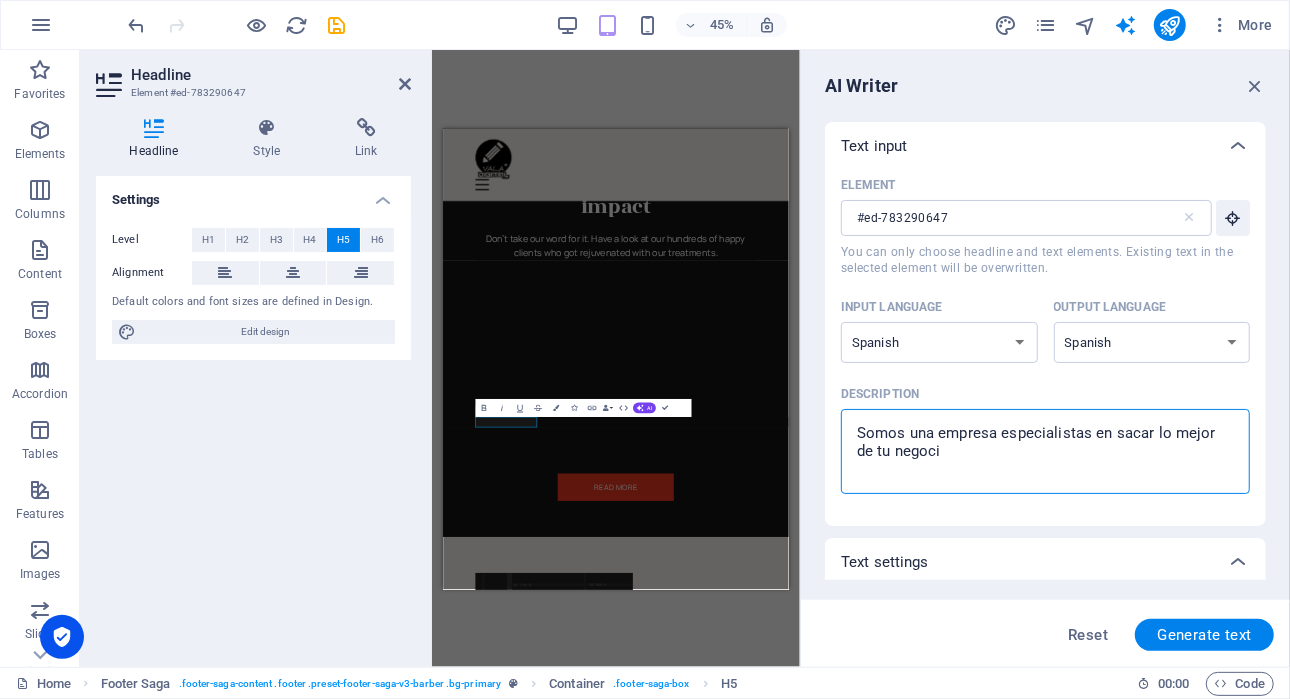 type on "Somos una empresa especialistas en sacar lo mejor de tu negocio" 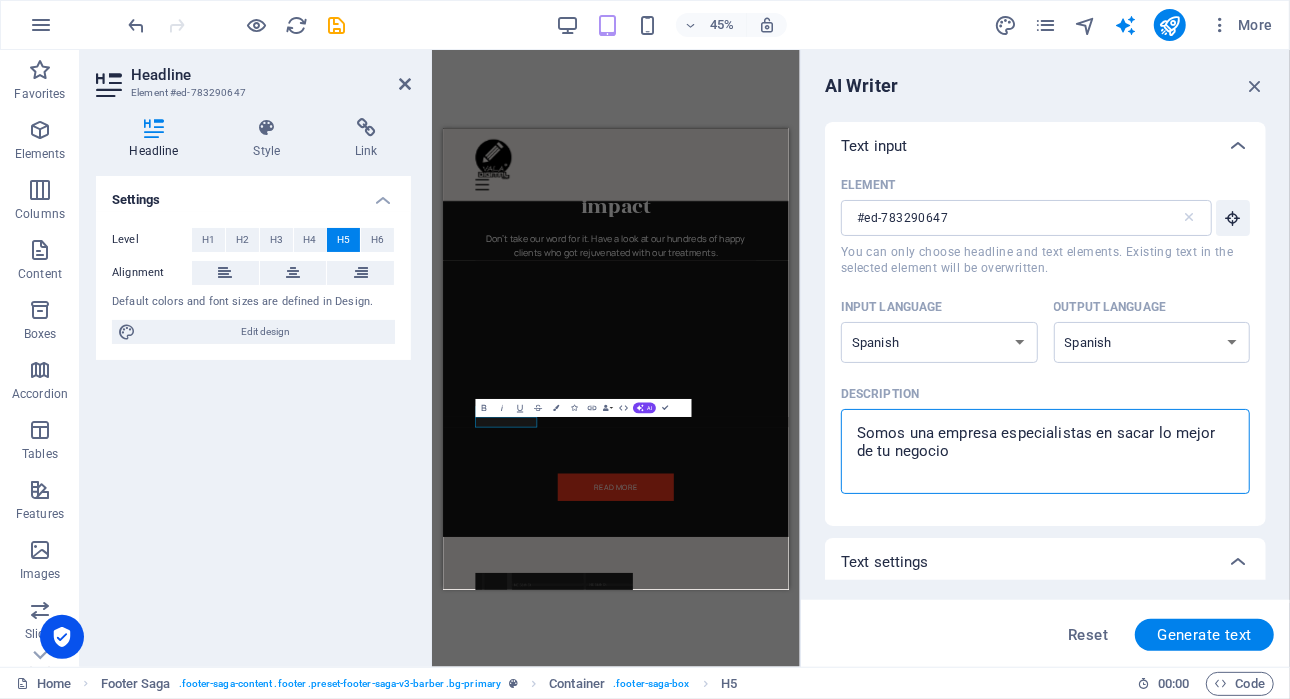type on "Somos una empresa especialistas en sacar lo mejor de tu negocio." 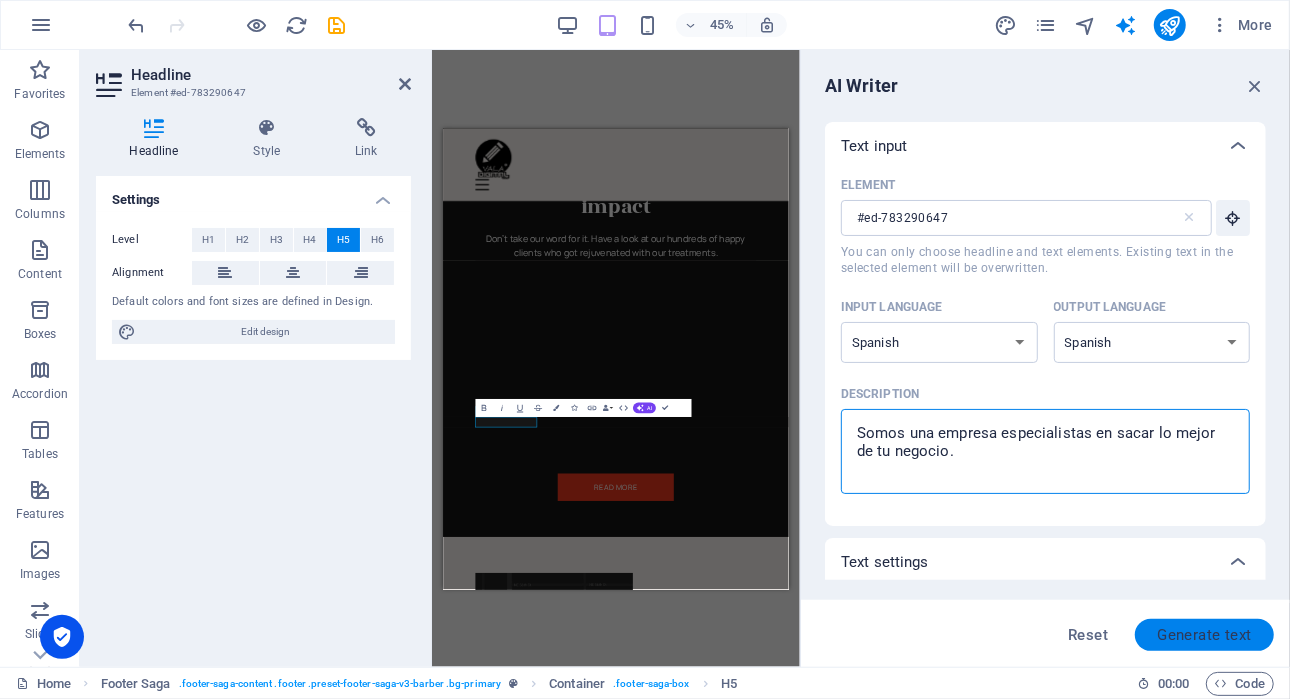 type on "Somos una empresa especialistas en sacar lo mejor de tu negocio." 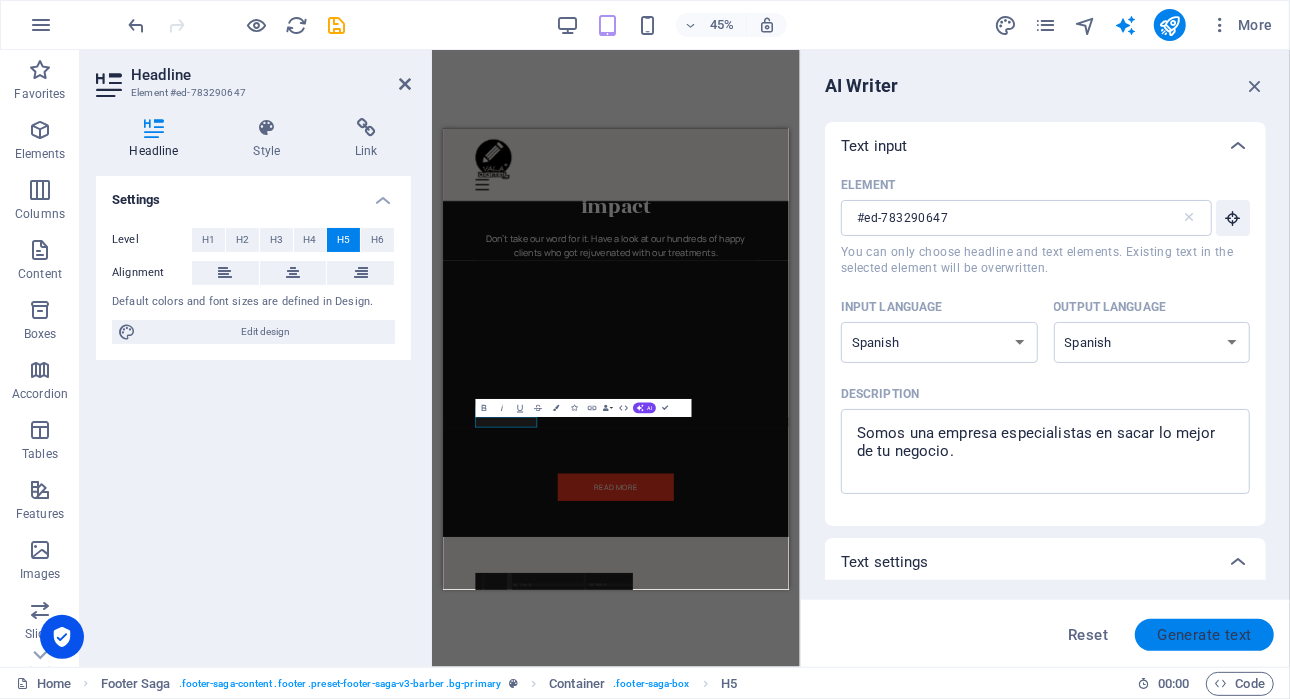click on "Generate text" at bounding box center [1204, 635] 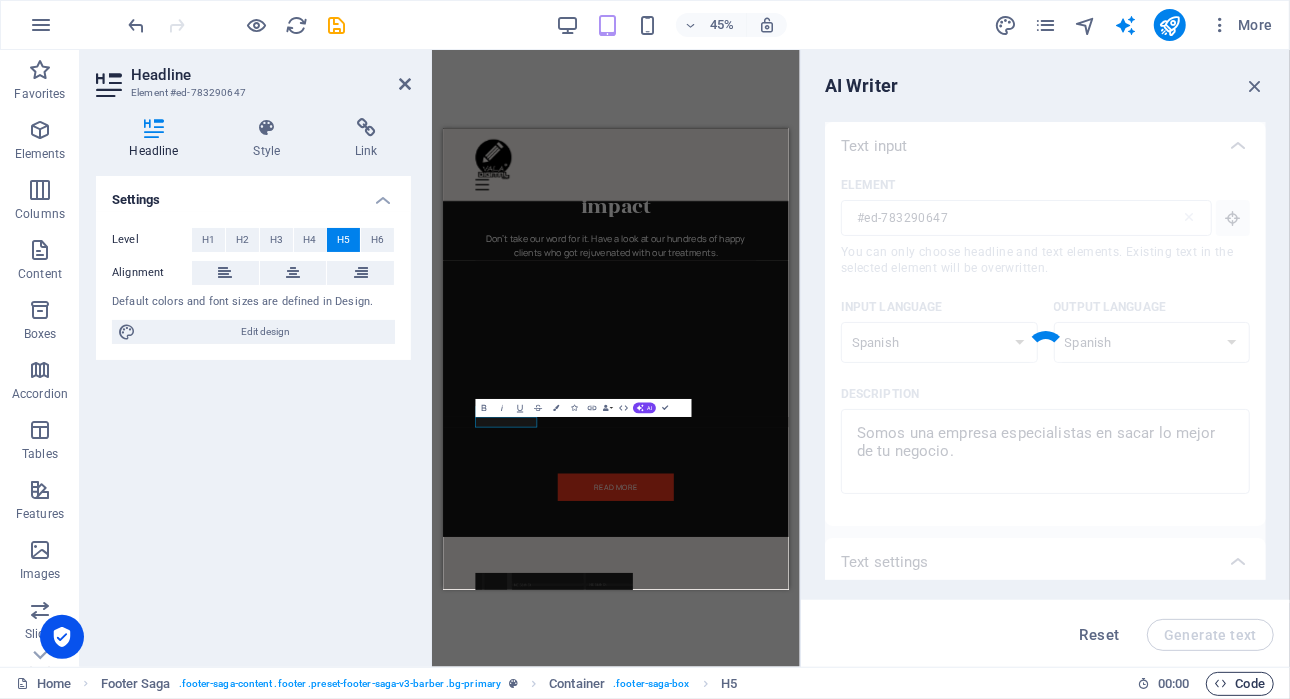type 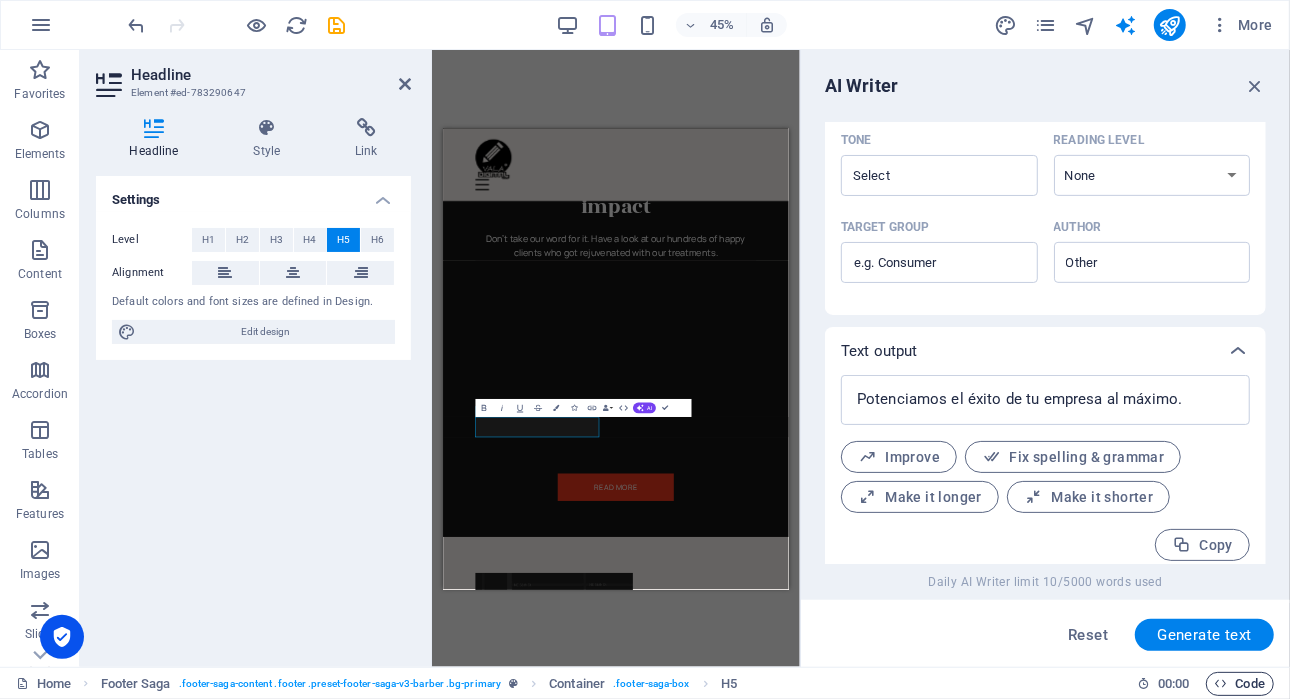 scroll, scrollTop: 560, scrollLeft: 0, axis: vertical 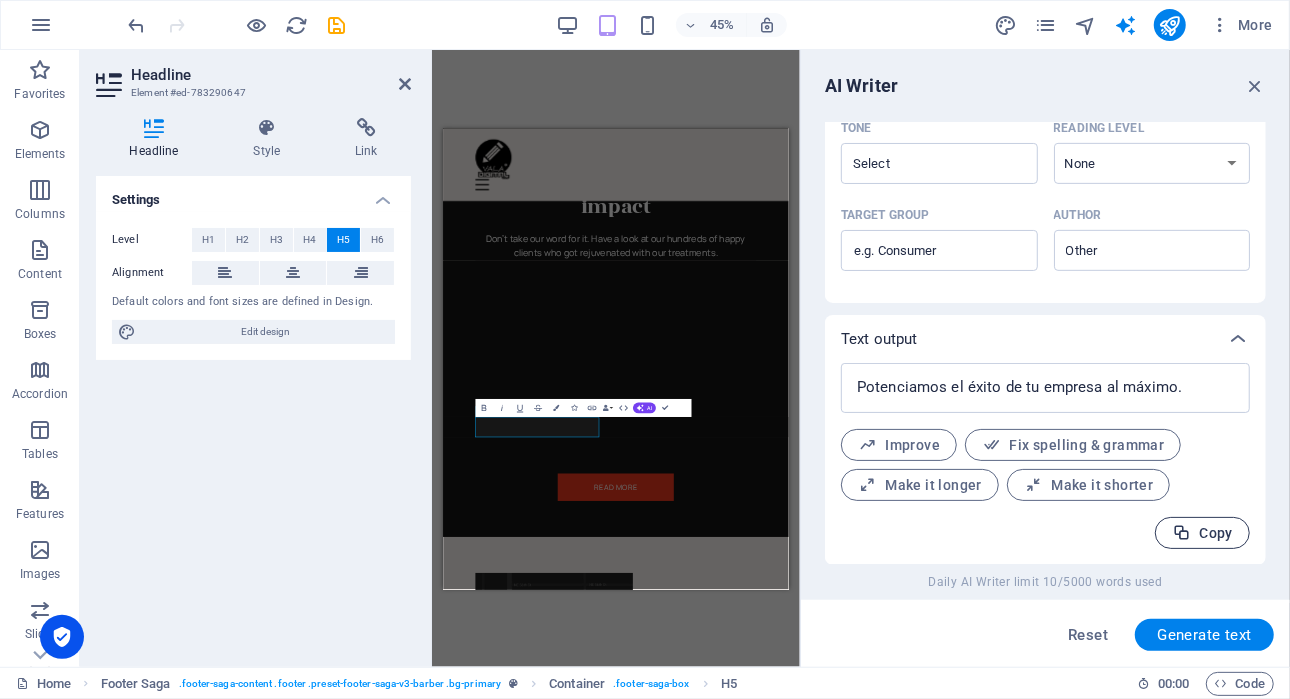click at bounding box center (1181, 533) 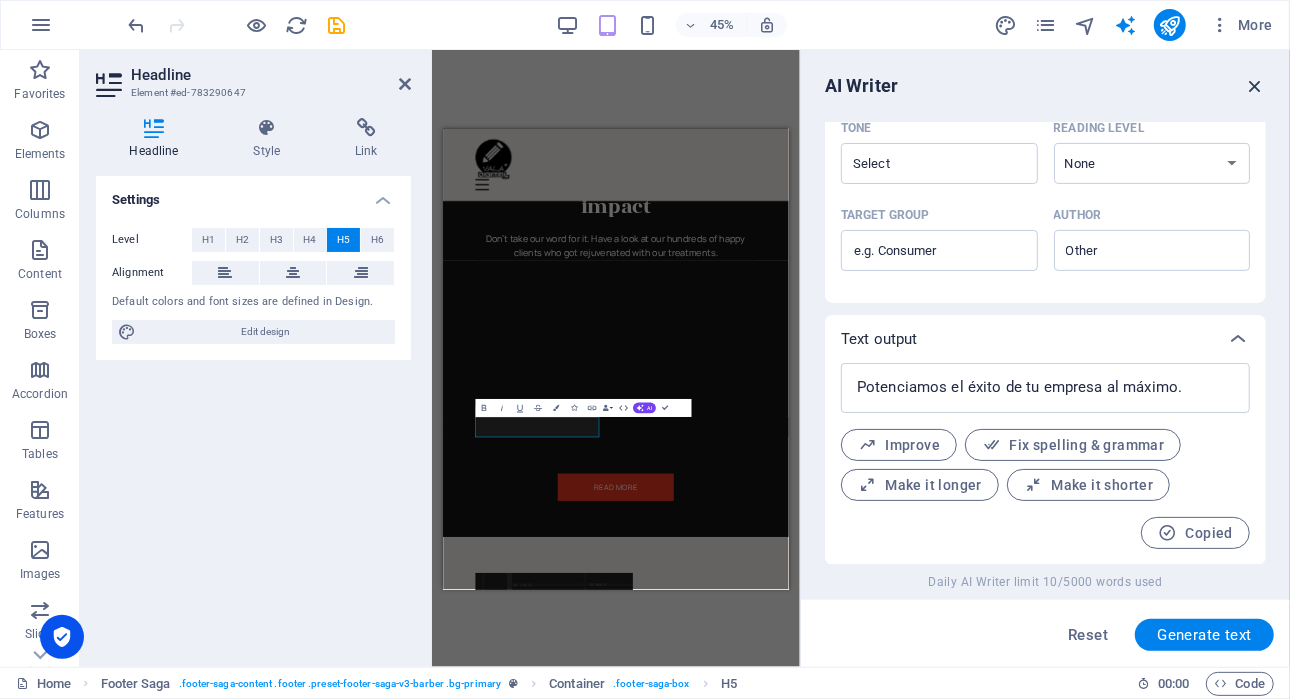click at bounding box center [1255, 86] 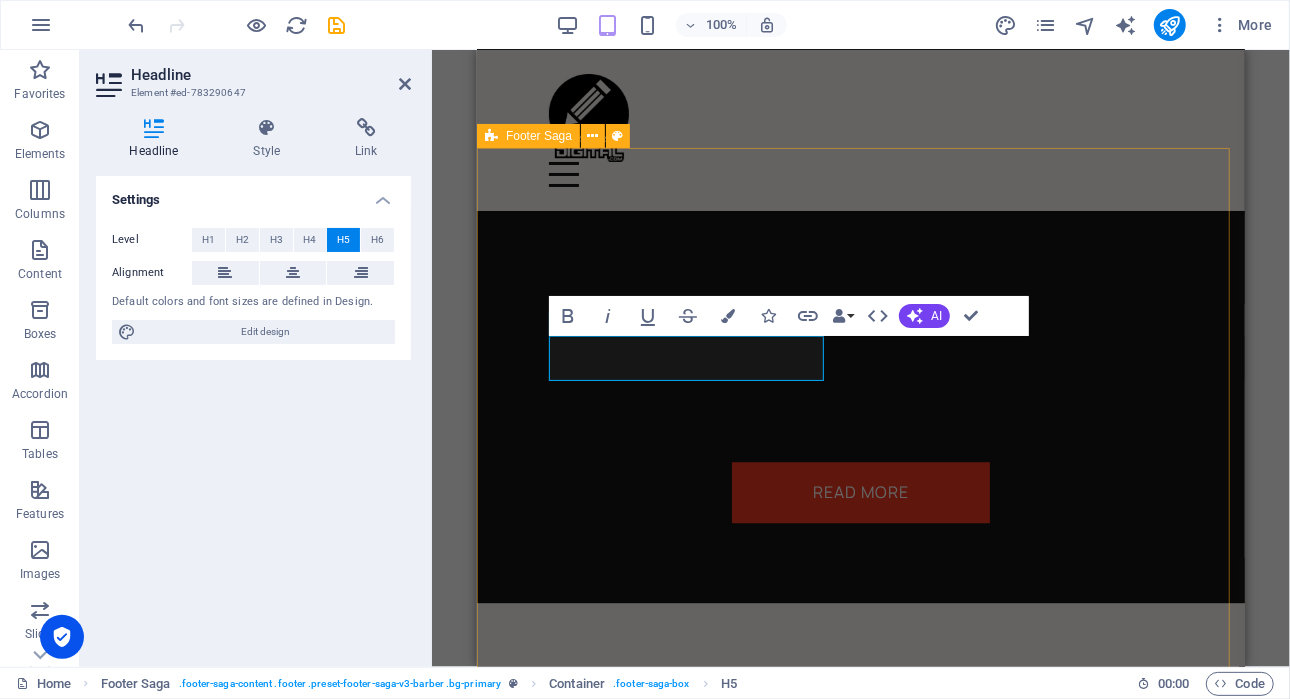 click on "Potenciamos el éxito de tu empresa al máximo. Quick Links Home About Us Services Gallery Testimonials Contact Us Contact 0123 - 456789 7a3363e70090e0981c0bd311891c51@plesk.local 10:00 AM - 08:00 PM" at bounding box center [860, 1550] 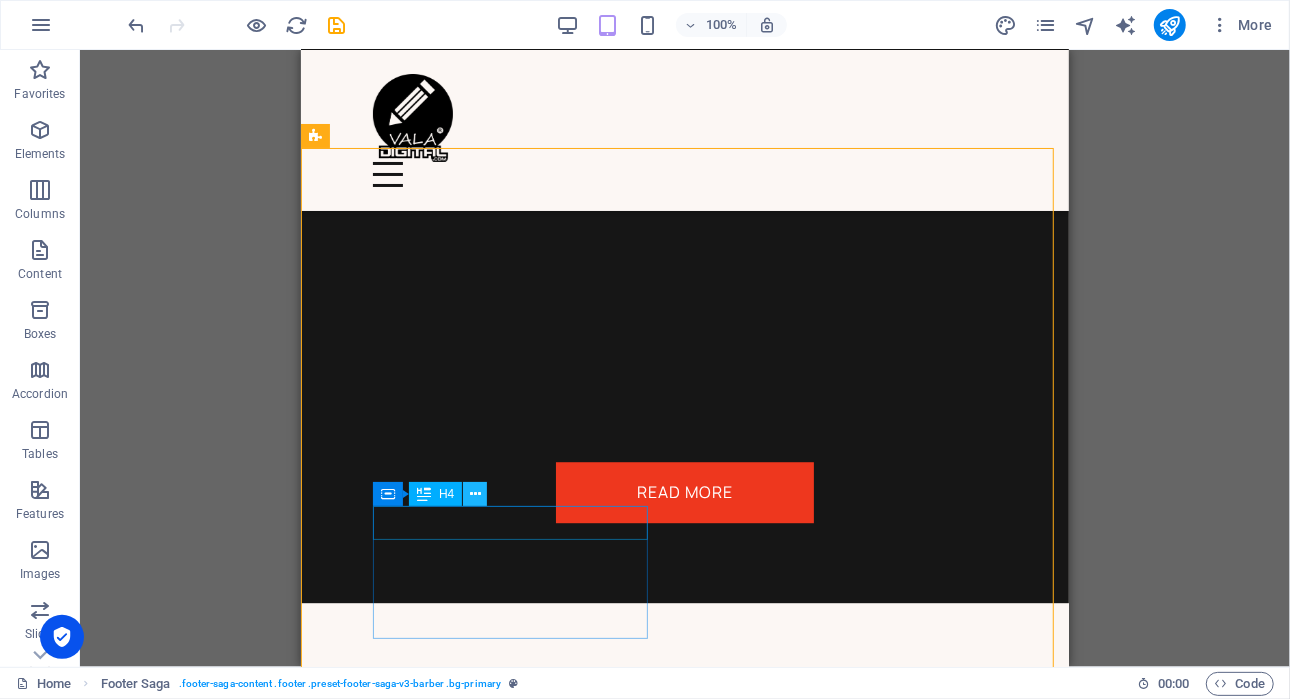 click at bounding box center (475, 494) 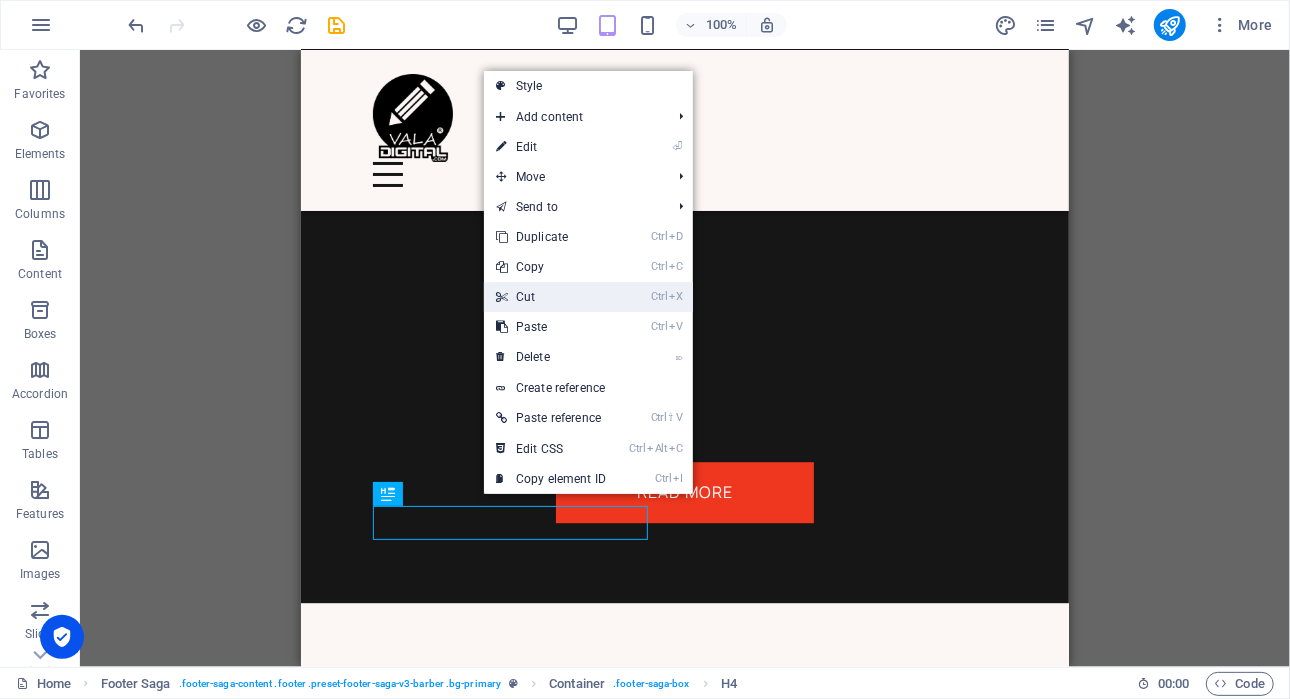 click on "Ctrl X  Cut" at bounding box center [551, 297] 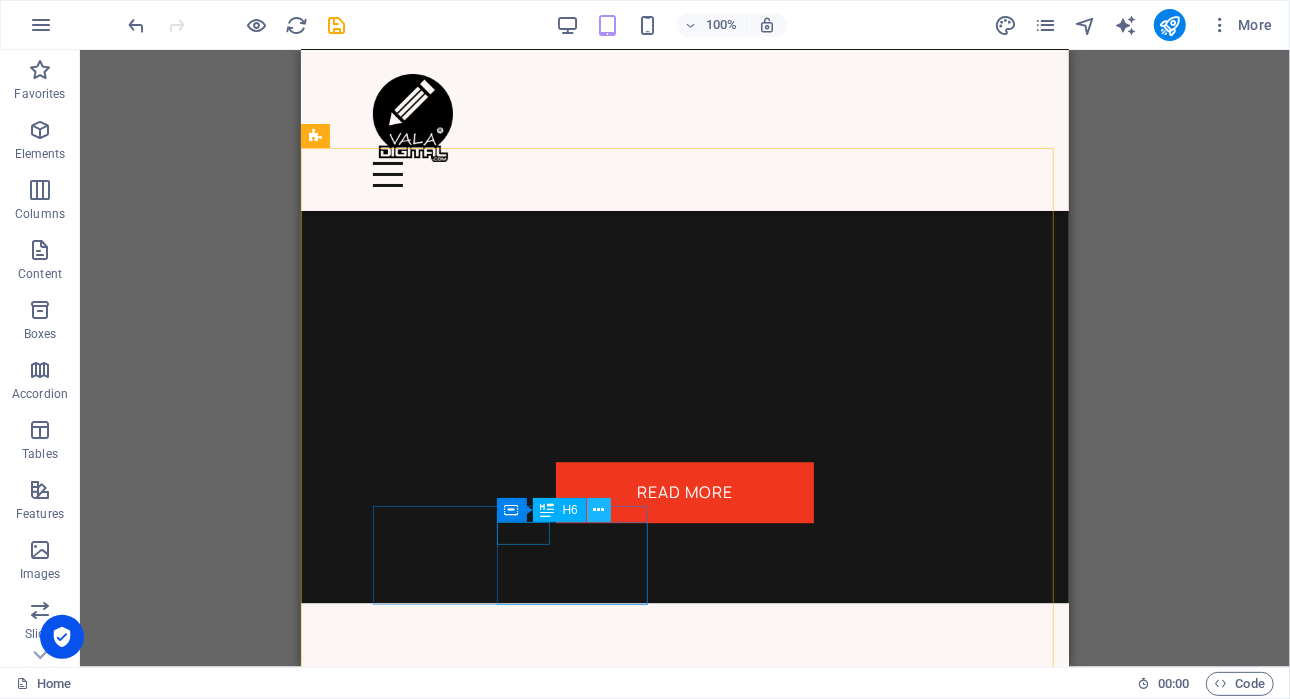 click at bounding box center (598, 510) 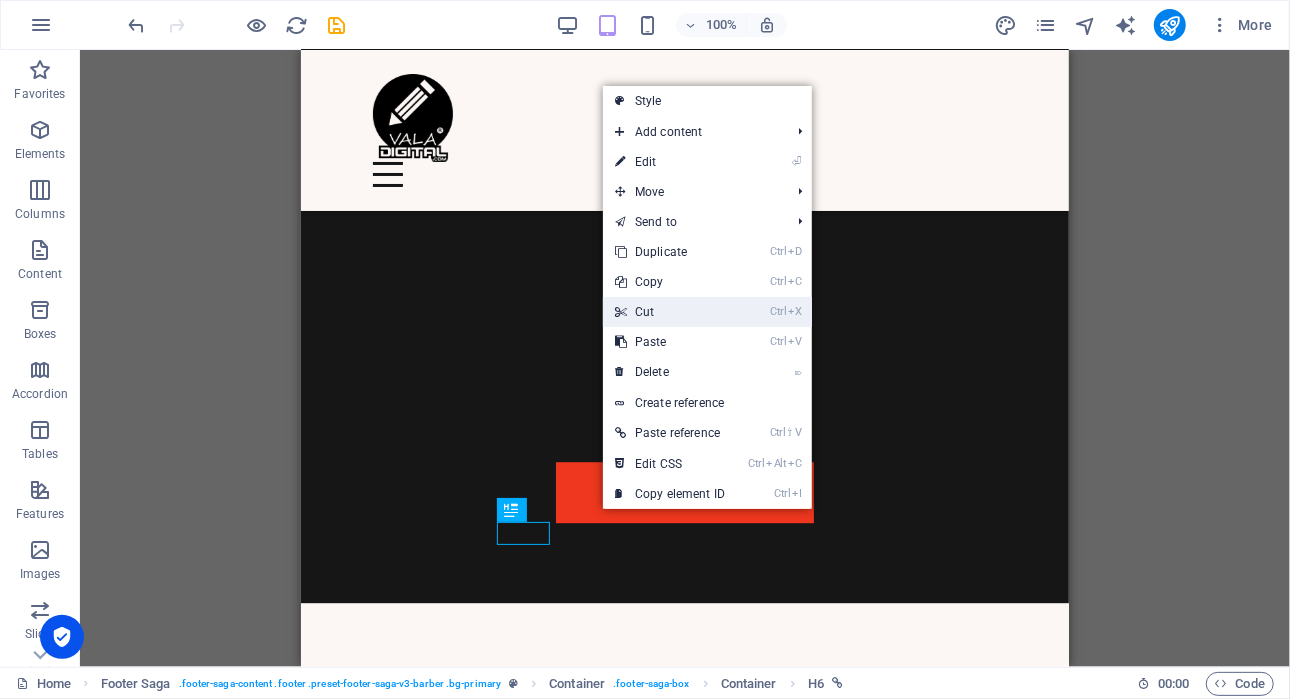 click on "Ctrl X  Cut" at bounding box center (670, 312) 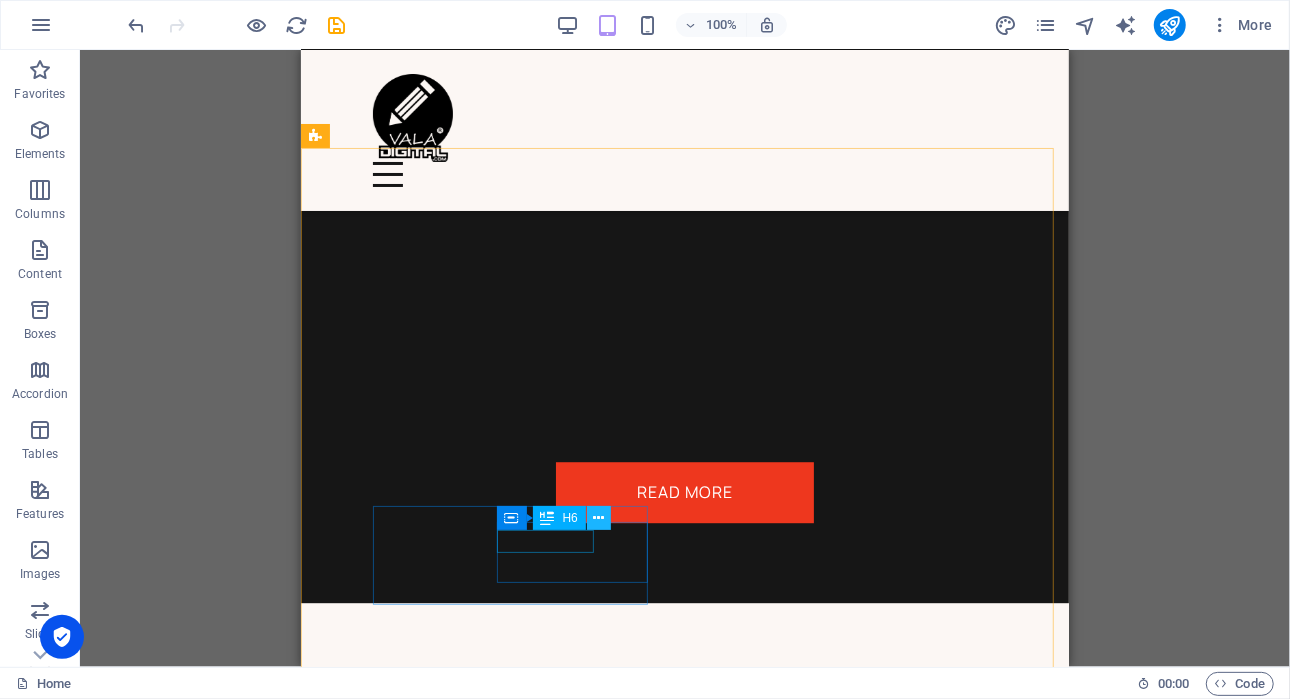 click at bounding box center [598, 518] 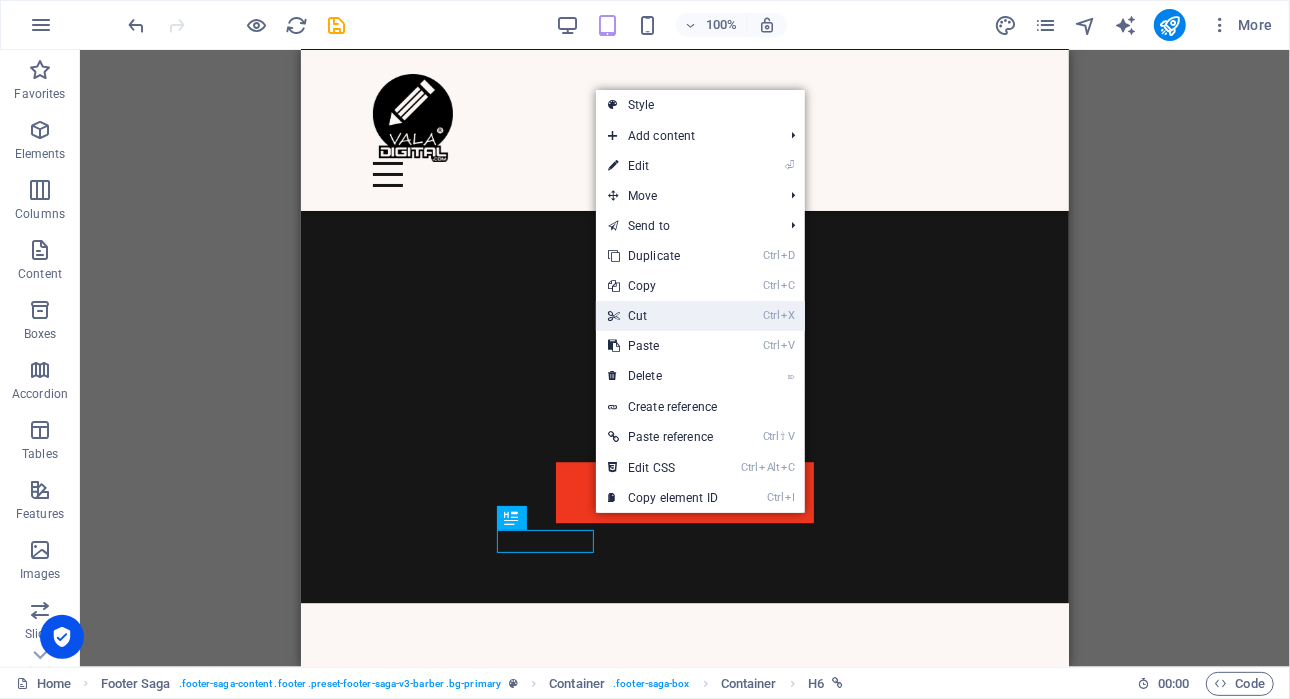 click on "Ctrl X  Cut" at bounding box center [663, 316] 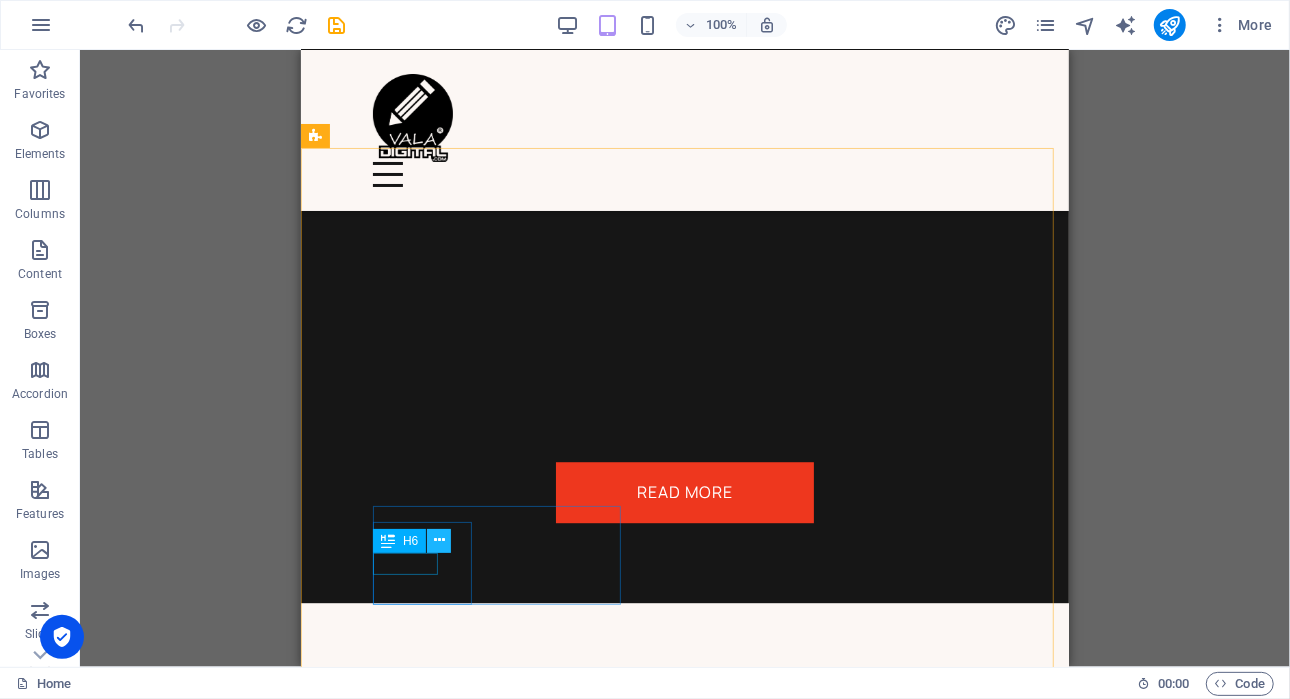 click at bounding box center [439, 540] 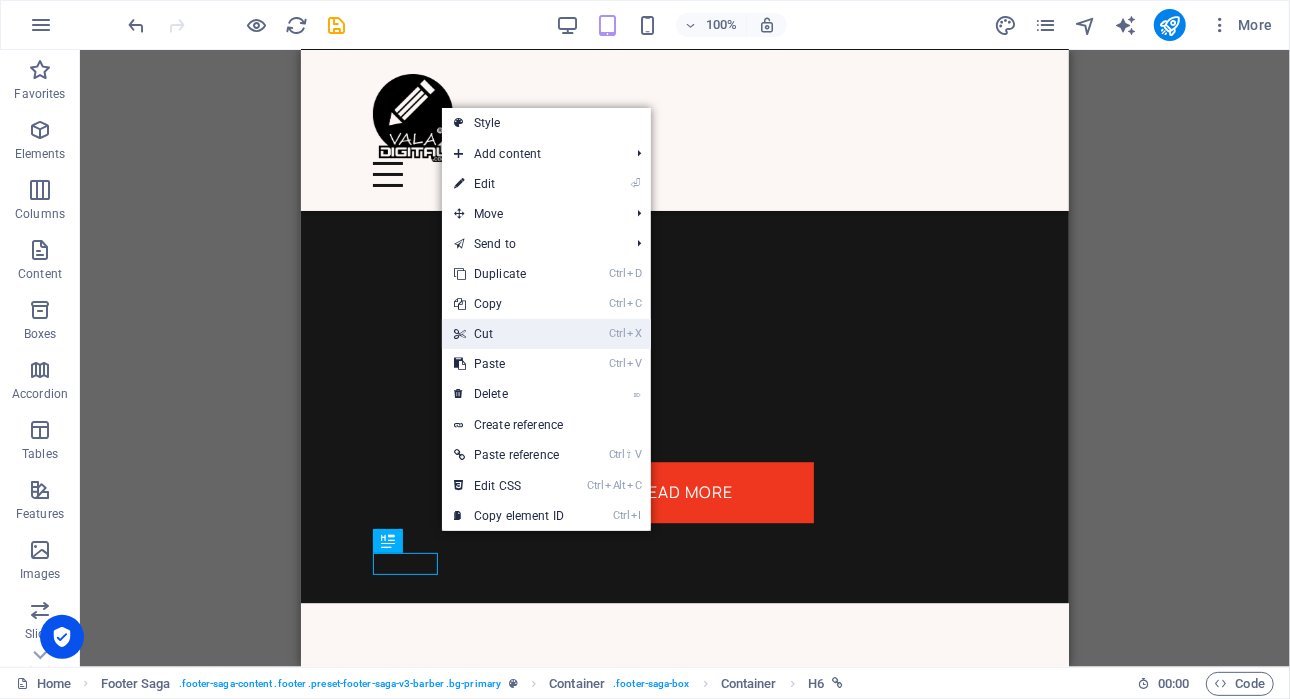 click on "Ctrl X  Cut" at bounding box center [509, 334] 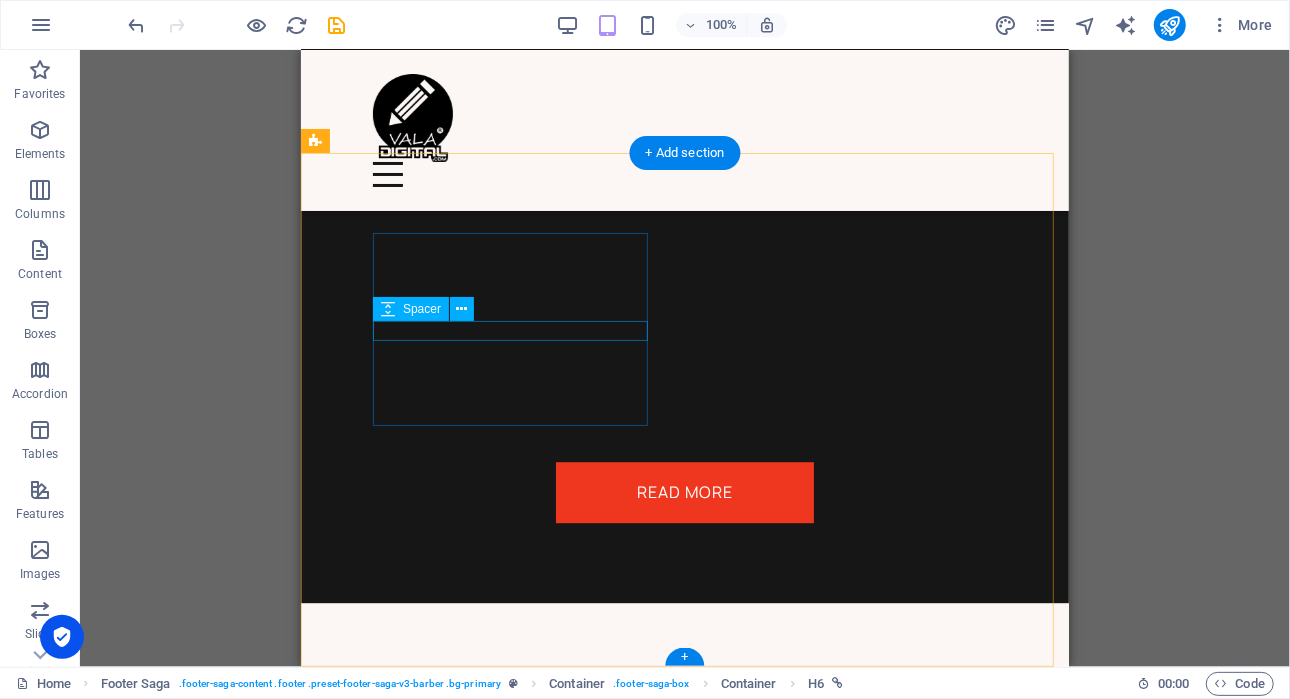 scroll, scrollTop: 7597, scrollLeft: 0, axis: vertical 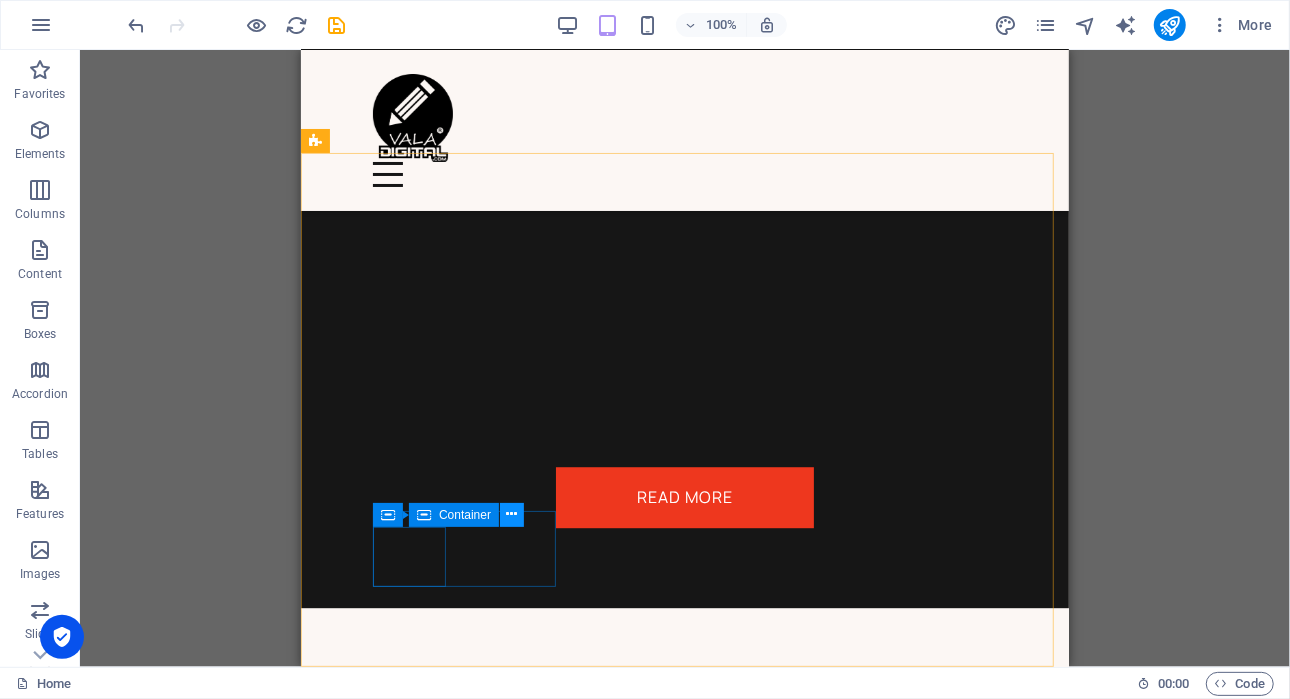 click at bounding box center [512, 514] 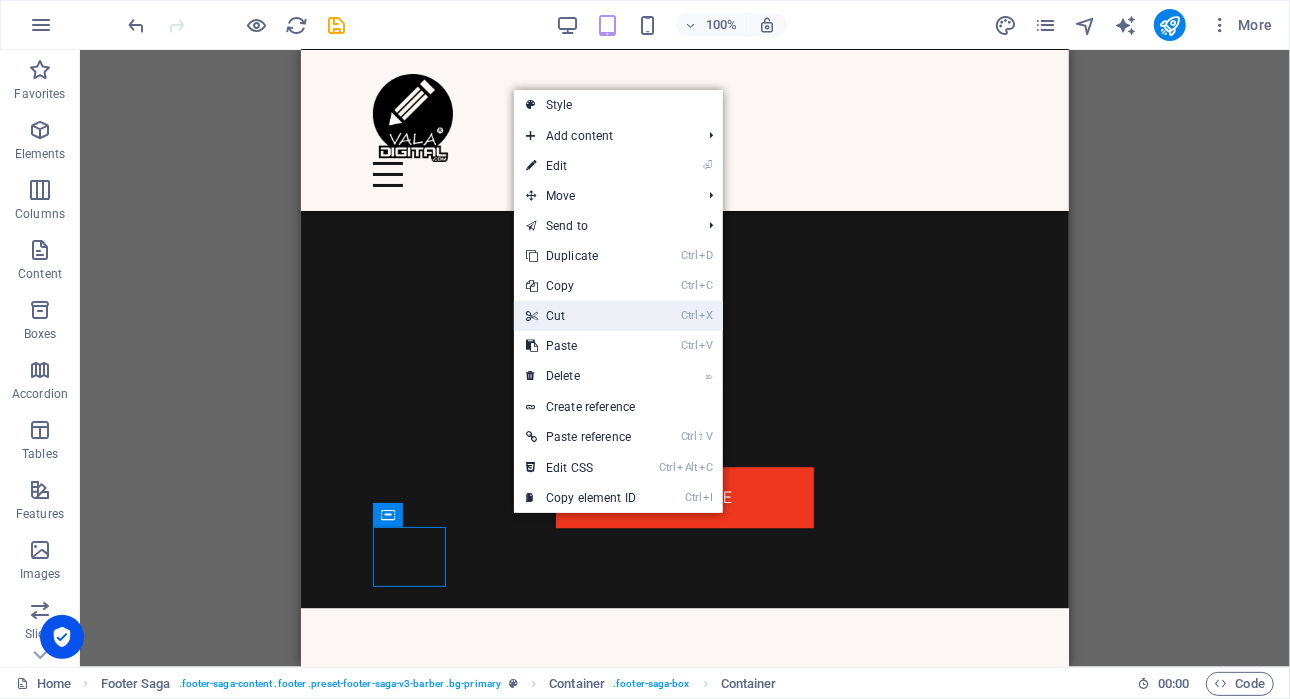 click on "Ctrl X  Cut" at bounding box center (581, 316) 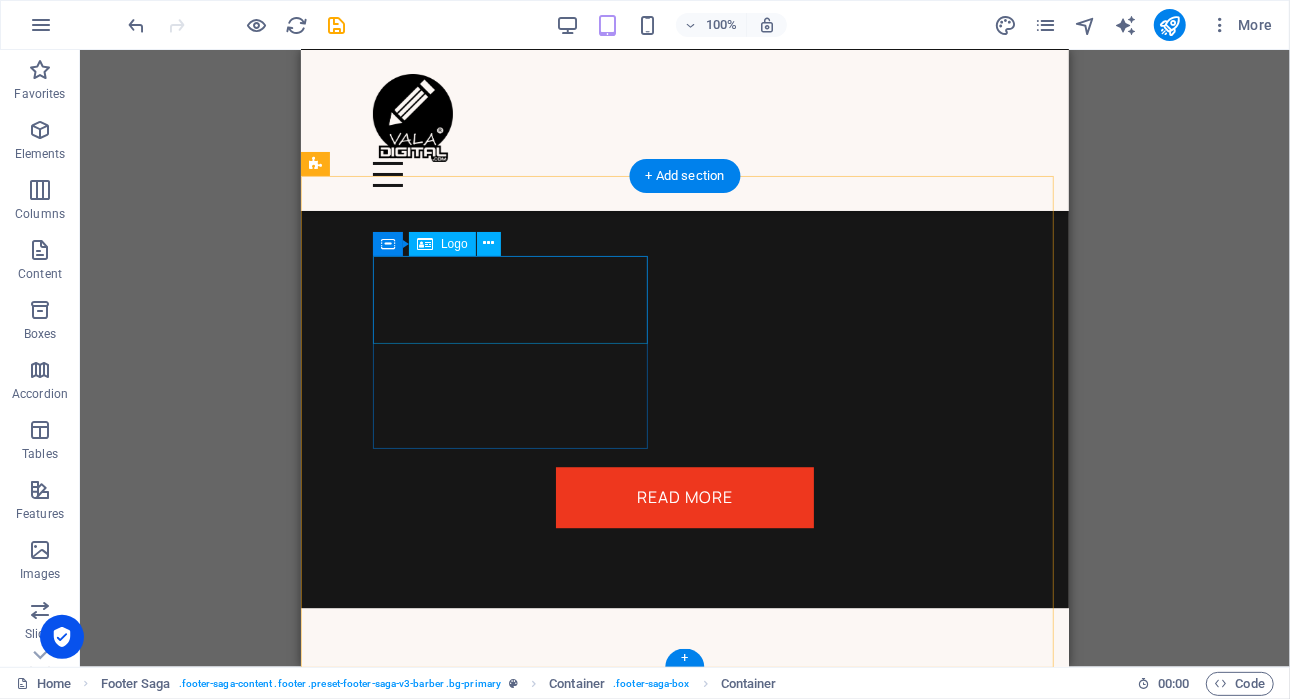 scroll, scrollTop: 7574, scrollLeft: 0, axis: vertical 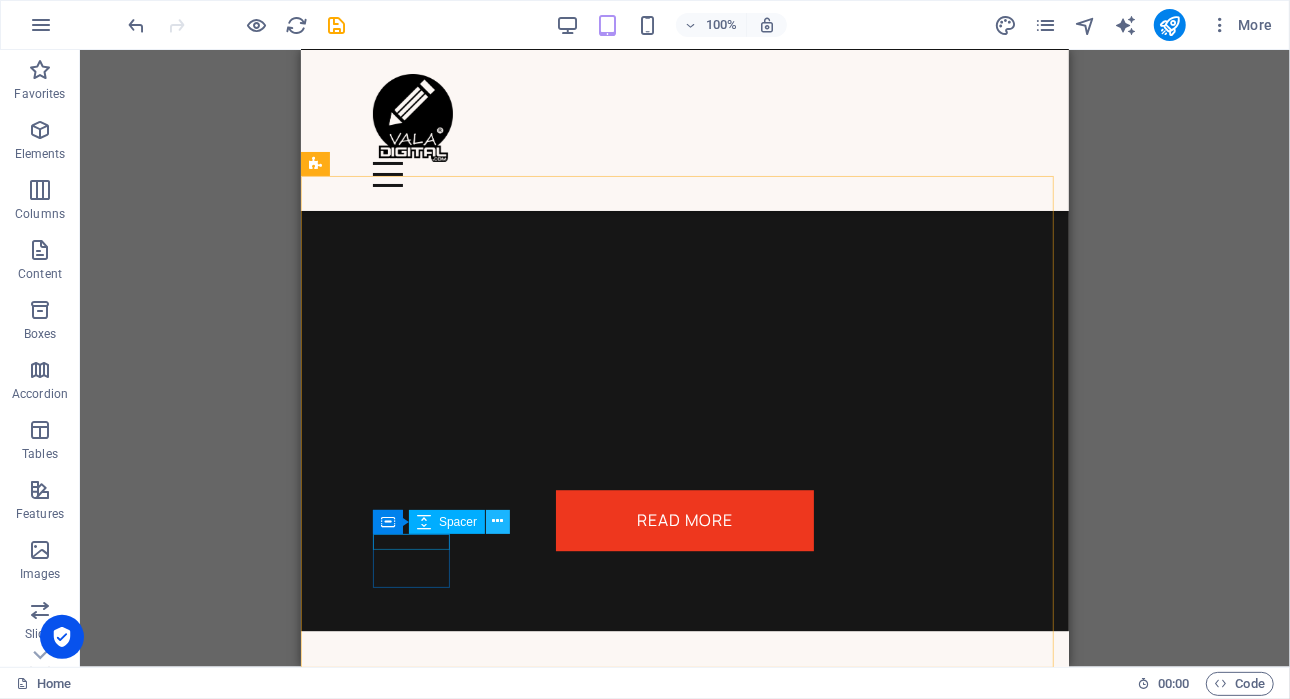 click at bounding box center [498, 521] 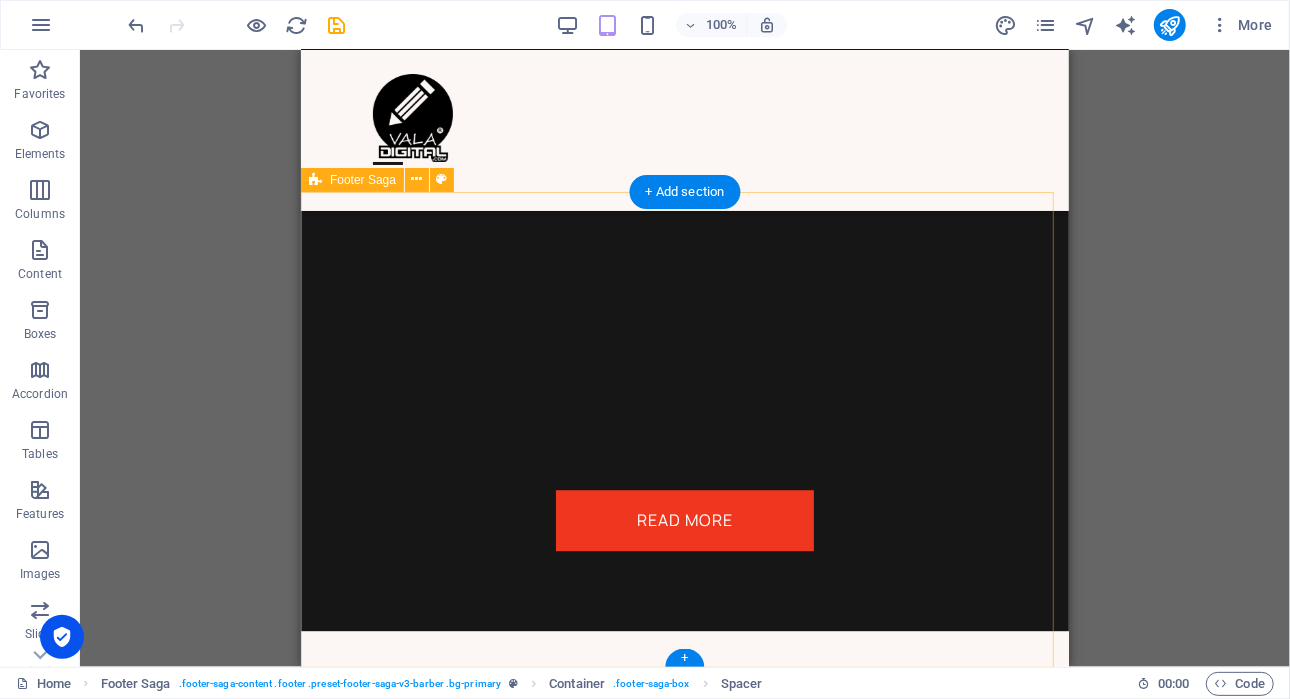 scroll, scrollTop: 7558, scrollLeft: 0, axis: vertical 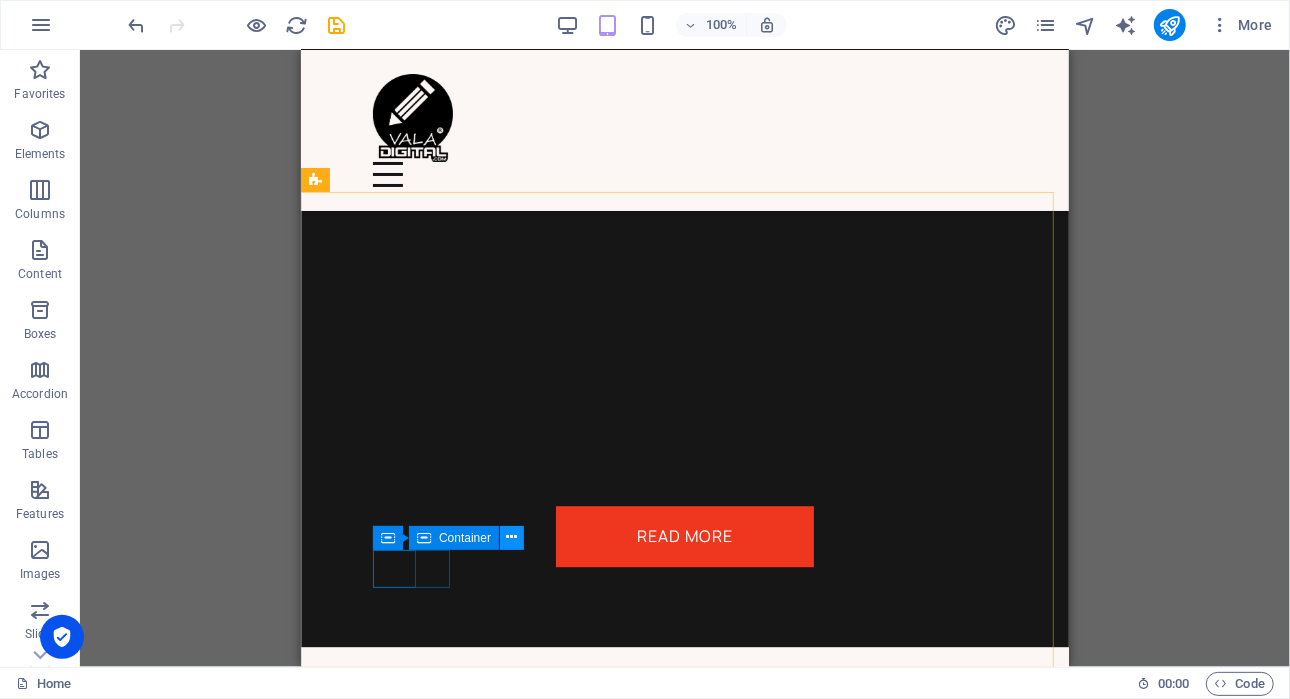 click at bounding box center (512, 538) 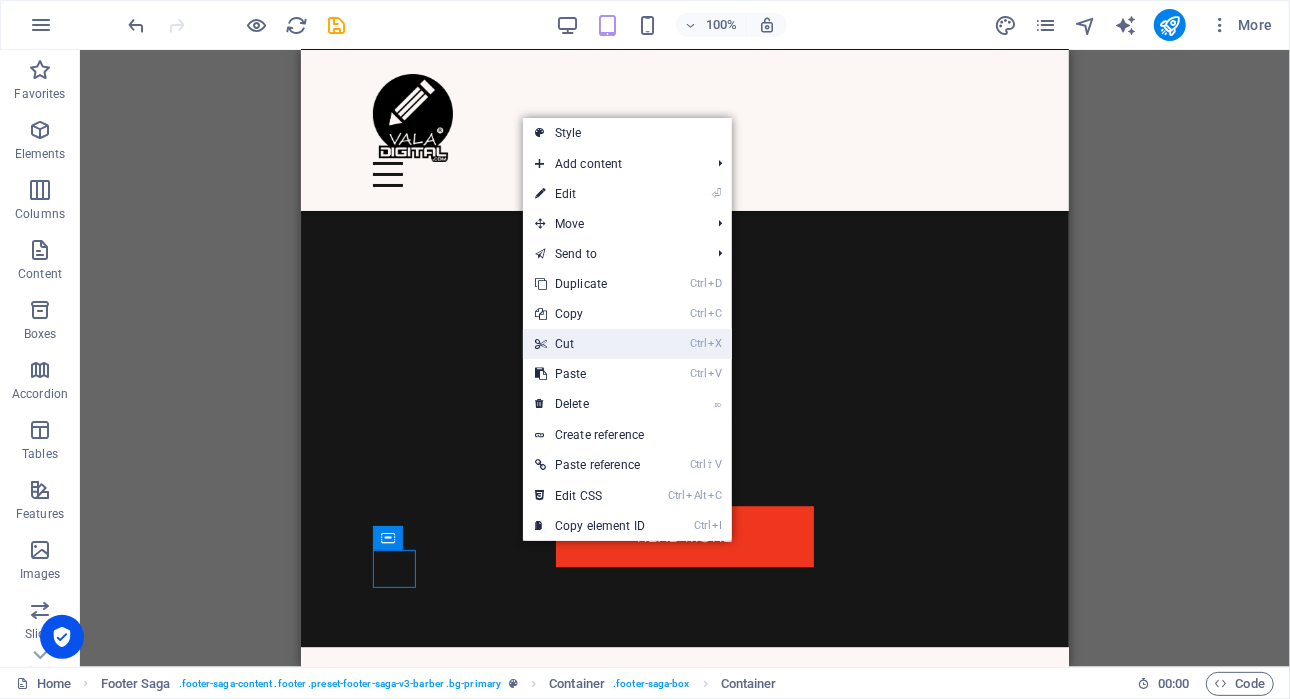 click on "Ctrl X  Cut" at bounding box center (590, 344) 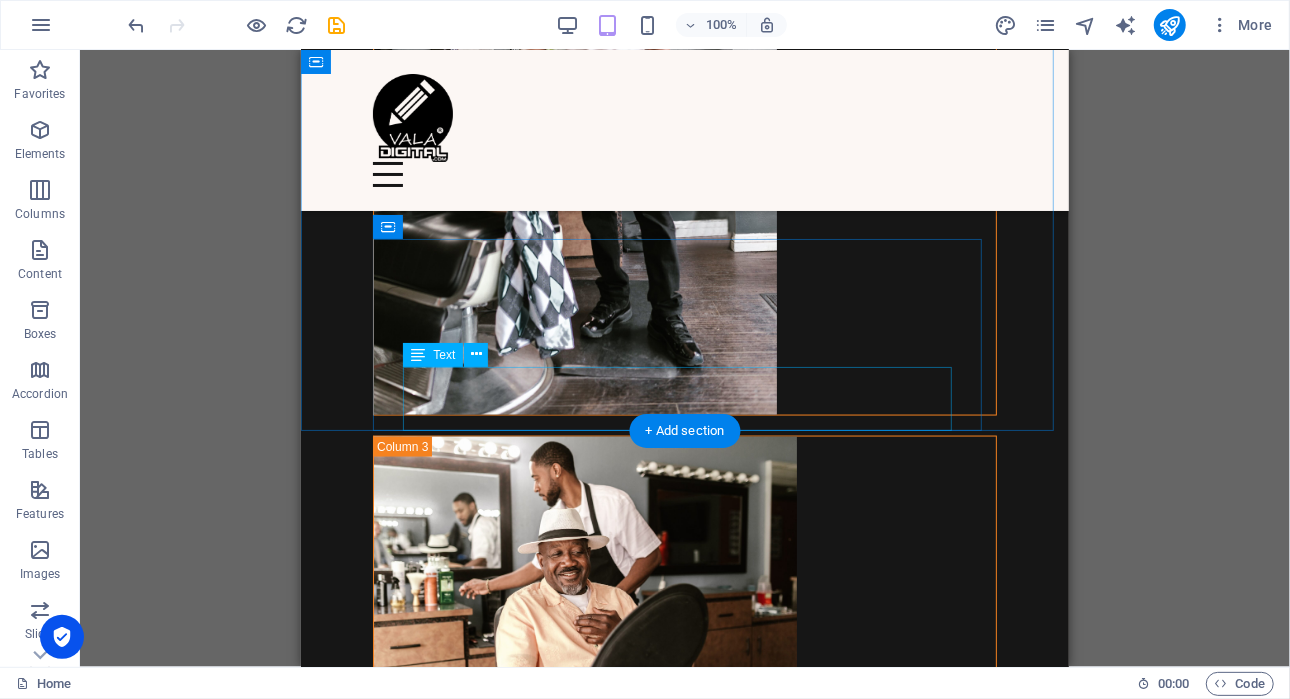 scroll, scrollTop: 6196, scrollLeft: 0, axis: vertical 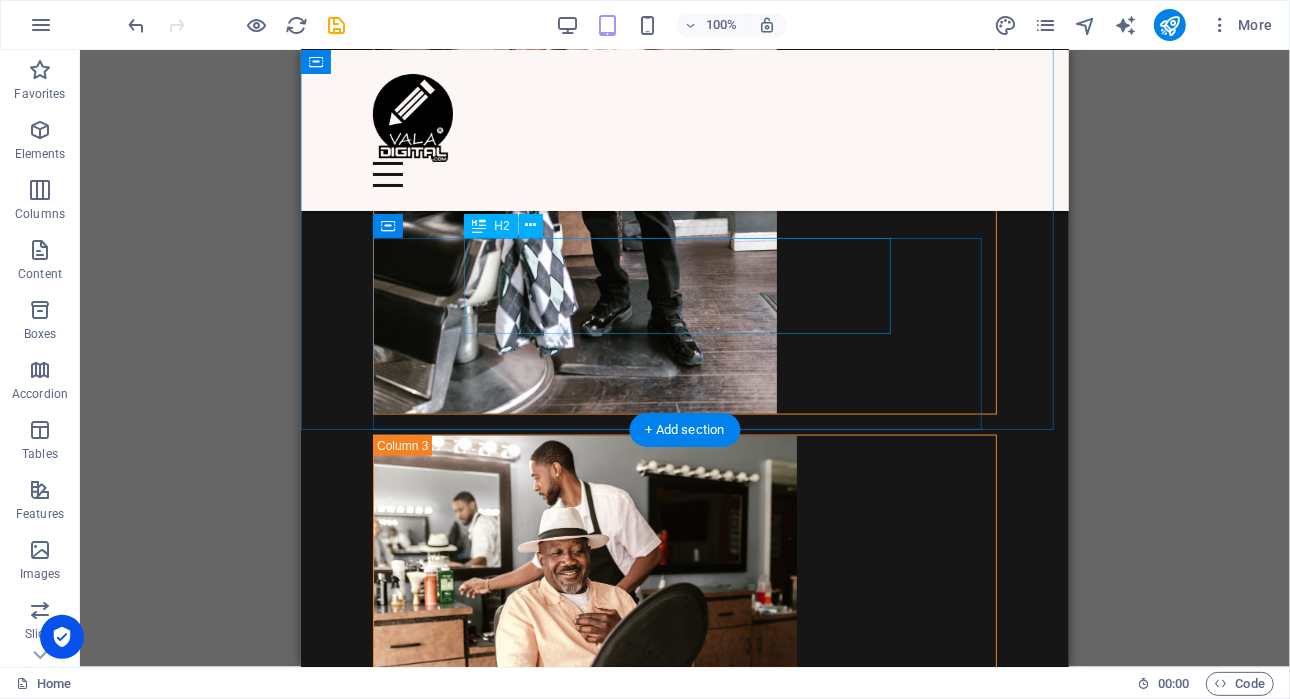 click on "Your kind words have an impact" at bounding box center (684, 1249) 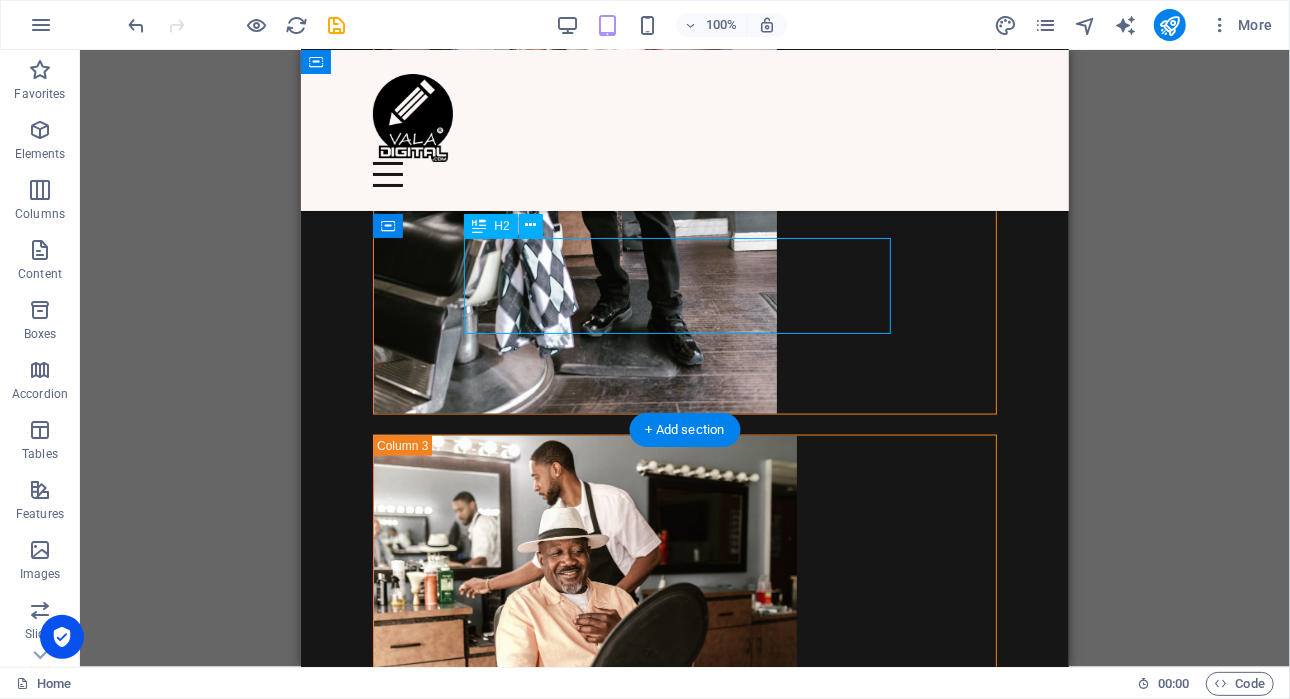 click on "Your kind words have an impact" at bounding box center [684, 1249] 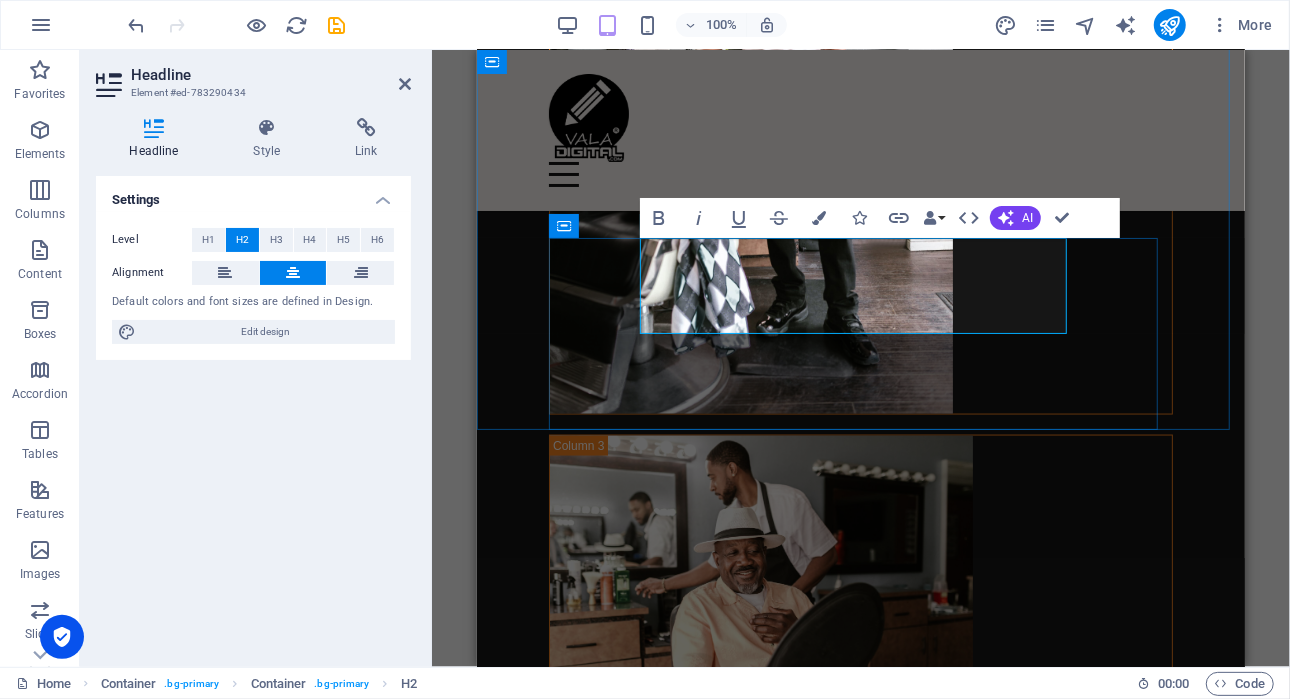 type 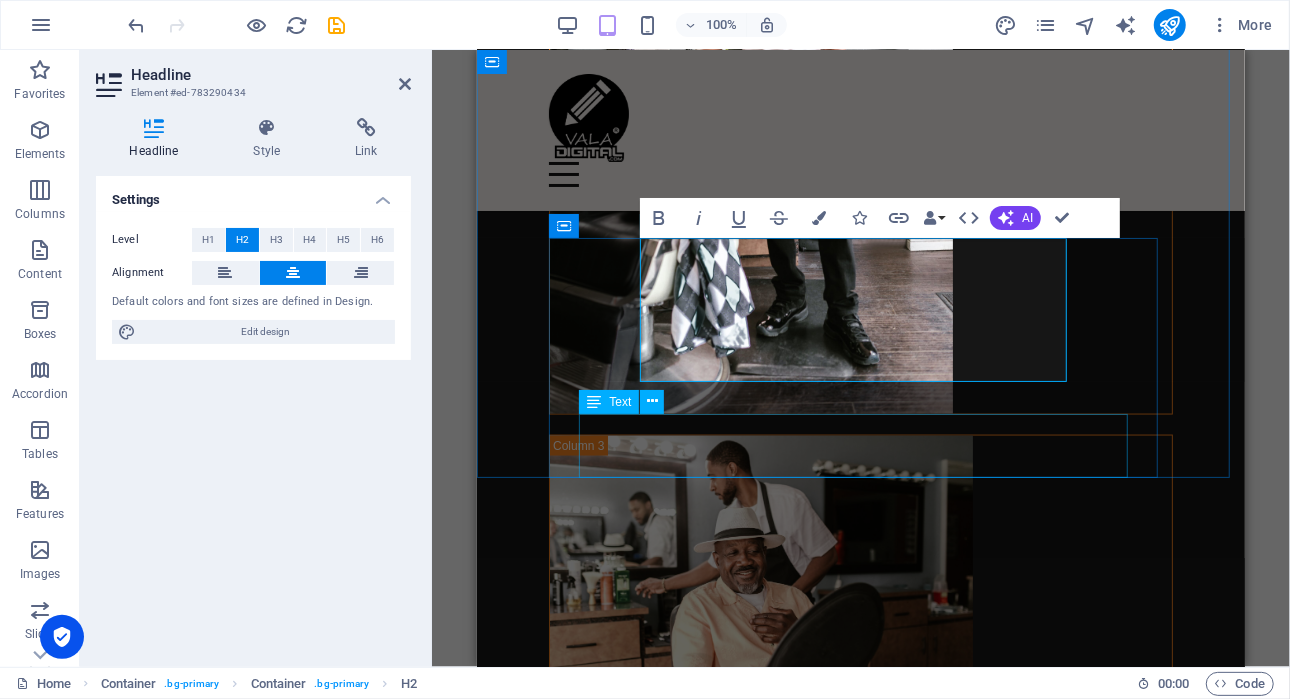 click on "Don’t take our word for it. Have a look at our hundreds of happy clients who got rejuvenated with our treatments." at bounding box center [860, 1361] 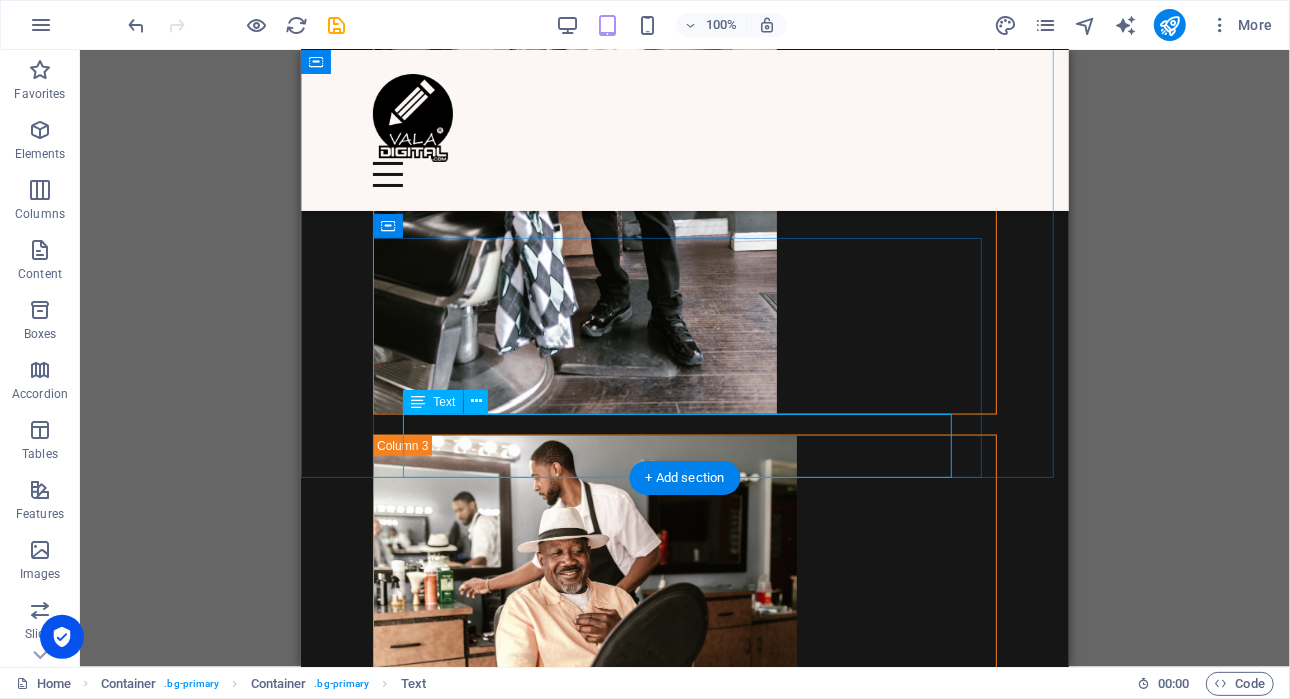 click on "Don’t take our word for it. Have a look at our hundreds of happy clients who got rejuvenated with our treatments." at bounding box center [684, 1361] 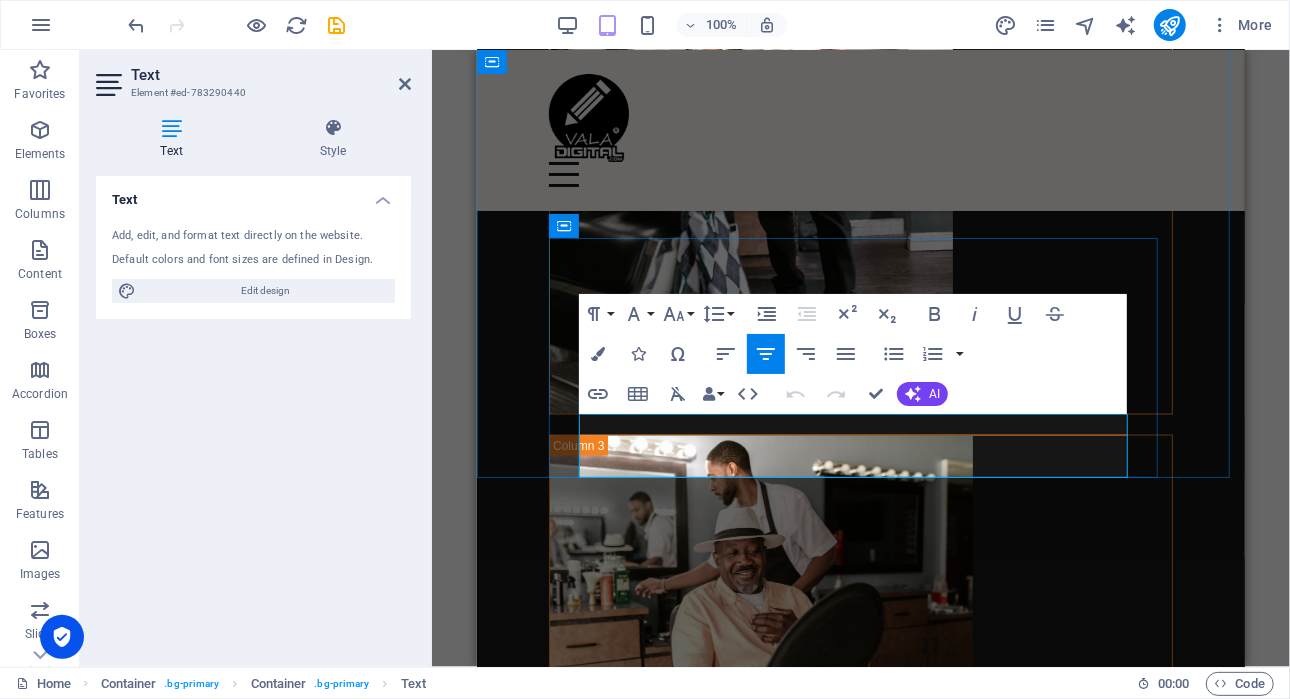 click on "Don’t take our word for it. Have a look at our hundreds of happy clients who got rejuvenated with our treatments." at bounding box center [860, 1360] 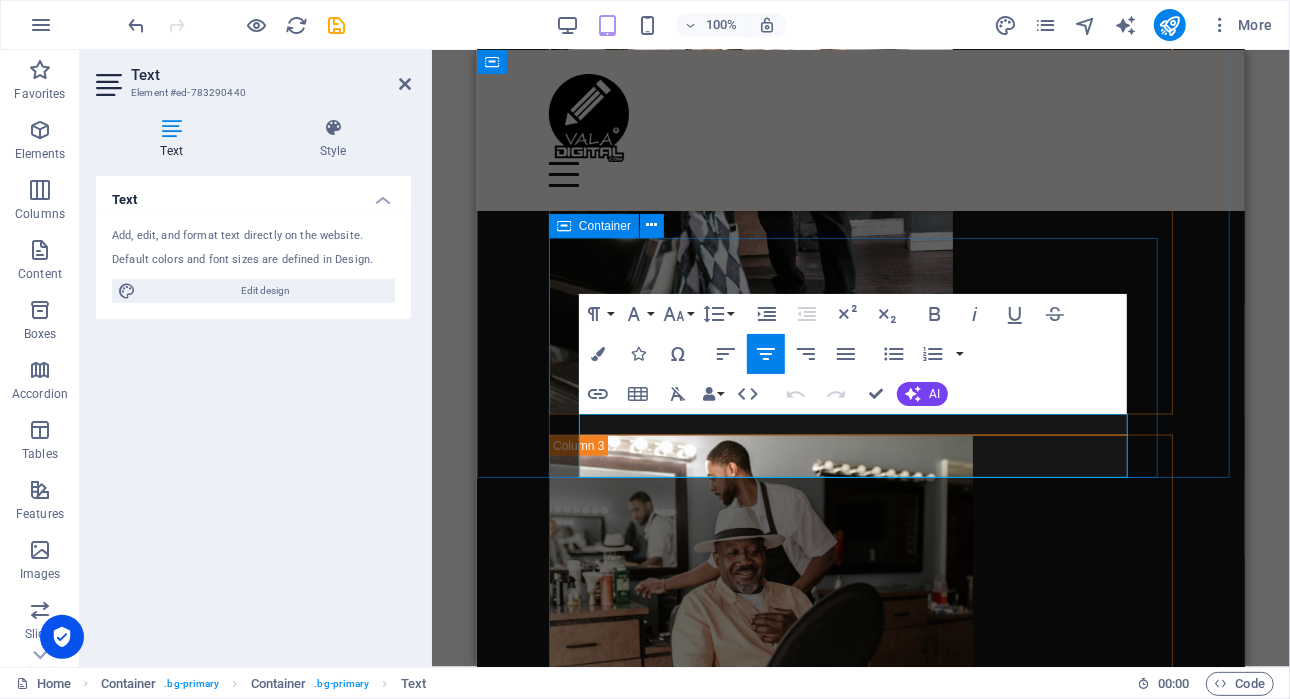 type 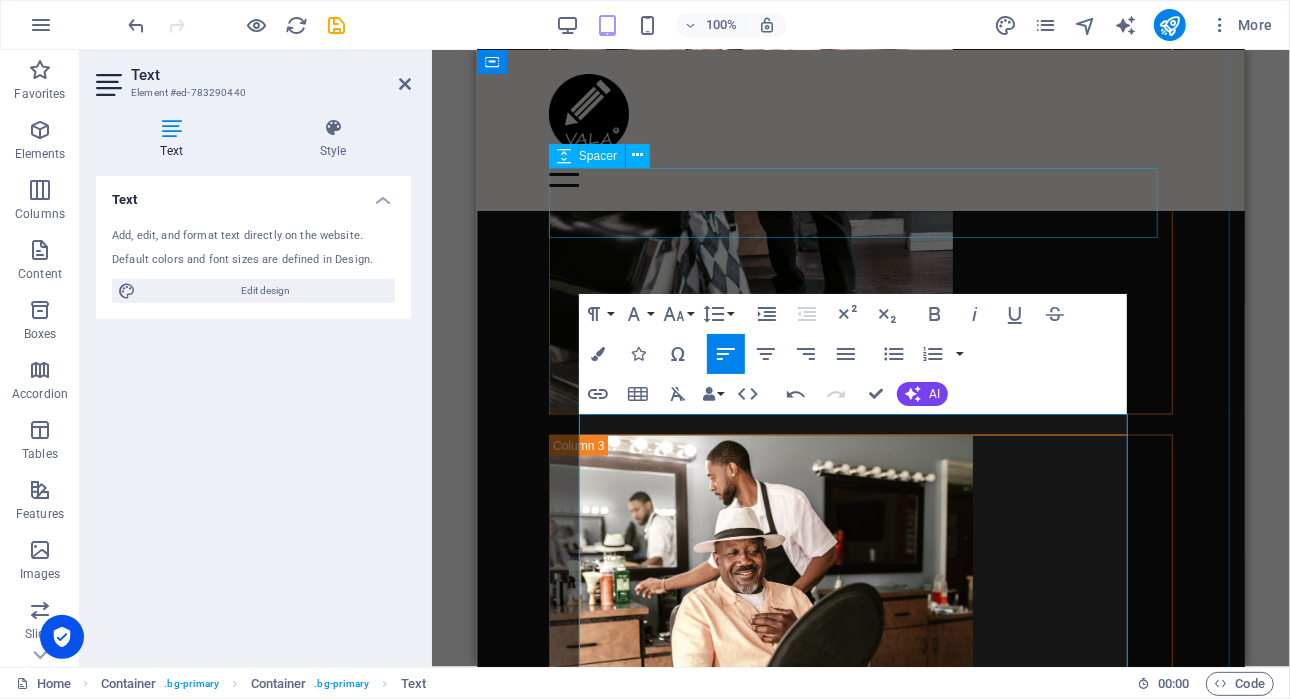 click at bounding box center (860, 1166) 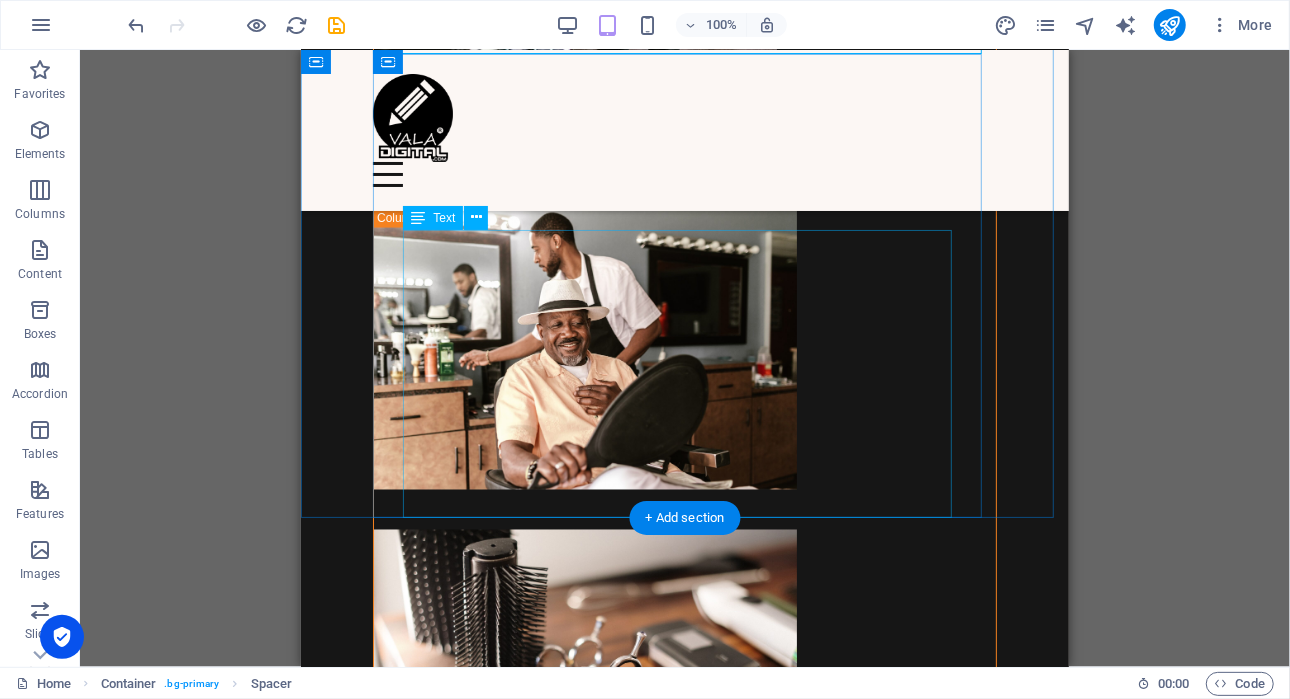scroll, scrollTop: 6371, scrollLeft: 0, axis: vertical 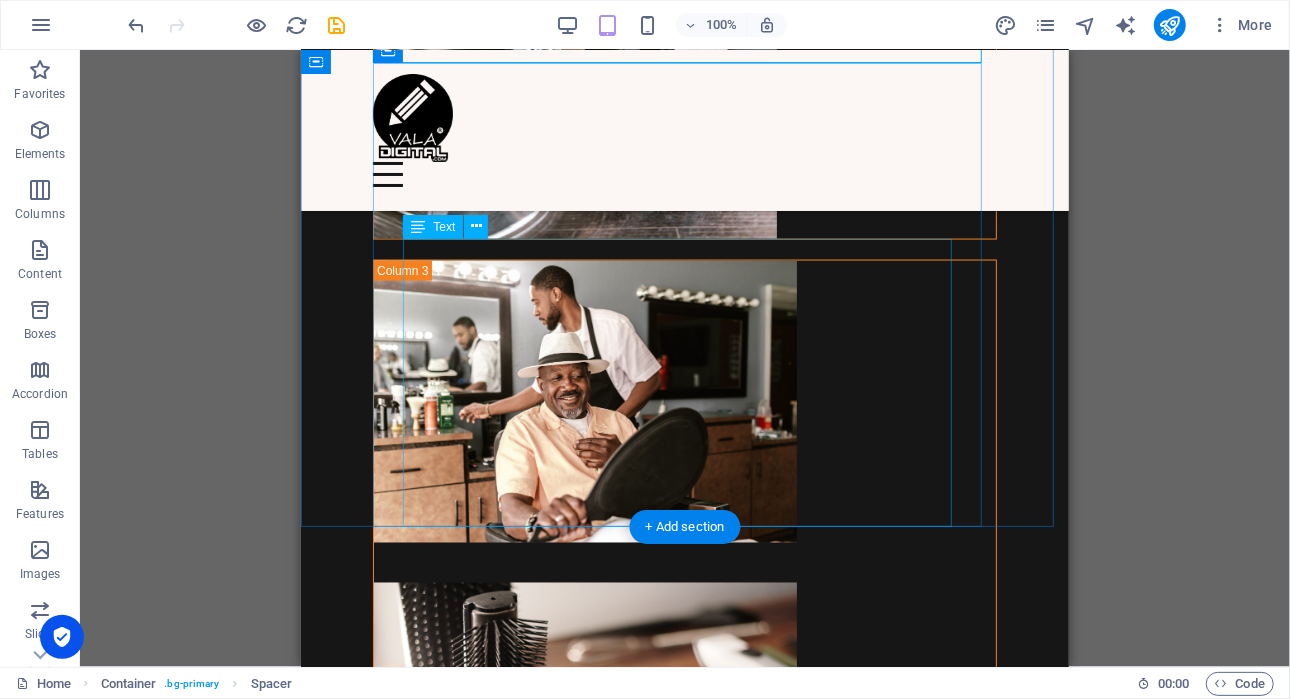 click on "Si no estas en internet,no estás. Tenemos al equipo perfecto para que destaques sobre tu competencia. Tenemos las herramientas que tu negocio necesita. Nos encargamos de prepararte una web ,una tienda online y de ofrecerte el asesoramiento perfecto. Tu te encargas de buscar el producto perfecto,nosotros nos encargamos del escaparate,te parece?" at bounding box center [684, 1298] 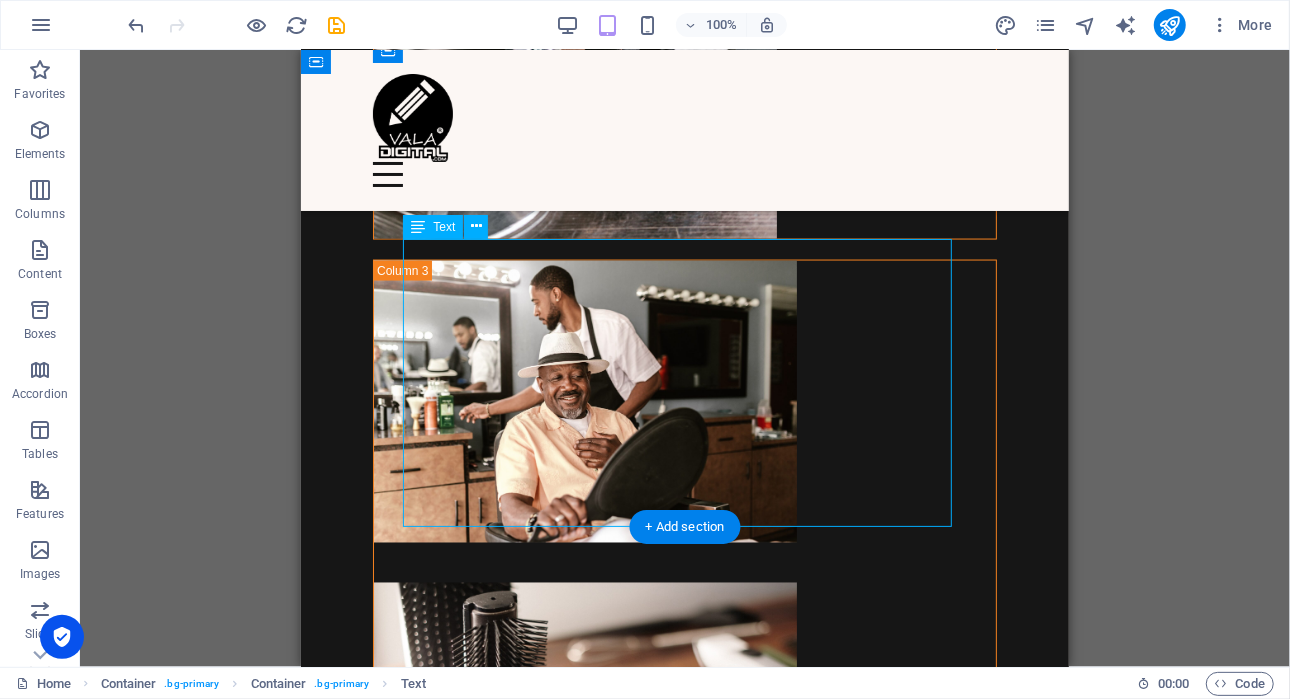 click on "Si no estas en internet,no estás. Tenemos al equipo perfecto para que destaques sobre tu competencia. Tenemos las herramientas que tu negocio necesita. Nos encargamos de prepararte una web ,una tienda online y de ofrecerte el asesoramiento perfecto. Tu te encargas de buscar el producto perfecto,nosotros nos encargamos del escaparate,te parece?" at bounding box center [684, 1298] 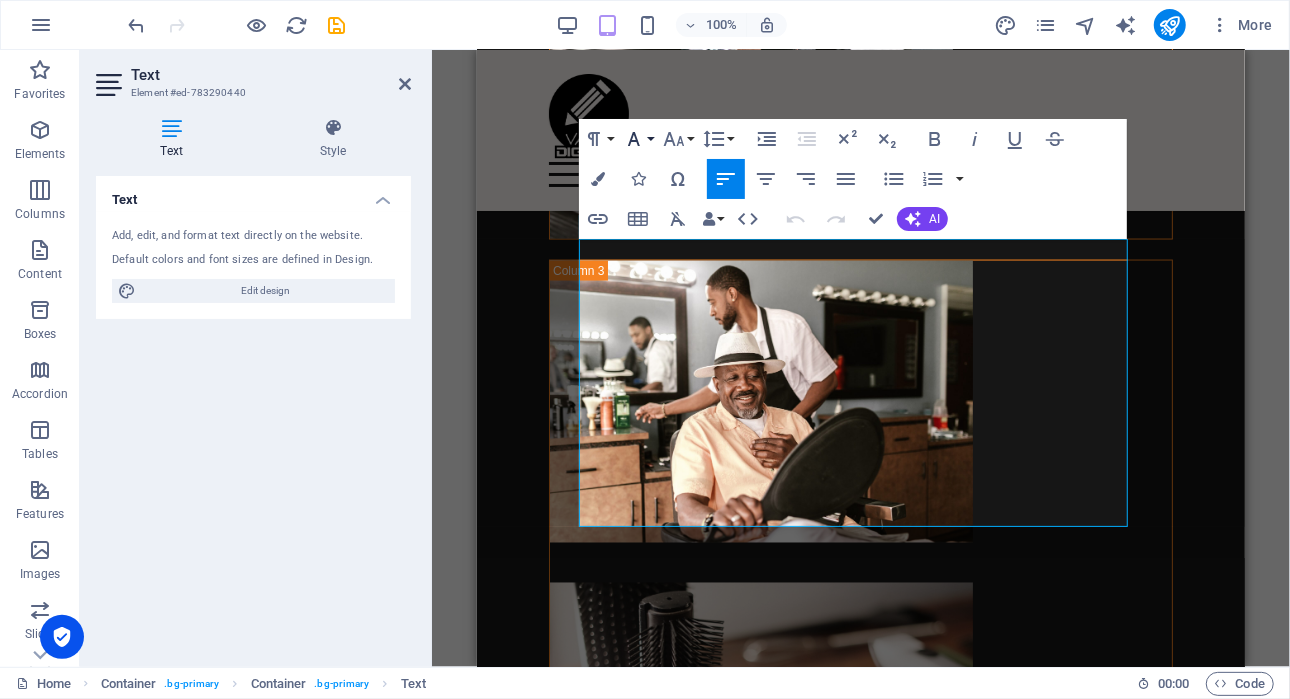 click 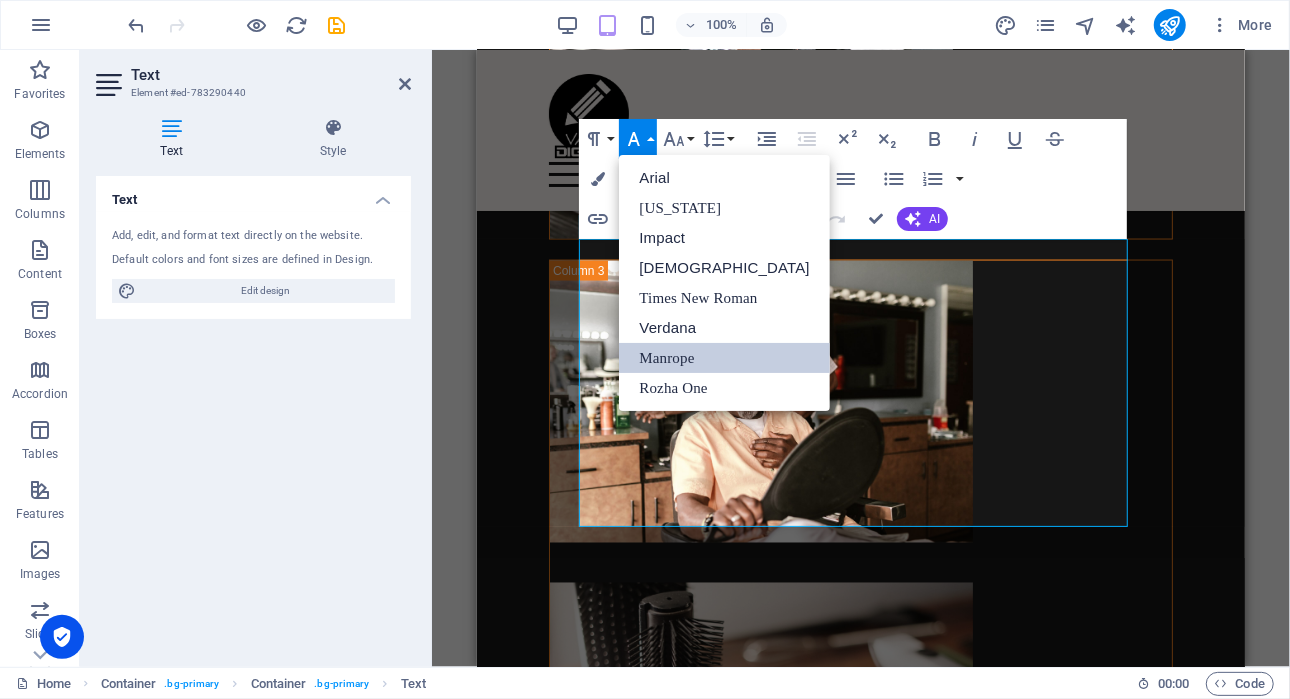 scroll, scrollTop: 0, scrollLeft: 0, axis: both 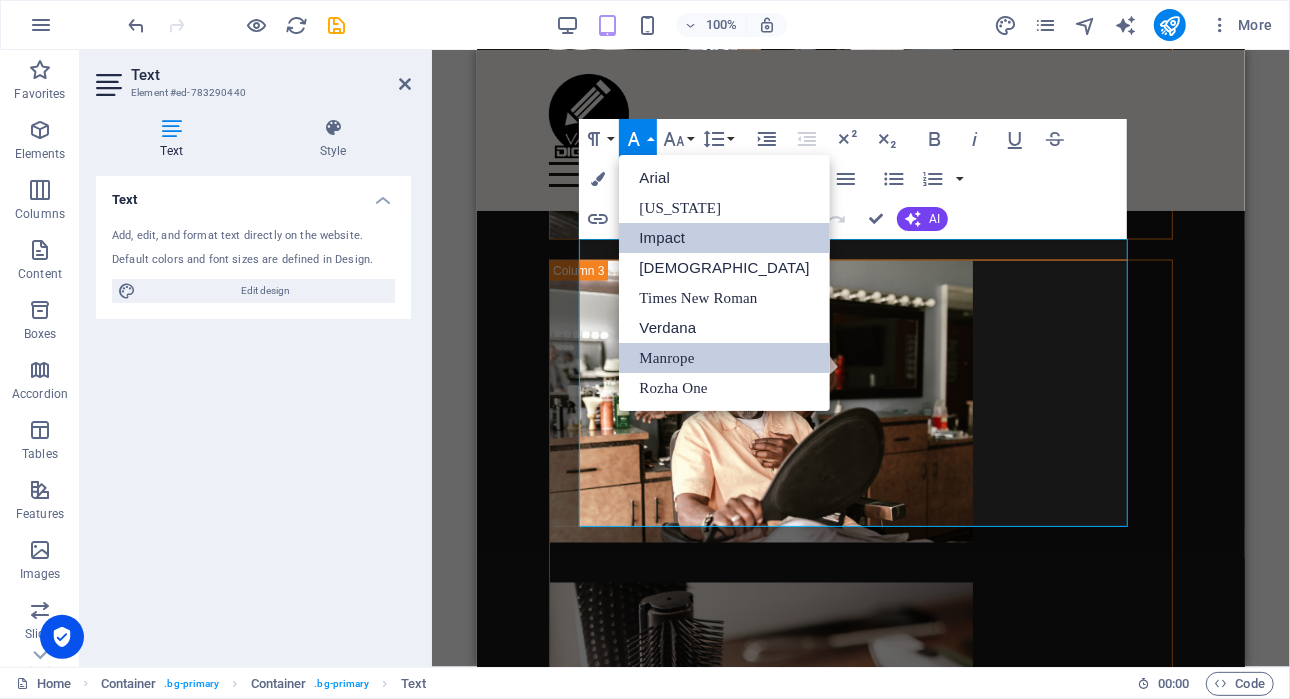 click on "Impact" at bounding box center (724, 238) 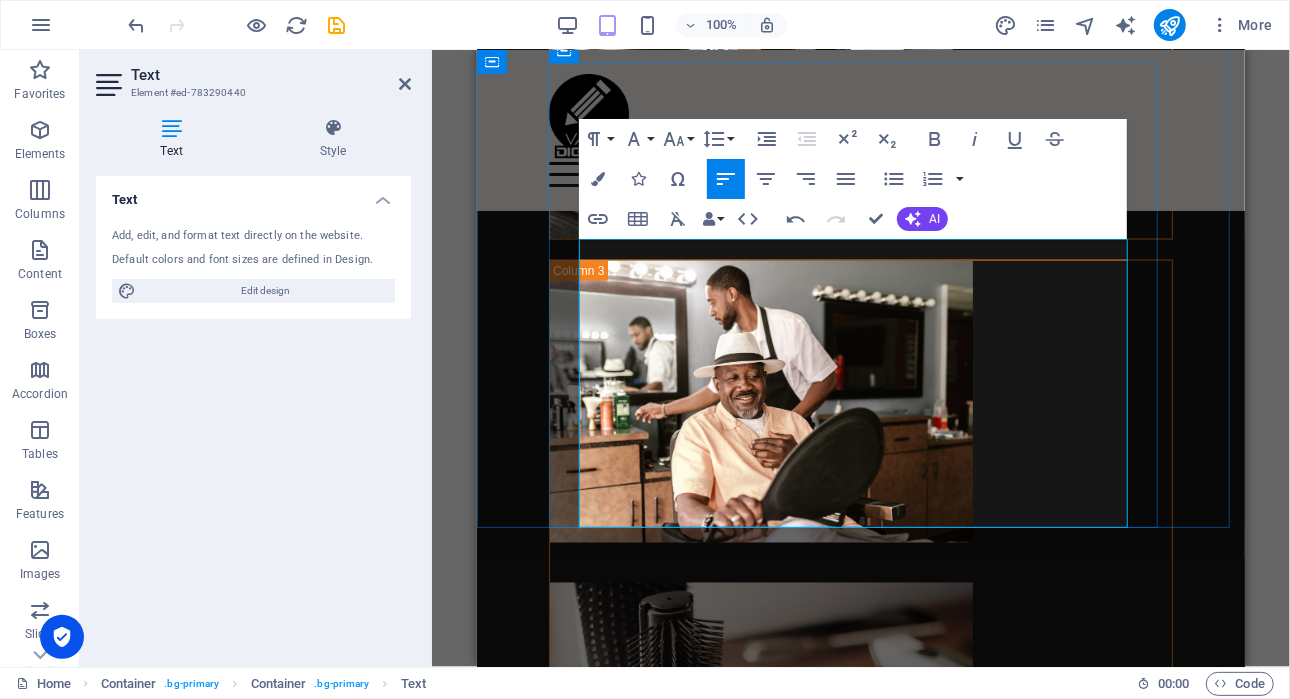 drag, startPoint x: 583, startPoint y: 255, endPoint x: 976, endPoint y: 487, distance: 456.36935 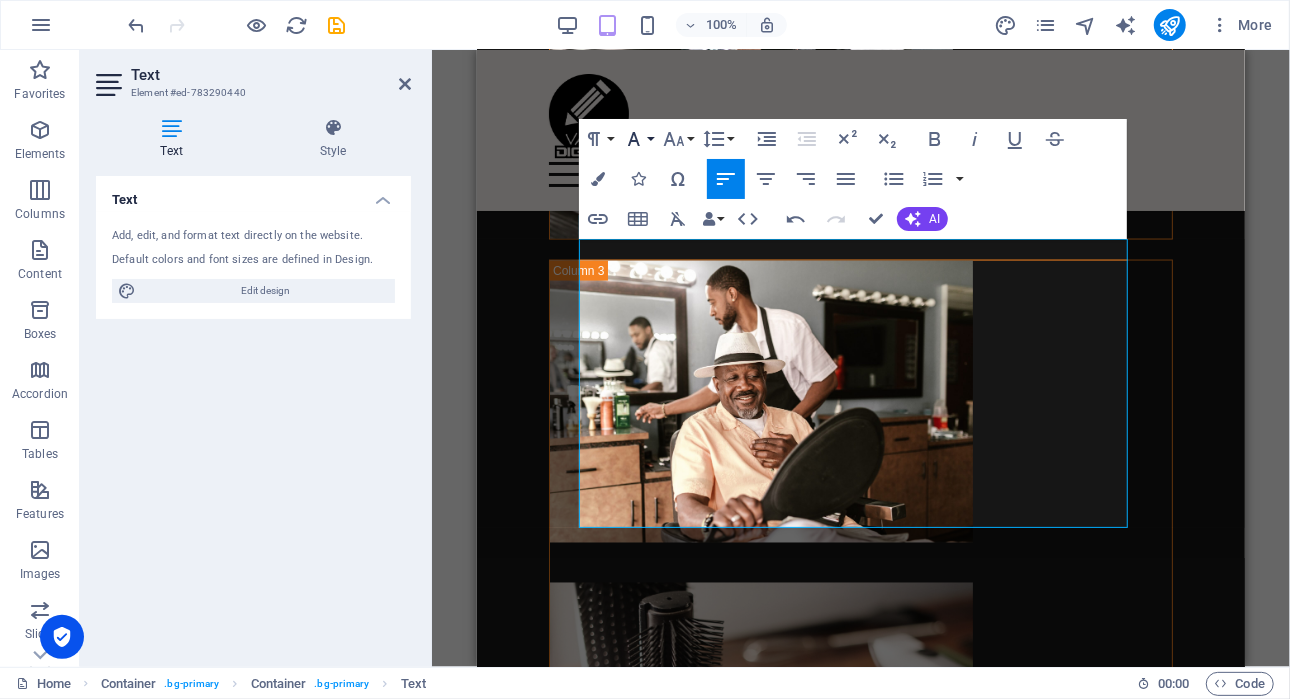 click on "Font Family" at bounding box center (638, 139) 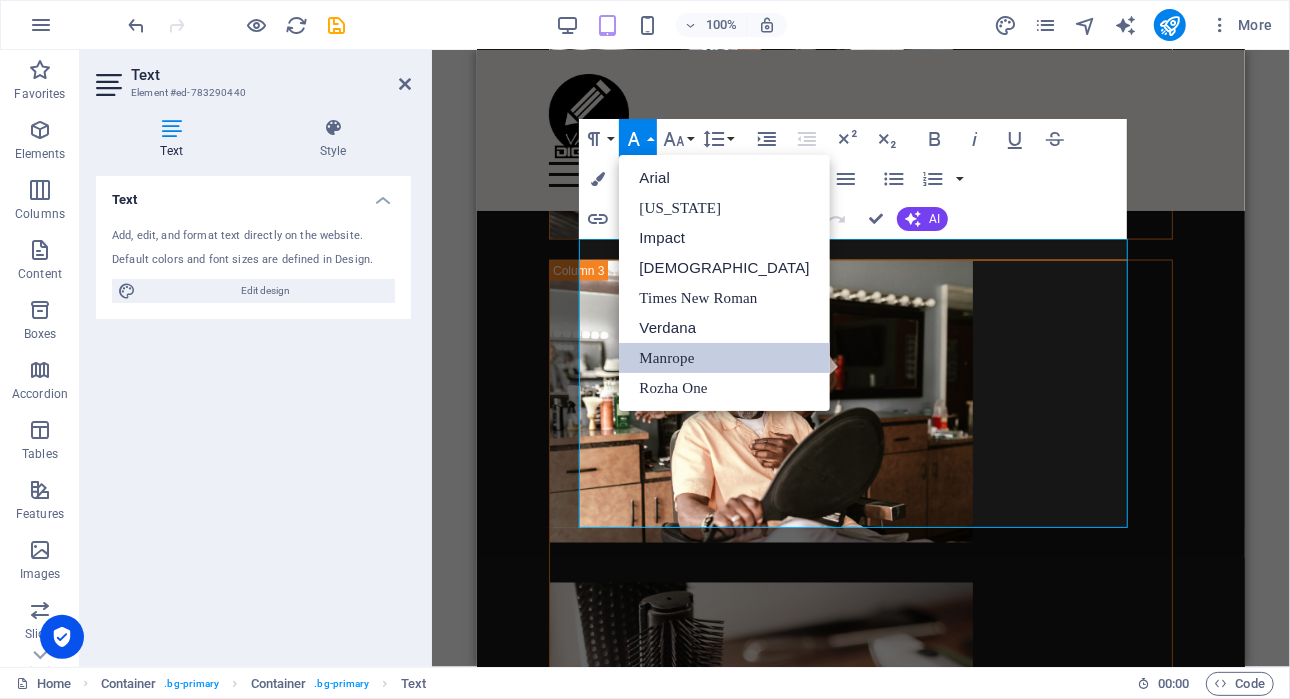 scroll, scrollTop: 0, scrollLeft: 0, axis: both 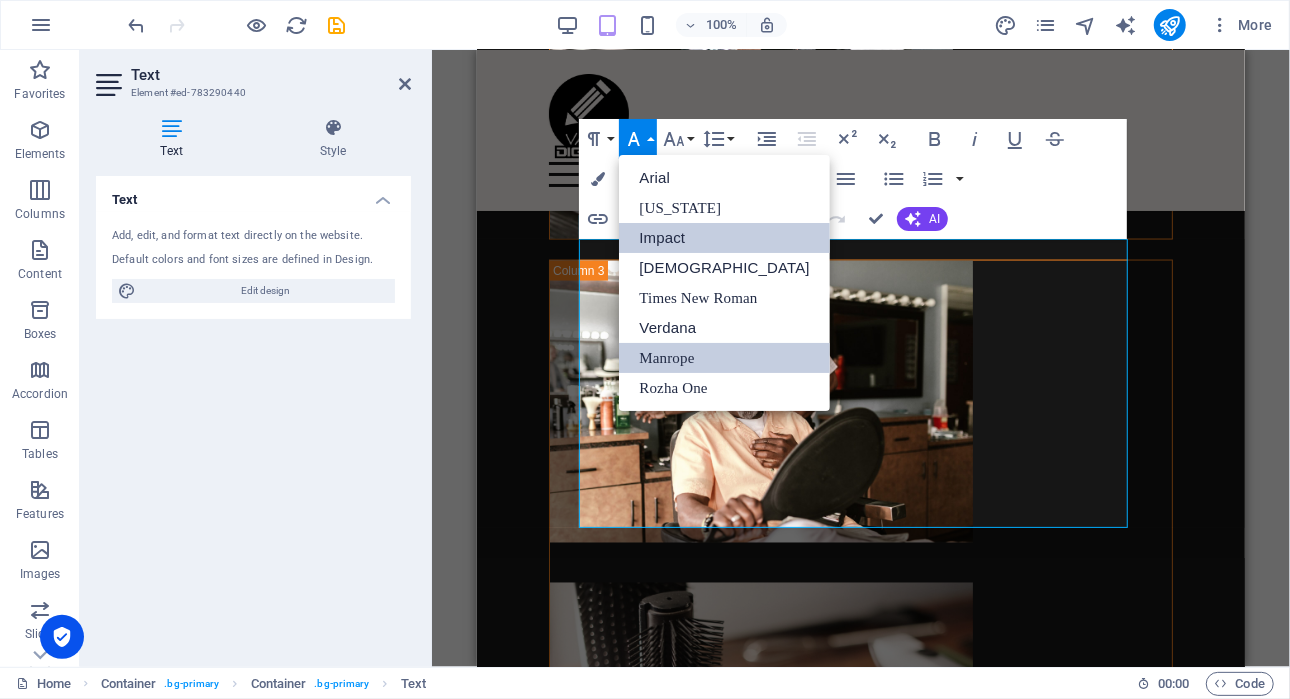 click on "Impact" at bounding box center [724, 238] 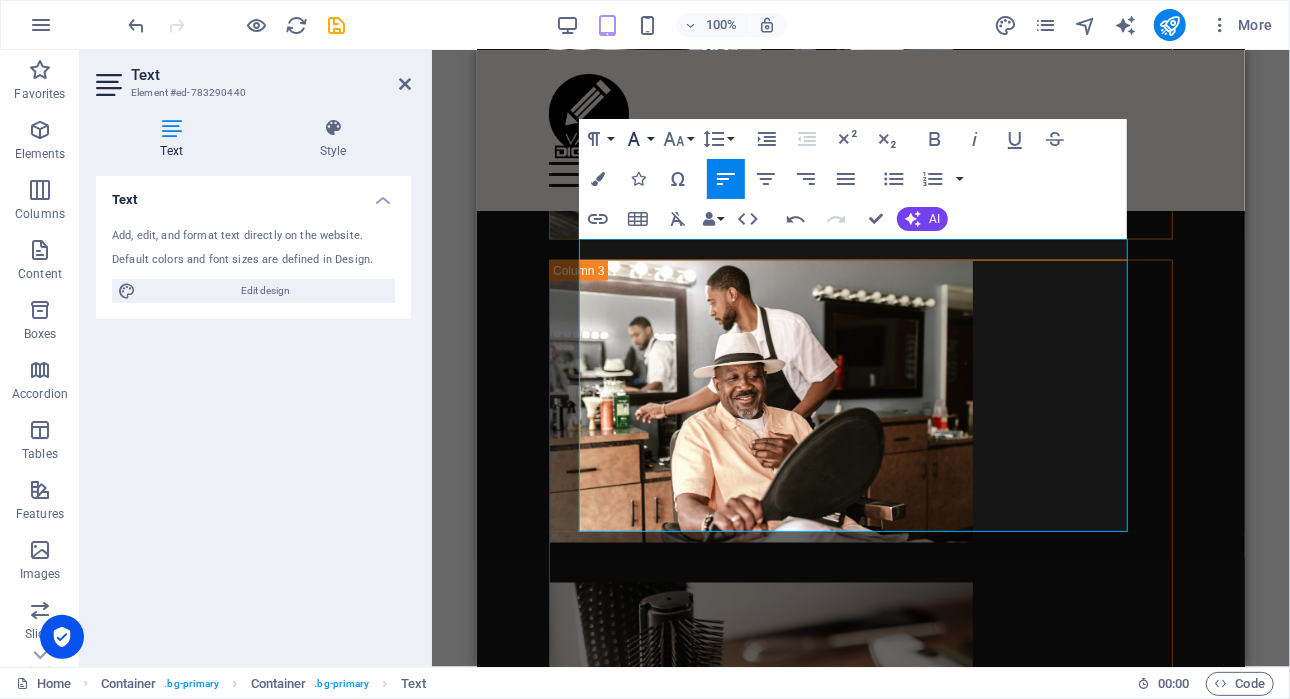 click 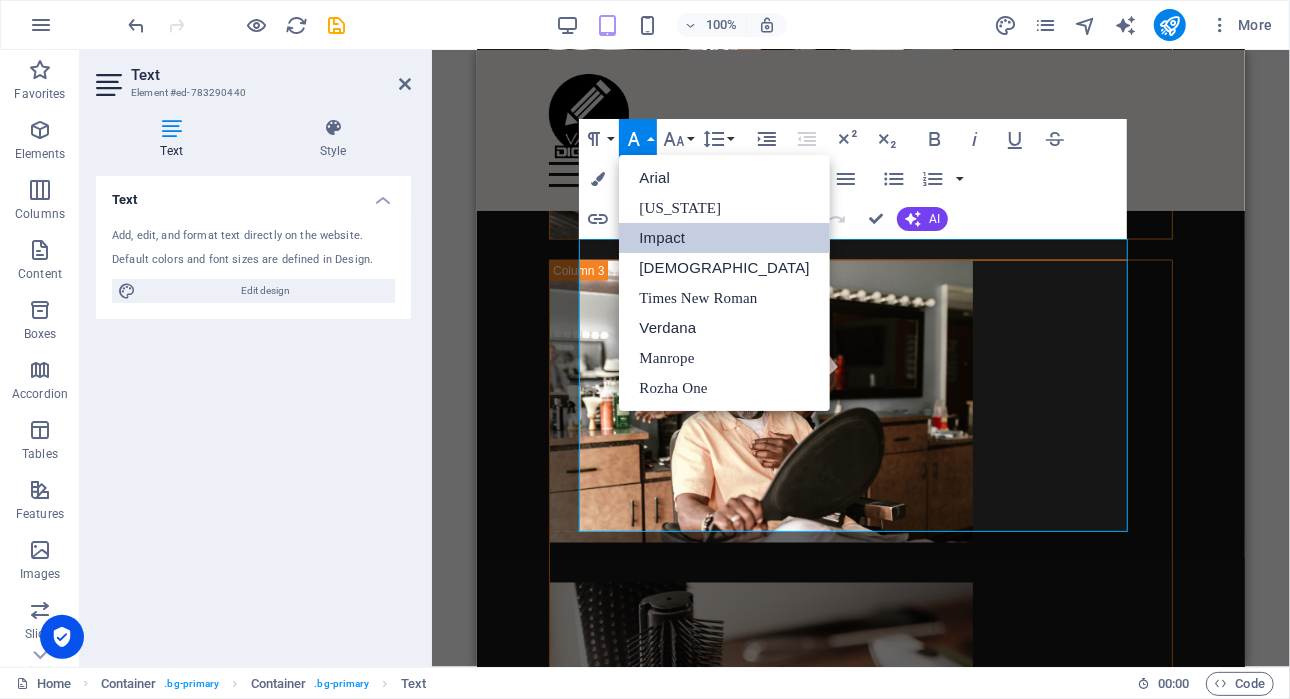 scroll, scrollTop: 0, scrollLeft: 0, axis: both 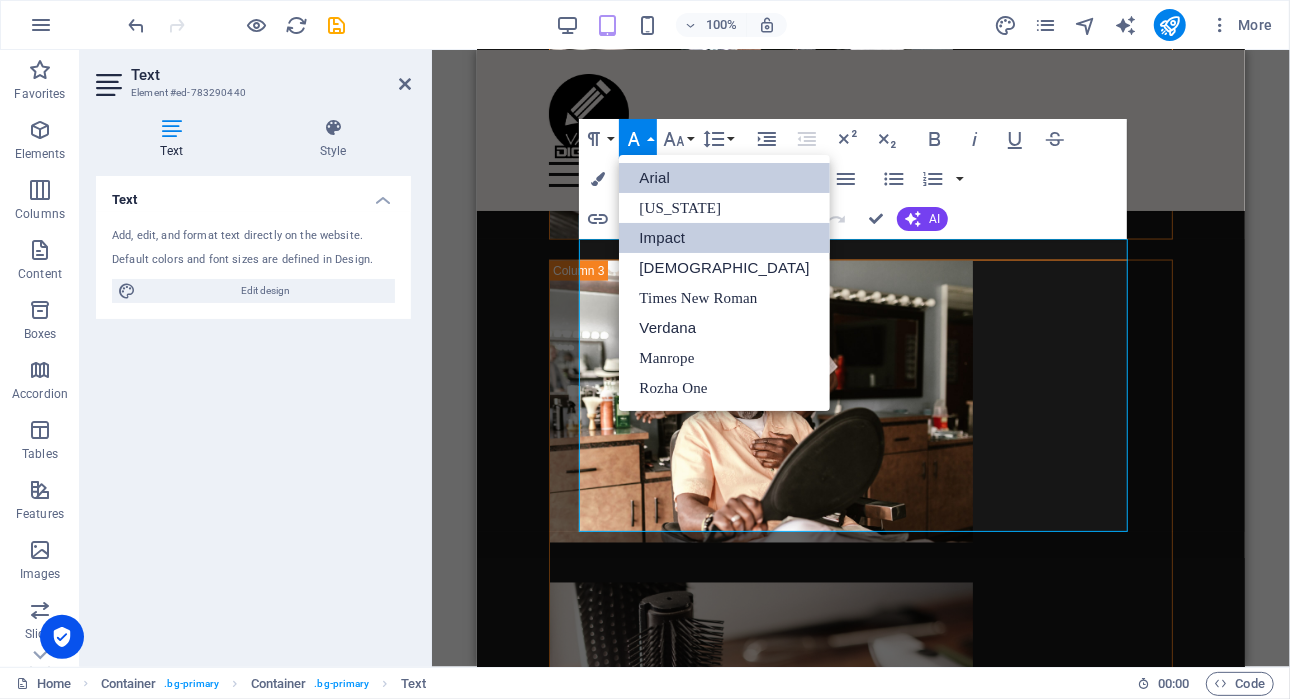 click on "Arial" at bounding box center (724, 178) 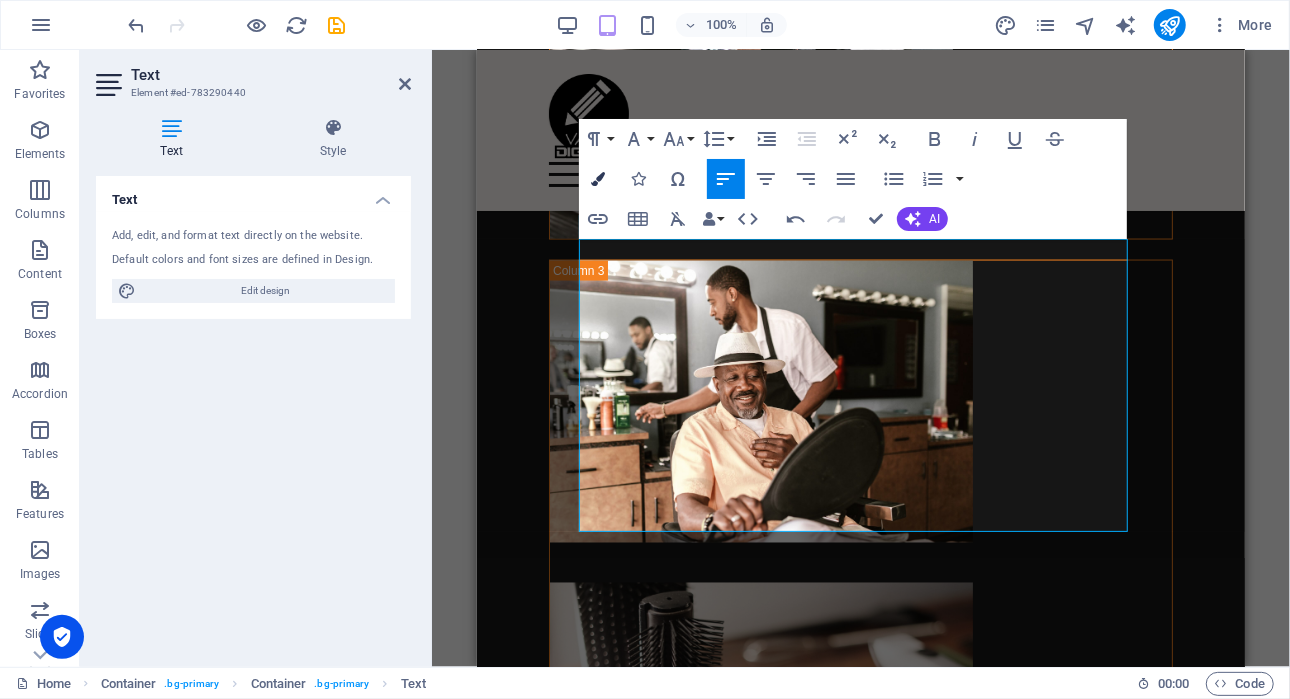 click on "Colors" at bounding box center [598, 179] 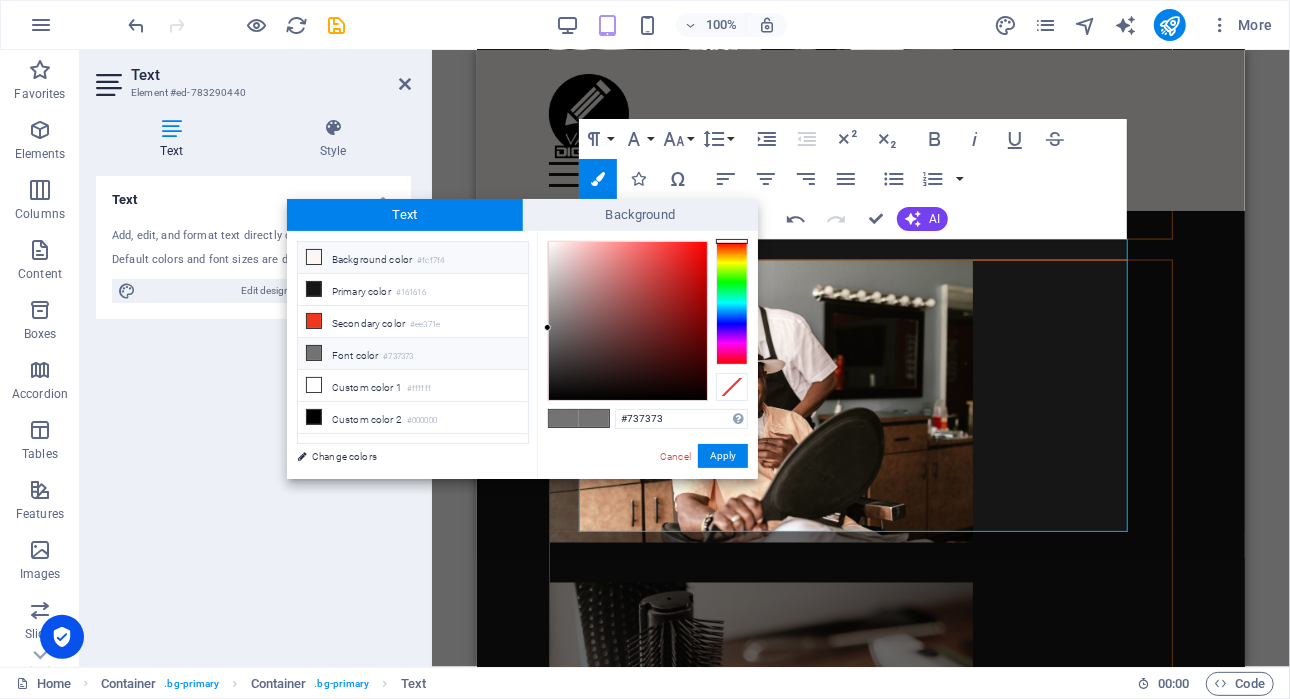 click at bounding box center [314, 257] 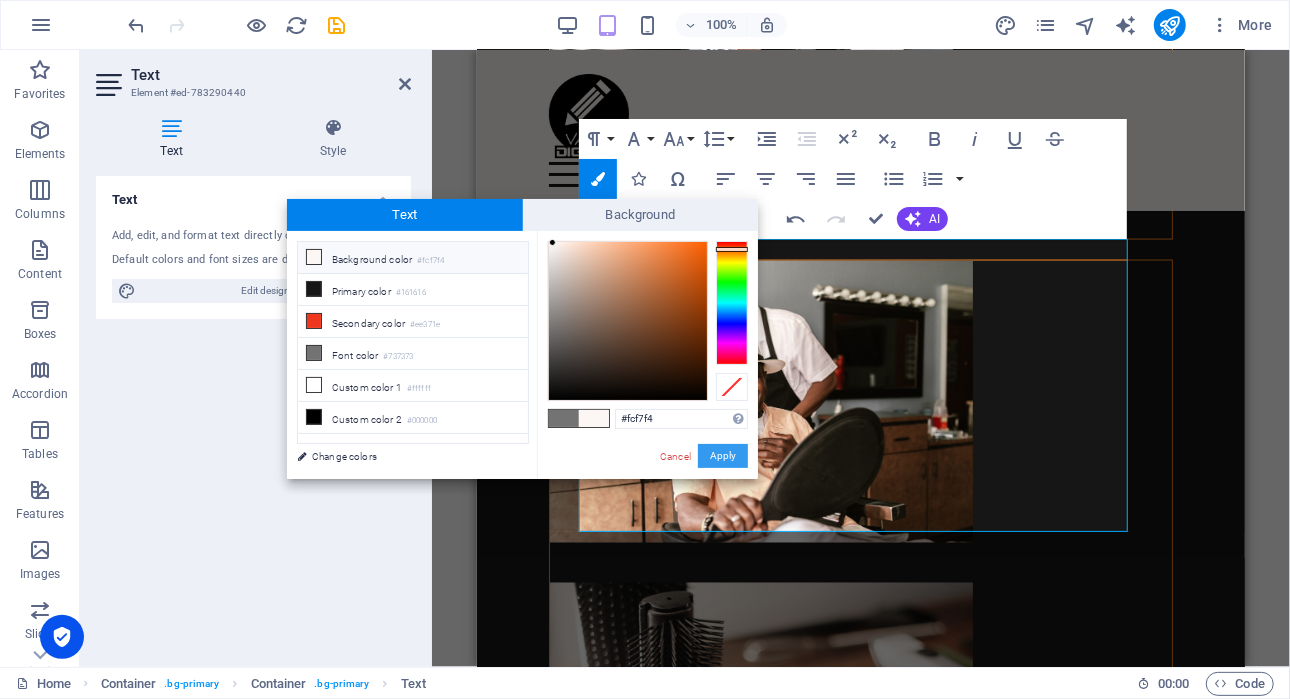 click on "Apply" at bounding box center (723, 456) 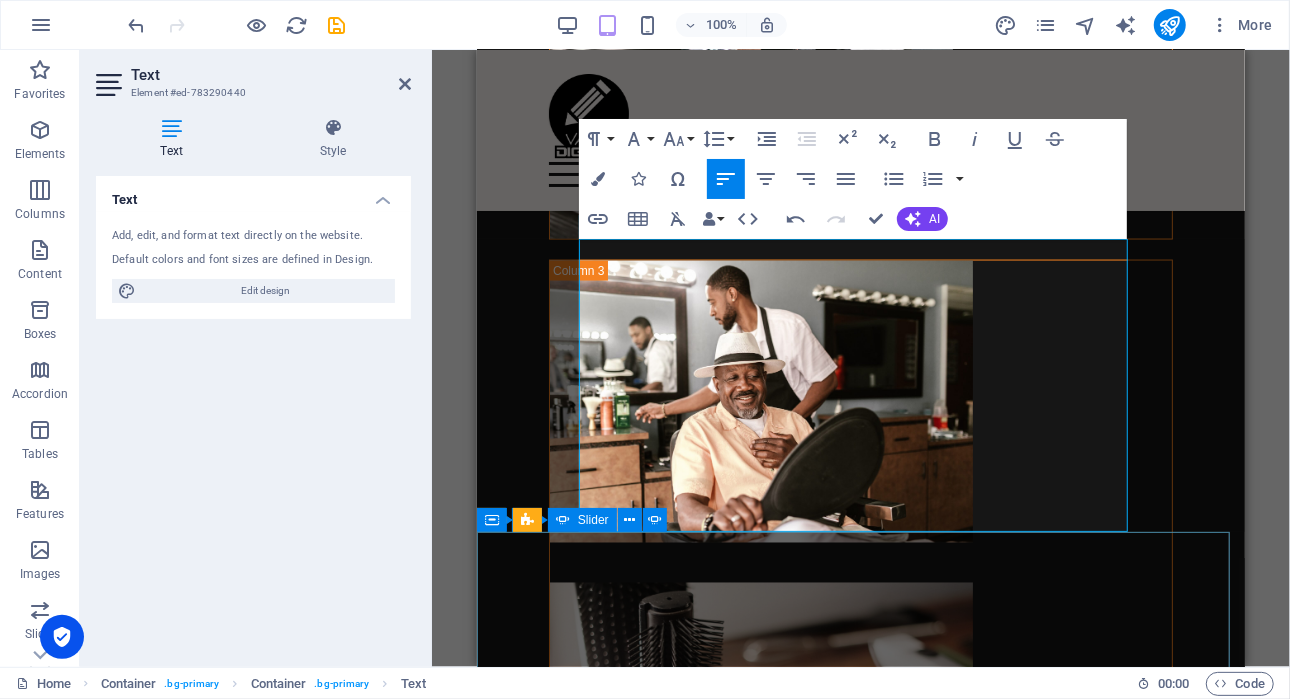 click on "Jamie Robbins “...top tier barber...” Nec dolor in molestie lacus. Orci cursus a in elementum aliquet. Platea risus volutpat scelerisque feugiat quis massa sollicitudin egestas. Vitae eros suspendisse nunc aliquam curabitur faucibus odio lobortis metus. Duis rhoncus scelerisque vulputate tortor.
Jackie Jones  “...would recommend...” Nec dolor in molestie lacus. Orci cursus a in elementum aliquet. Platea risus volutpat scelerisque feugiat quis massa sollicitudin egestas. Vitae eros suspendisse nunc aliquam curabitur faucibus odio lobortis metus. Duis rhoncus scelerisque vulputate tortor.
Randy Jones “...great stuff...” Nec dolor in molestie lacus. Orci cursus a in elementum aliquet. Platea risus volutpat scelerisque feugiat quis massa sollicitudin egestas. Vitae eros suspendisse nunc aliquam curabitur faucibus odio lobortis metus. Duis rhoncus scelerisque vulputate tortor.
Jamie Robbins “...top tier barber...”
Jackie Jones  “...would recommend...”
Randy Jones
Jamie Robbins
1 2" at bounding box center [860, 1639] 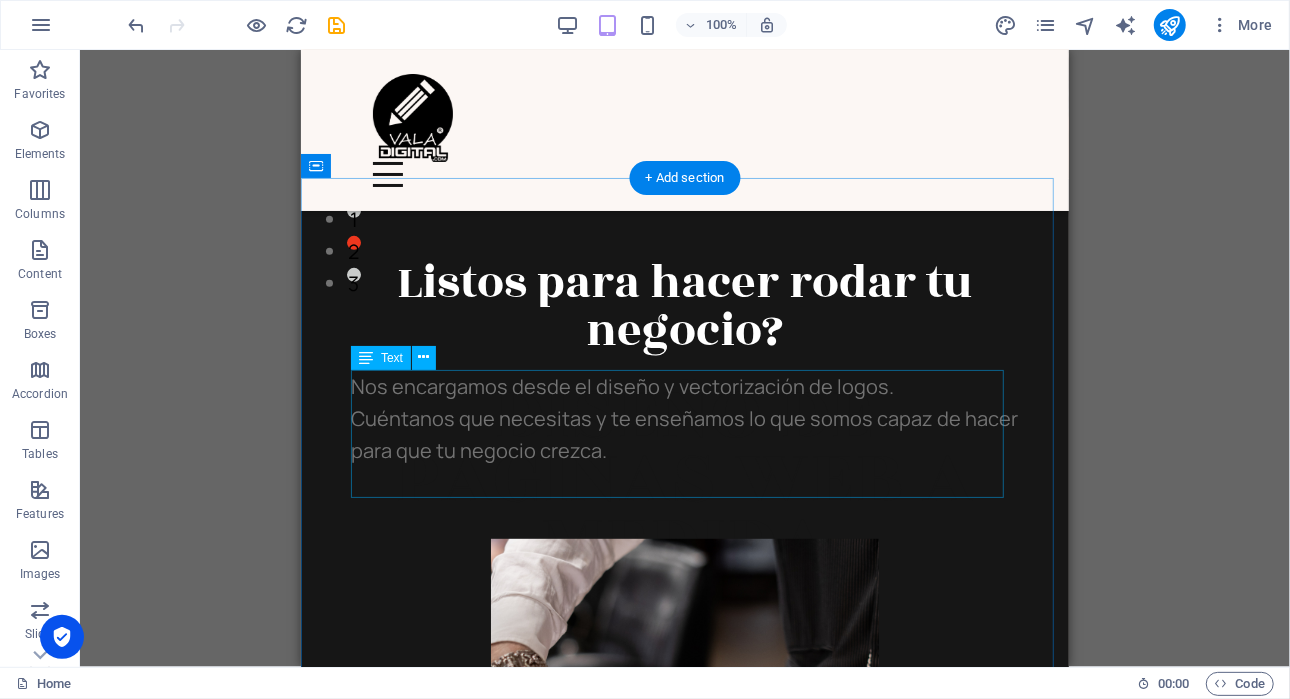 scroll, scrollTop: 422, scrollLeft: 0, axis: vertical 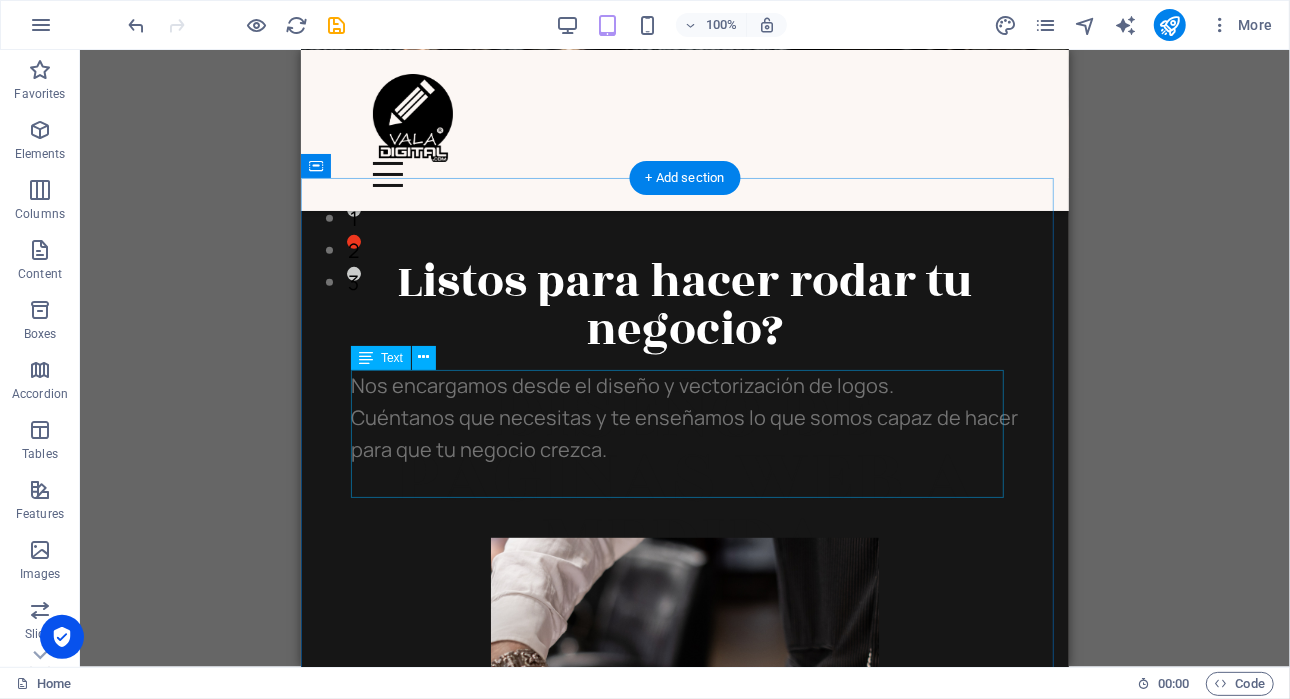 click on "Nos encargamos desde el diseño y vectorización de logos. Cuéntanos que necesitas y te enseñamos lo que somos capaz de hacer para que tu negocio crezca." at bounding box center [684, 433] 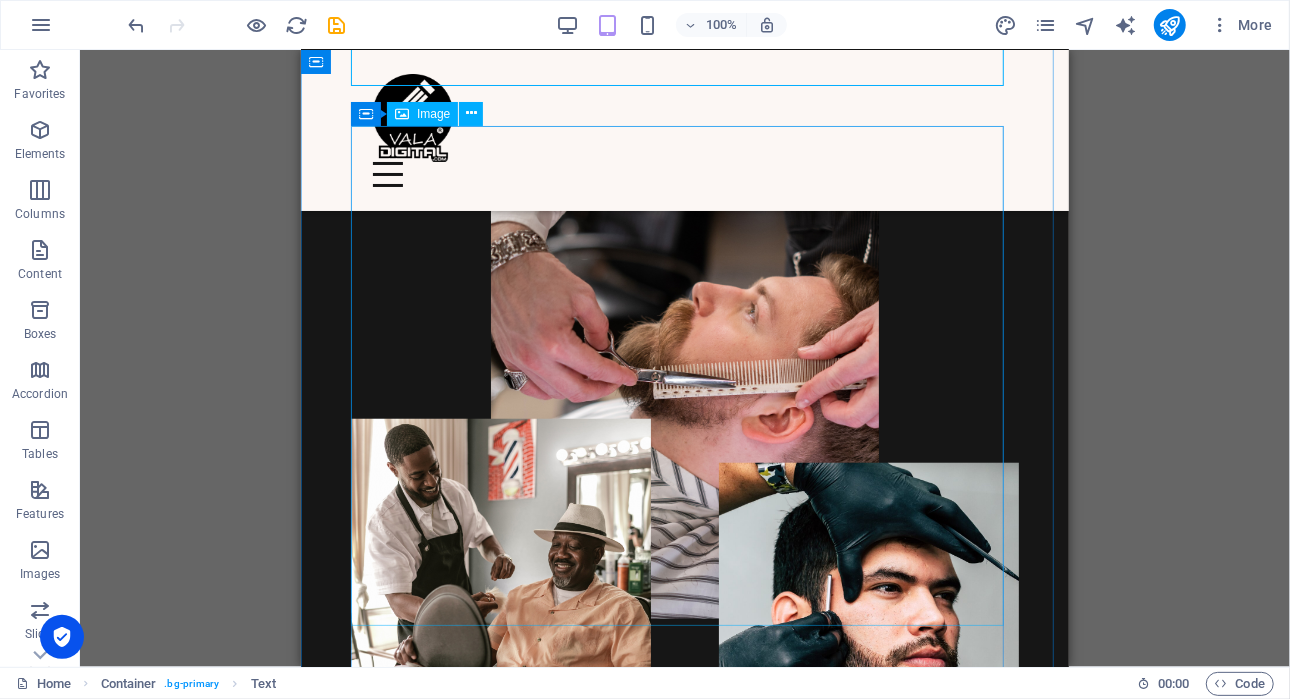scroll, scrollTop: 842, scrollLeft: 0, axis: vertical 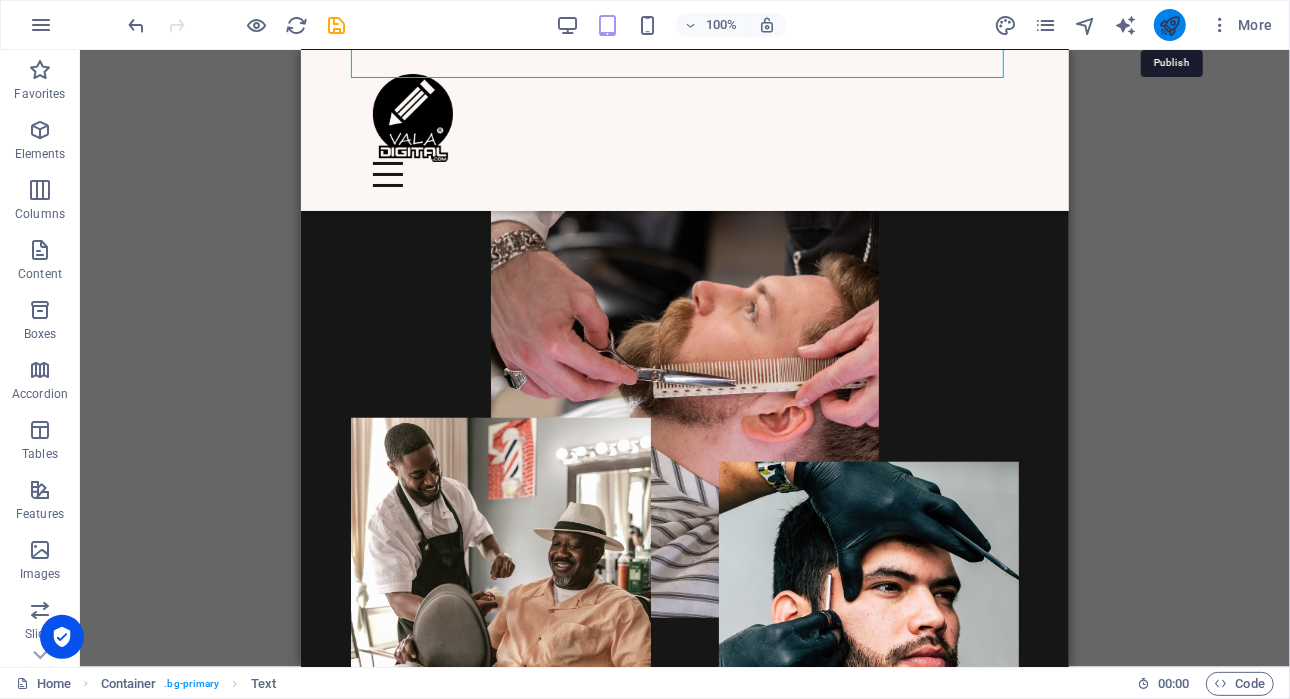 click at bounding box center [1169, 25] 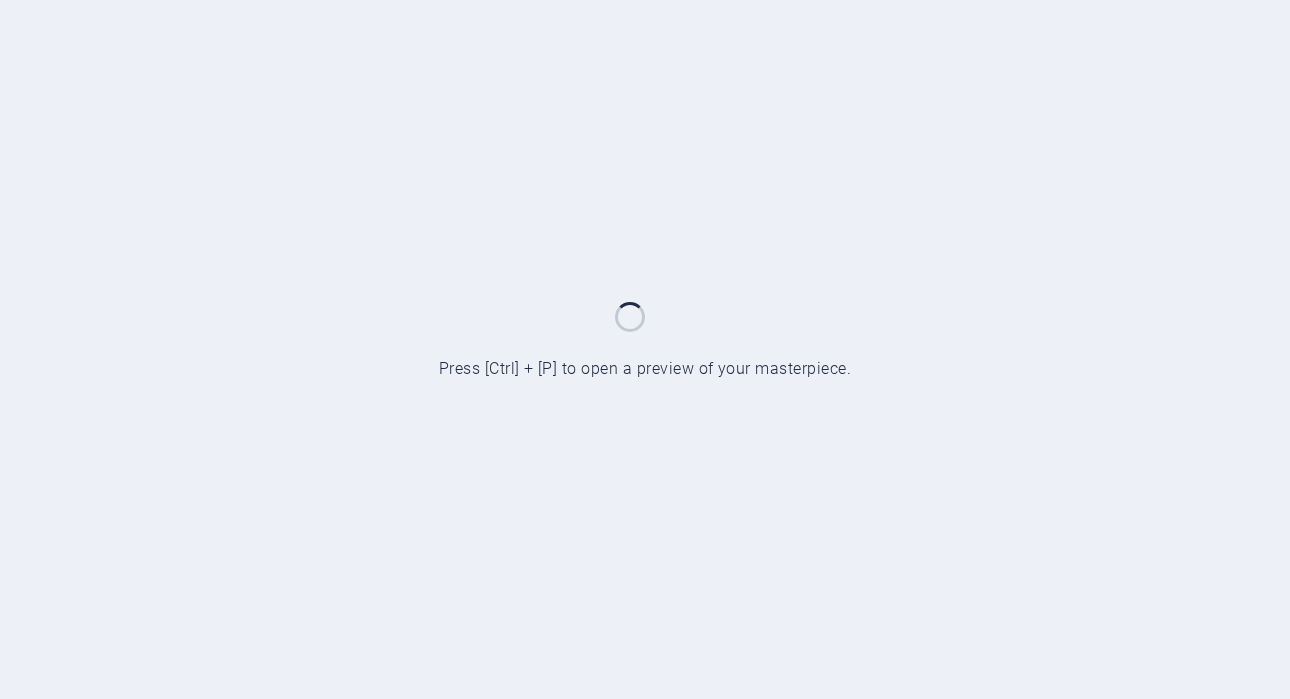 scroll, scrollTop: 0, scrollLeft: 0, axis: both 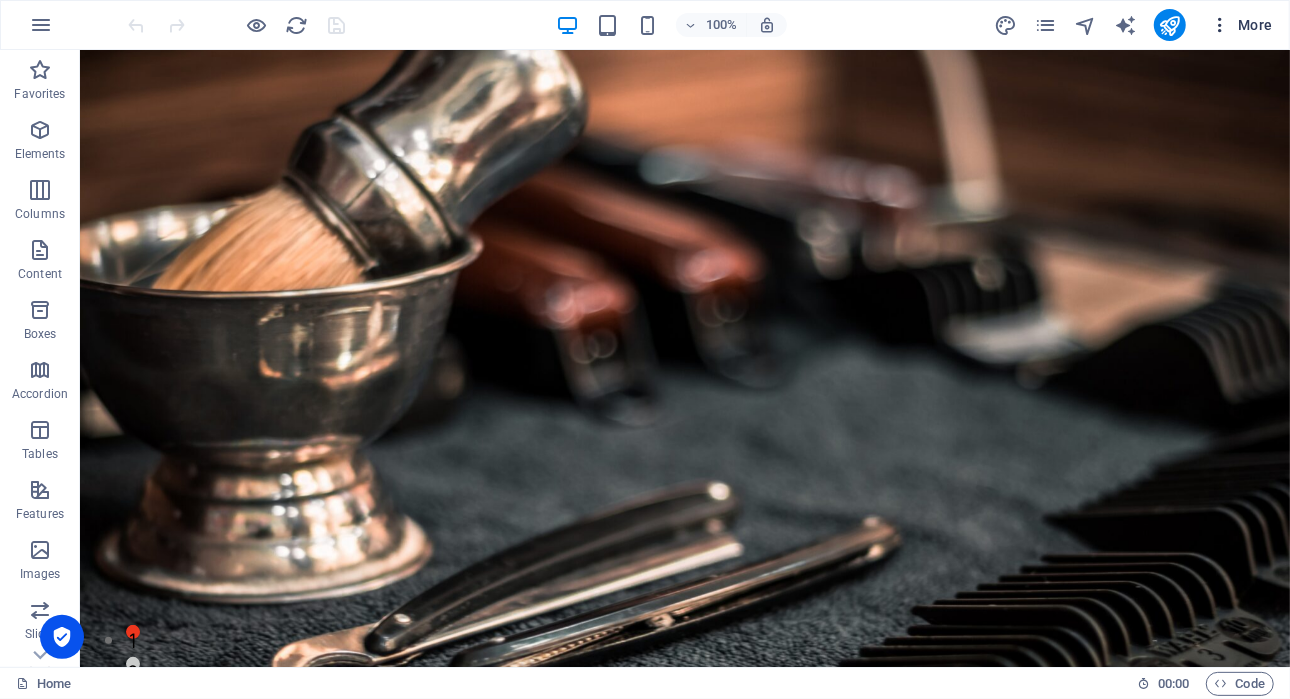 click at bounding box center (1220, 25) 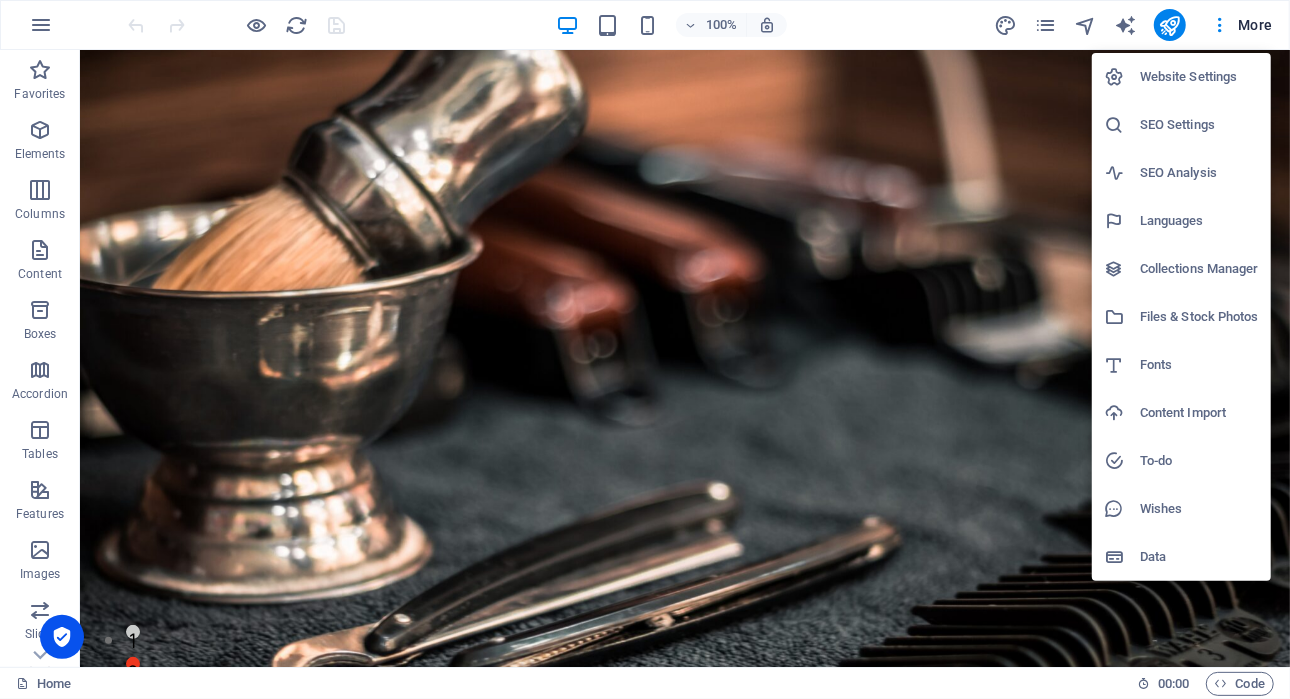 click at bounding box center [645, 349] 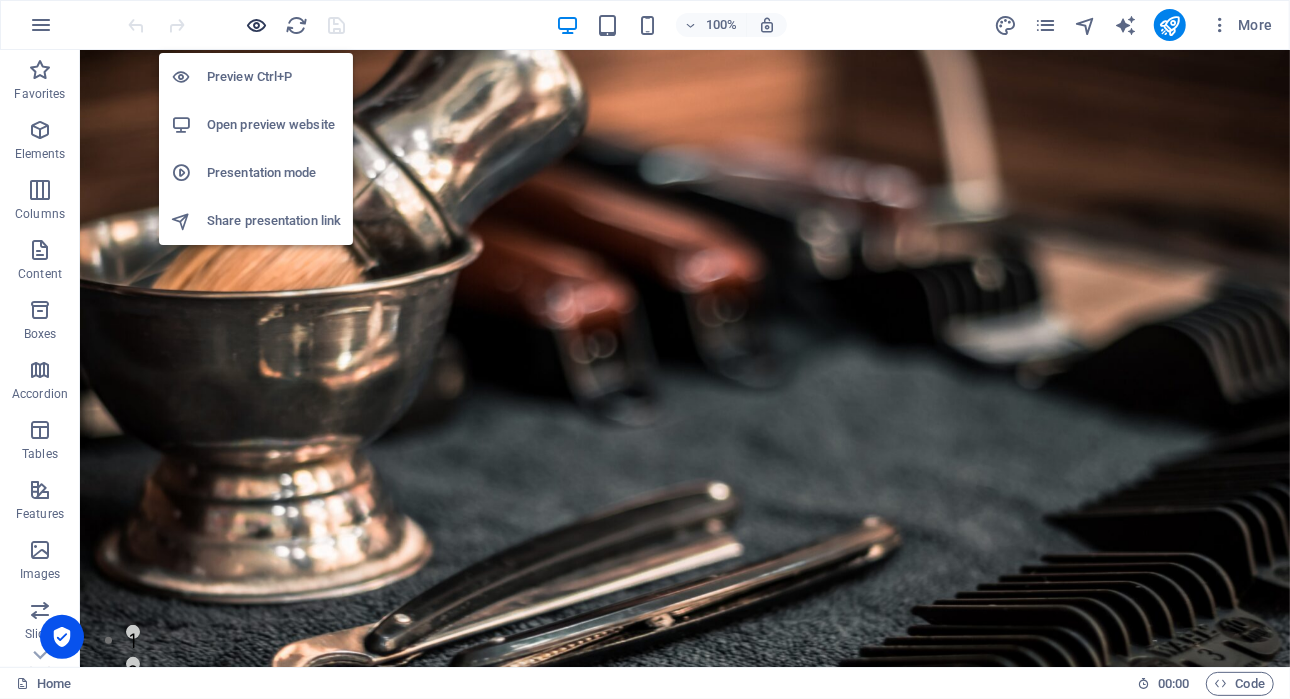 click at bounding box center (257, 25) 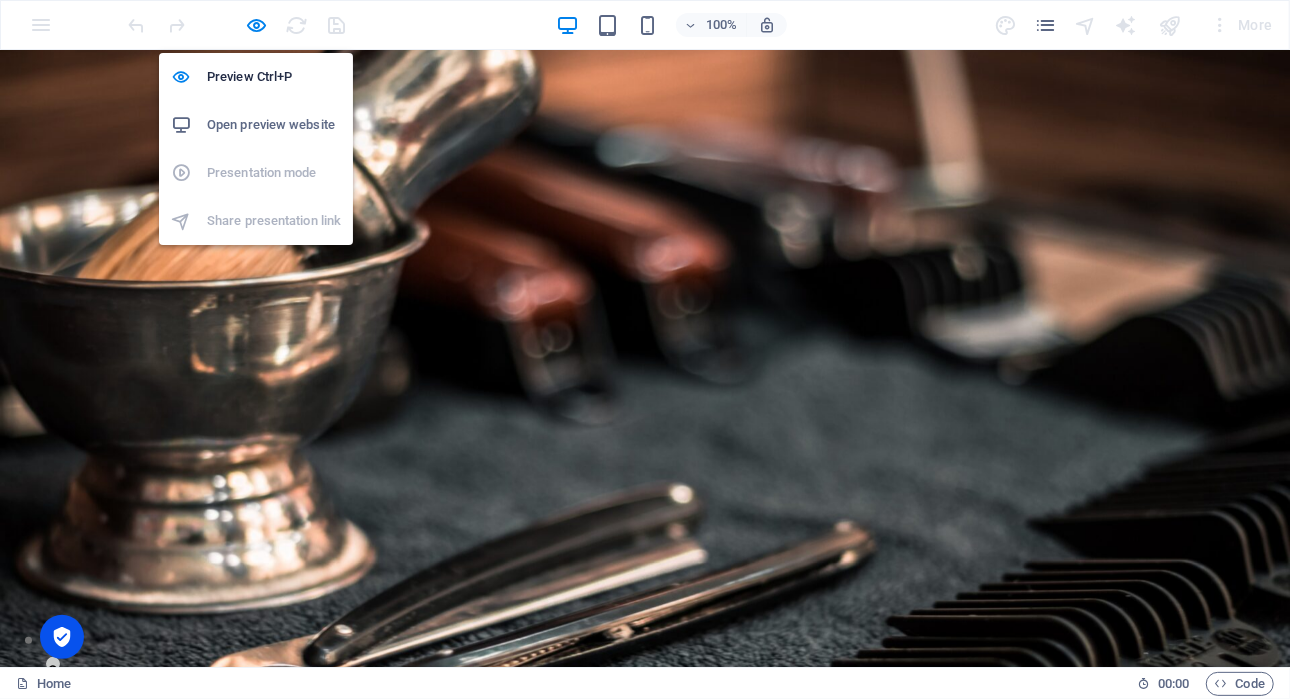 click on "Open preview website" at bounding box center [274, 125] 